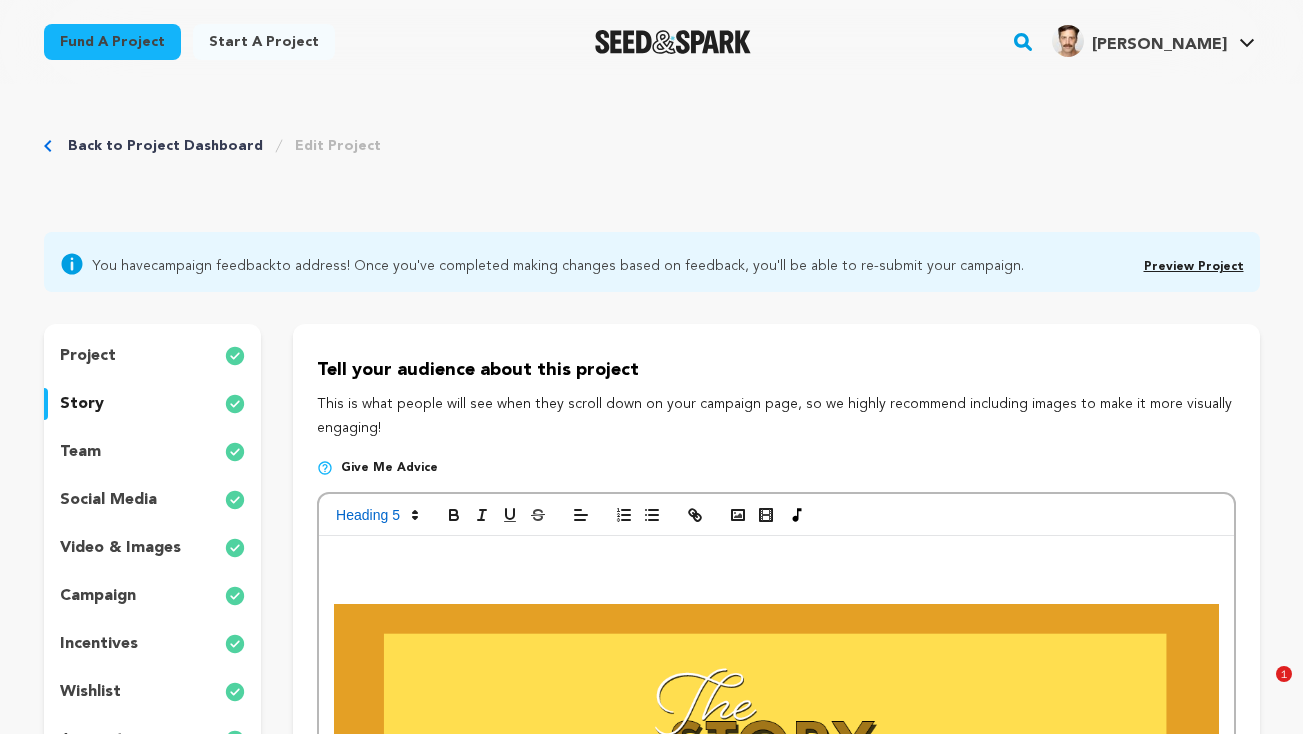 scroll, scrollTop: 0, scrollLeft: 0, axis: both 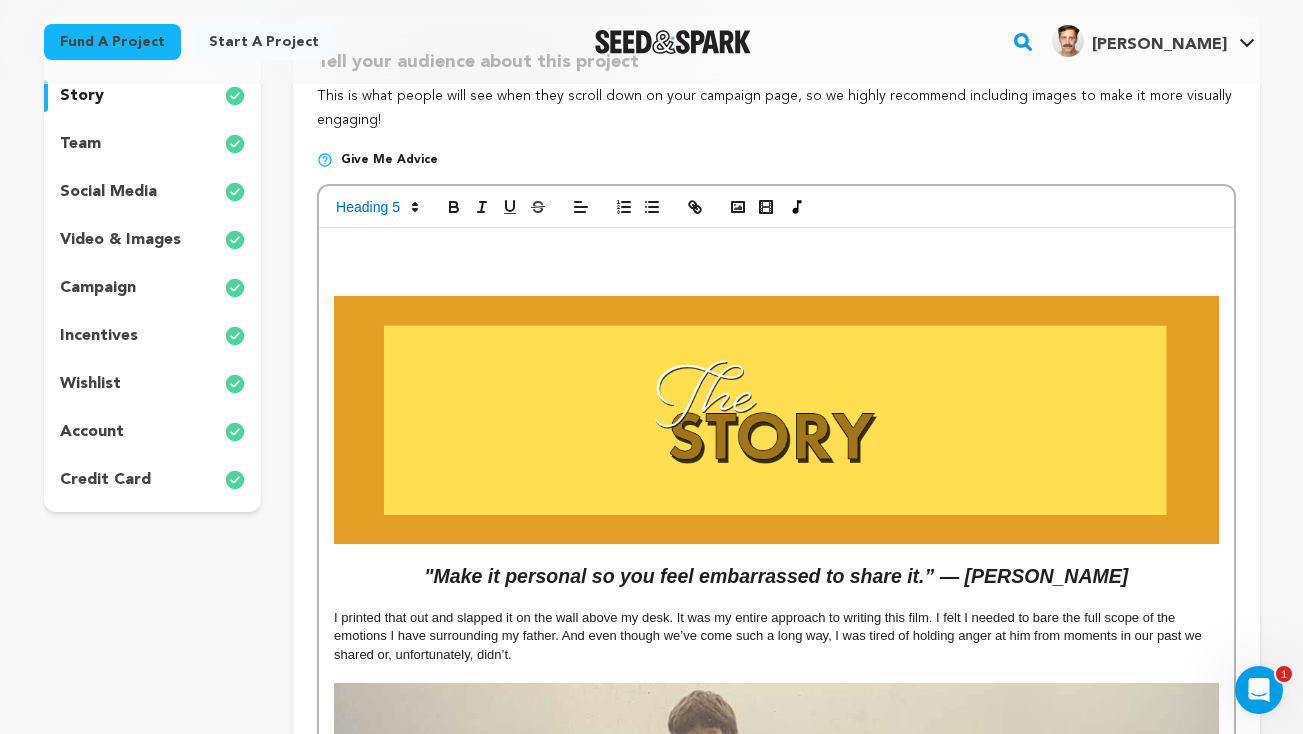 click at bounding box center (776, 420) 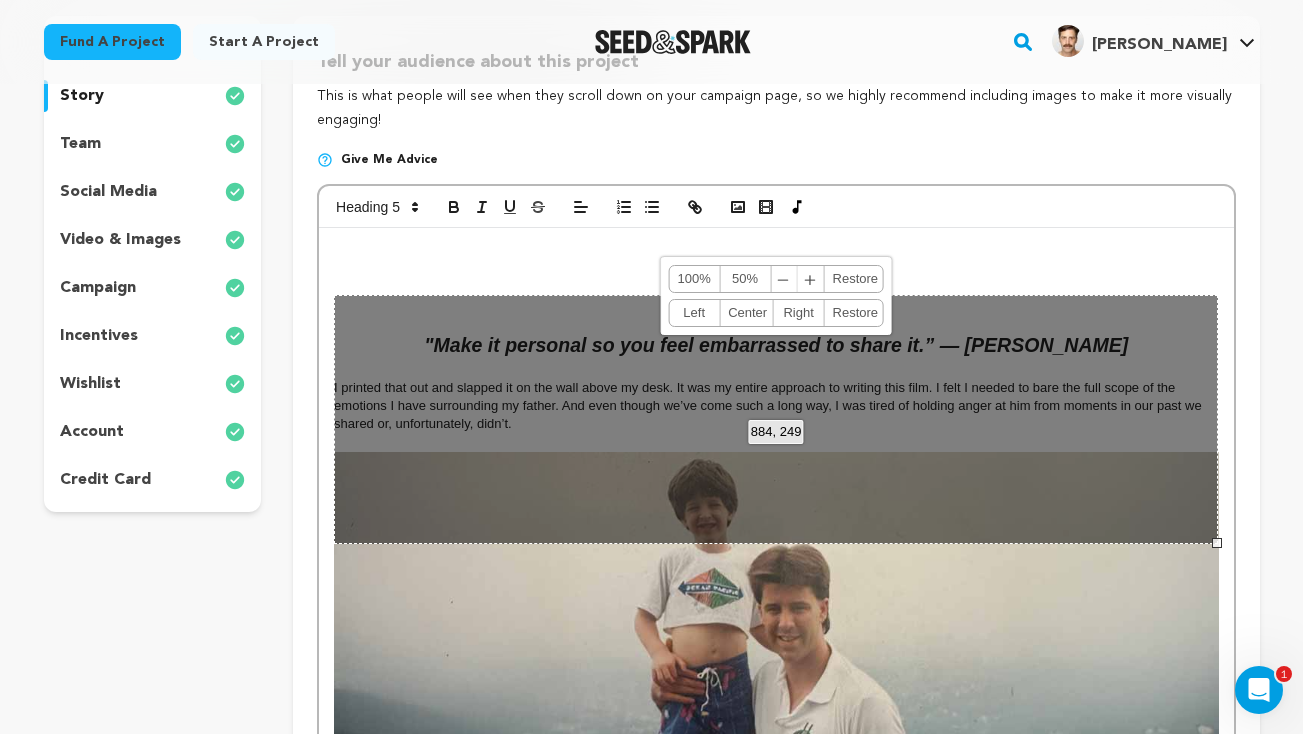 click at bounding box center [776, 286] 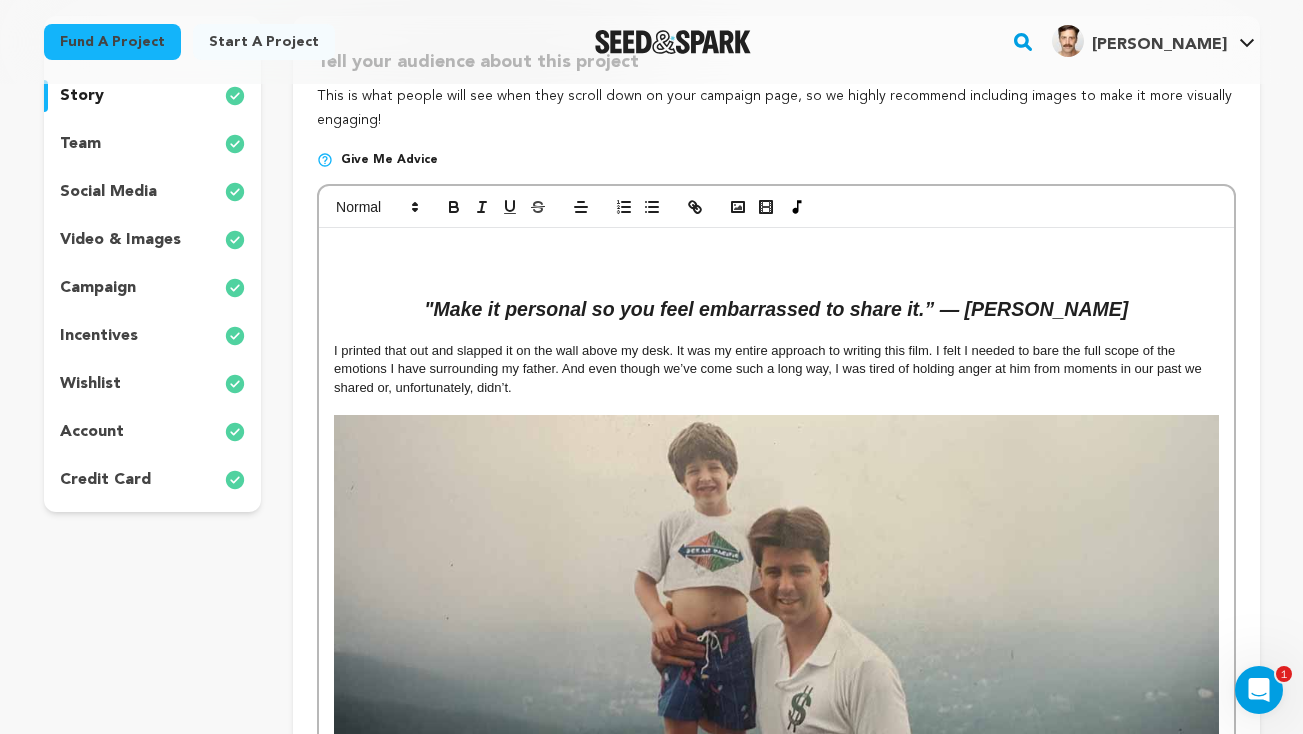 click at bounding box center (776, 286) 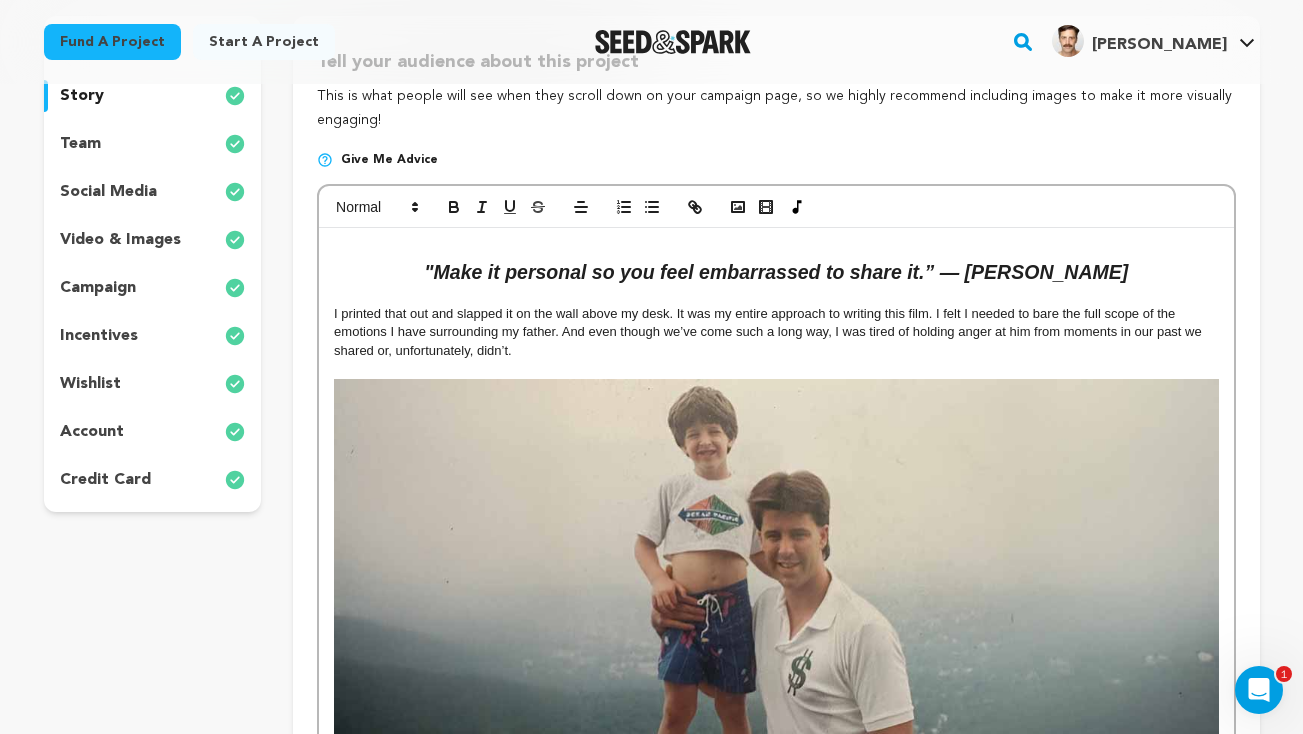 click on ""Make it personal so you feel embarrassed to share it.” — Quentin Tarantio" at bounding box center (776, 273) 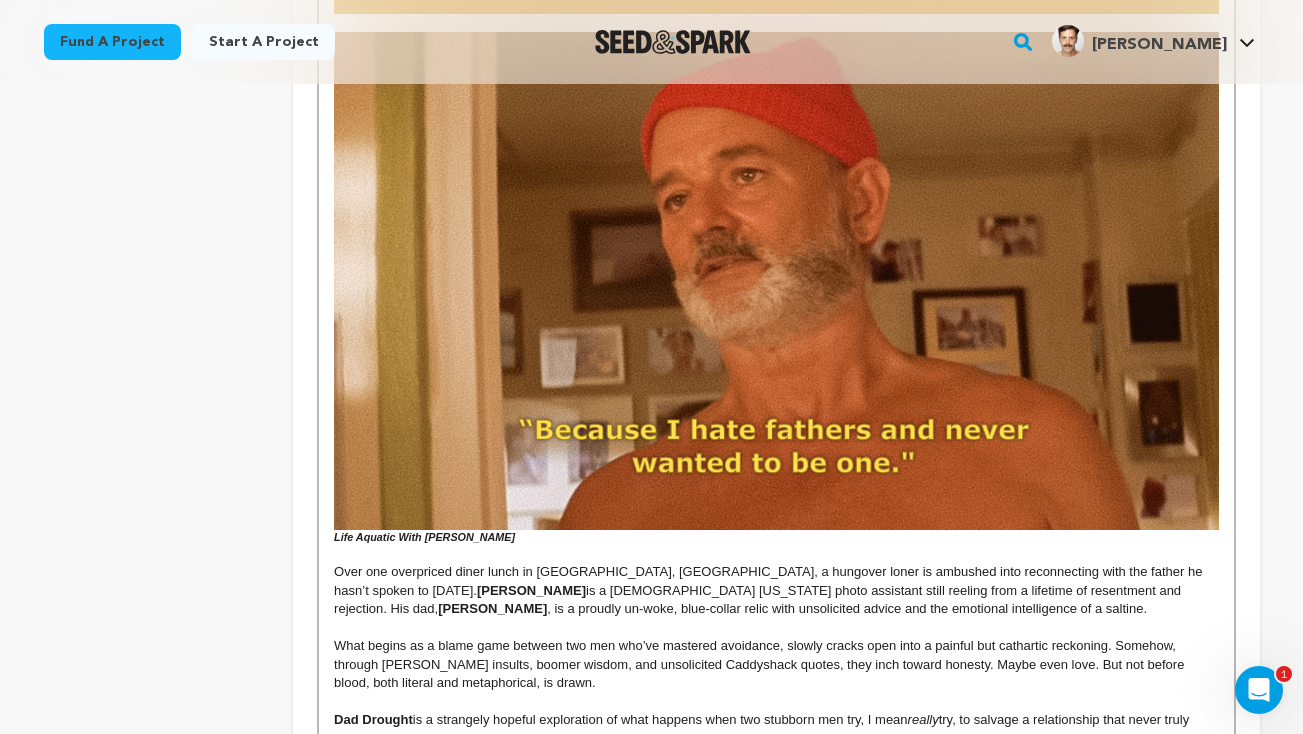 scroll, scrollTop: 1593, scrollLeft: 0, axis: vertical 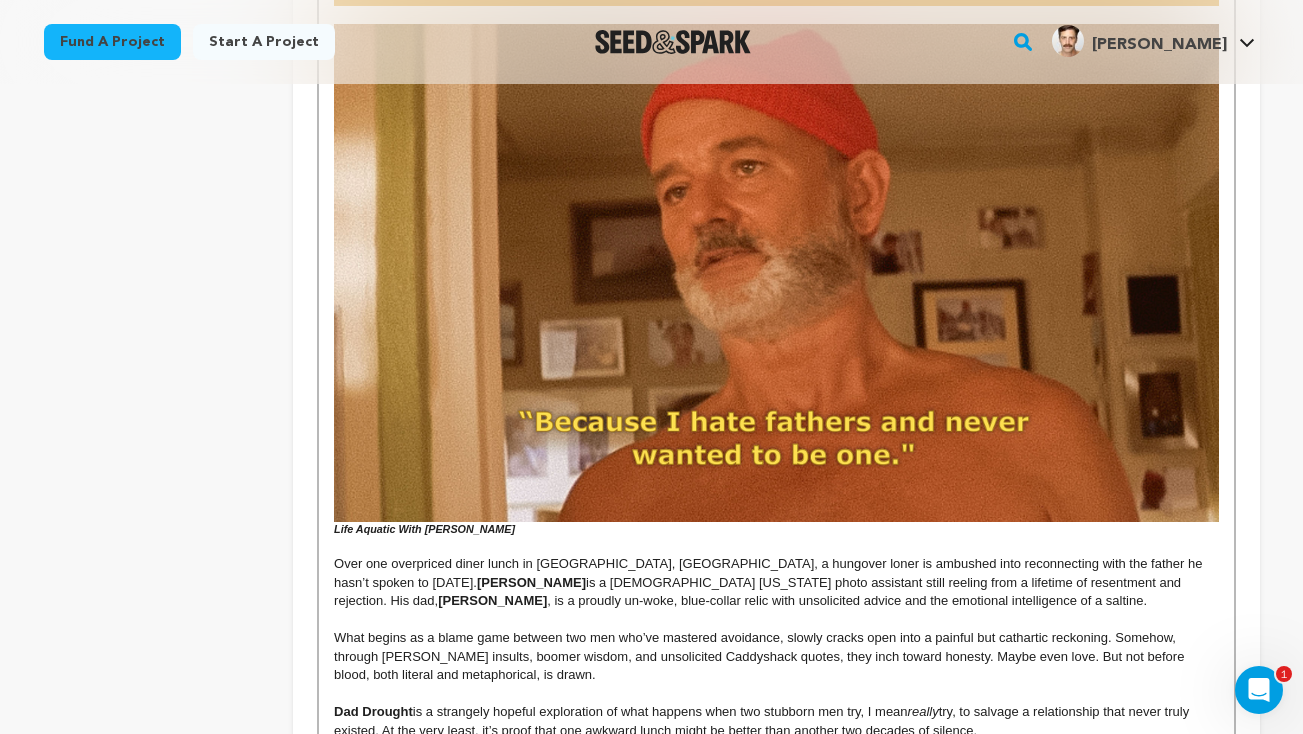 click at bounding box center [776, 272] 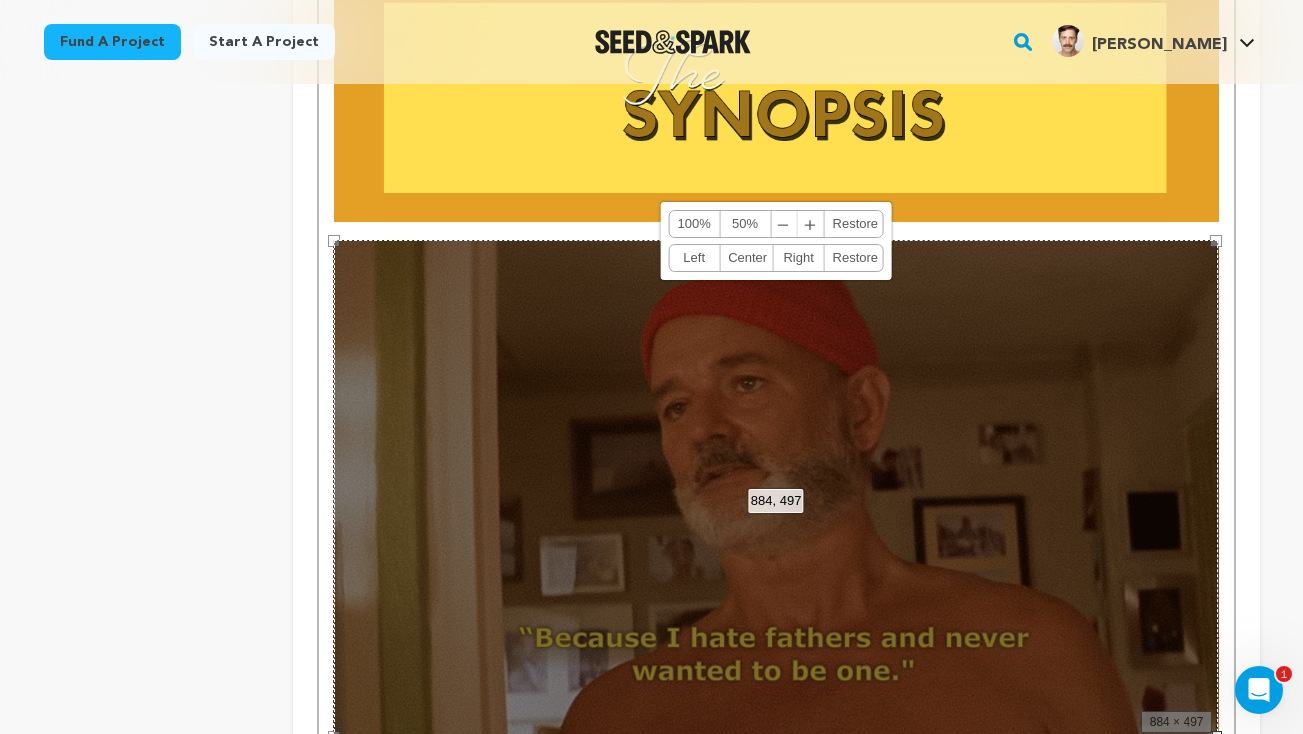 scroll, scrollTop: 1385, scrollLeft: 0, axis: vertical 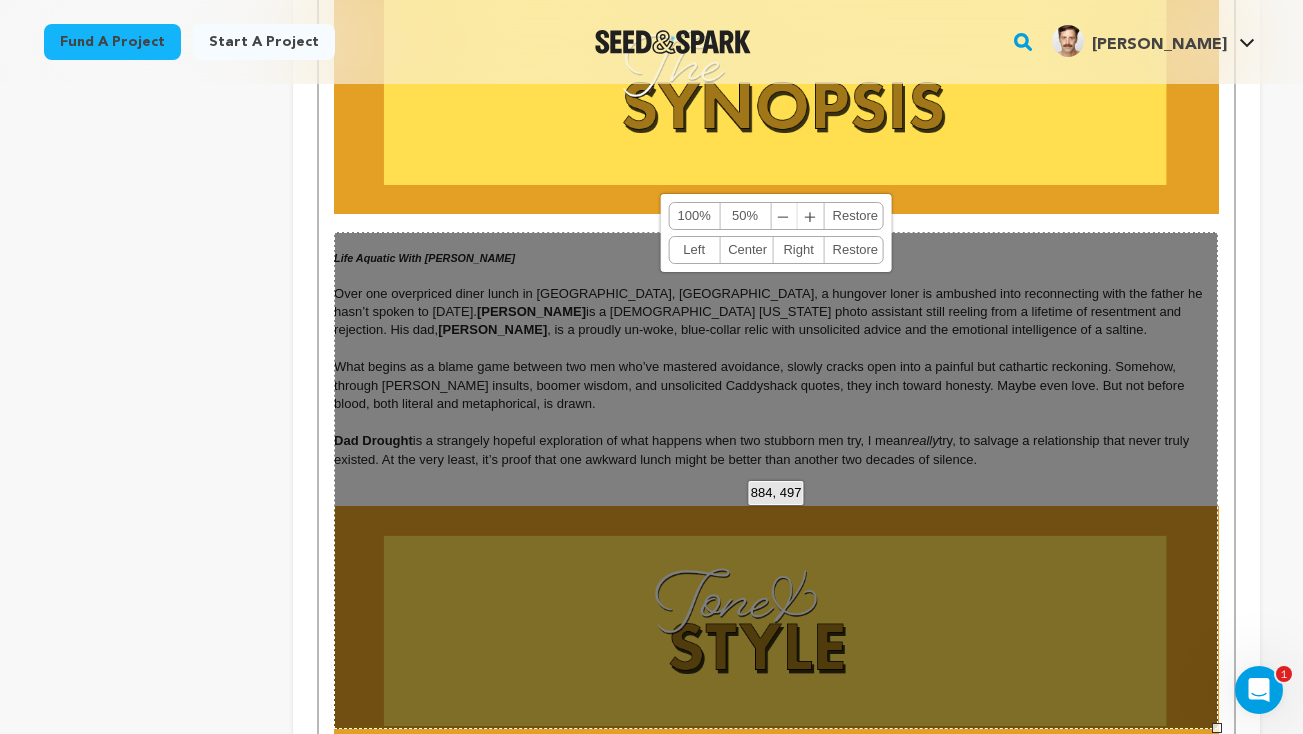 click at bounding box center [776, 223] 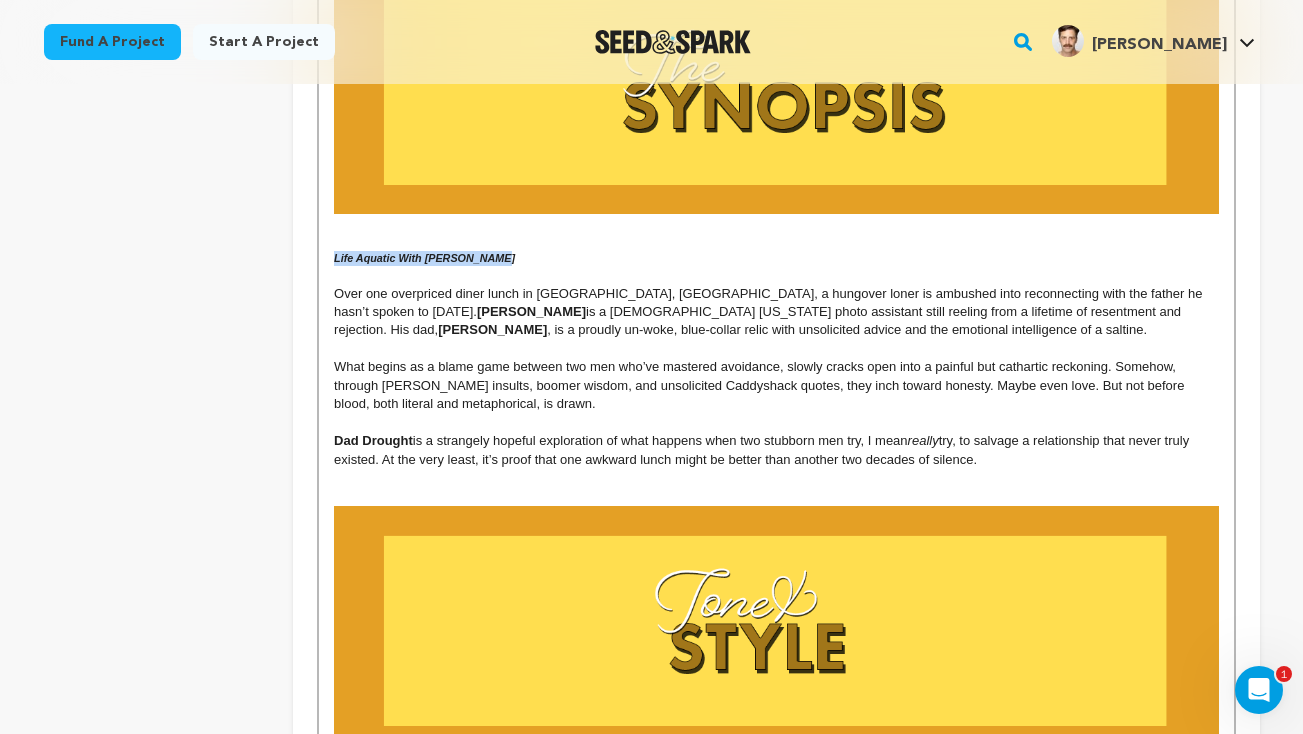 drag, startPoint x: 347, startPoint y: 250, endPoint x: 234, endPoint y: 255, distance: 113.110565 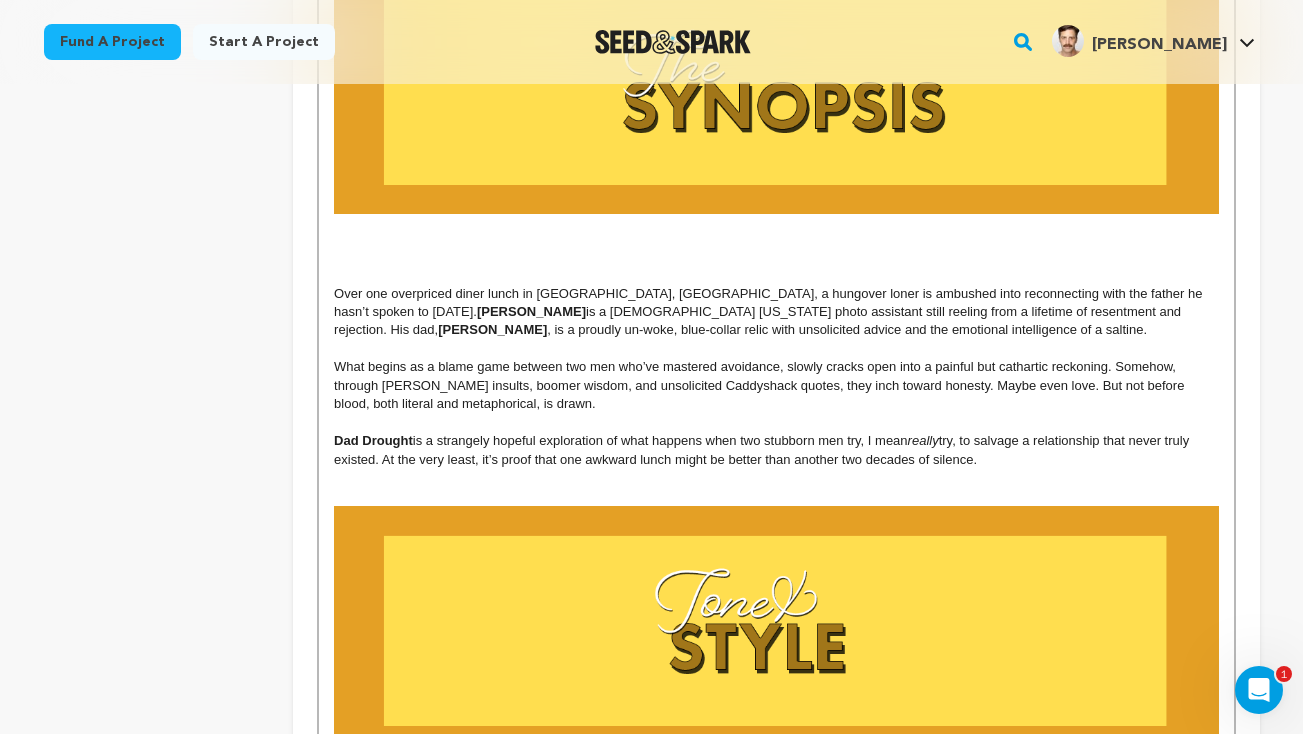 click at bounding box center (776, 223) 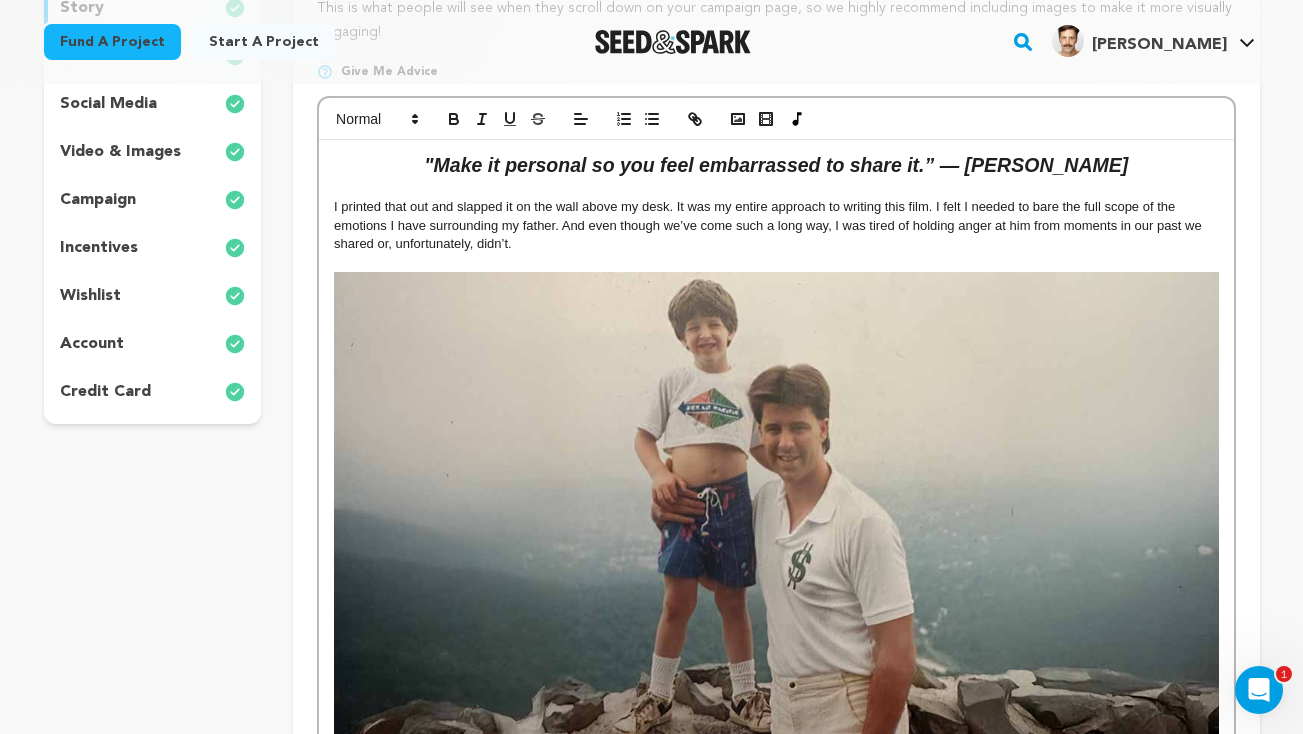 scroll, scrollTop: 0, scrollLeft: 0, axis: both 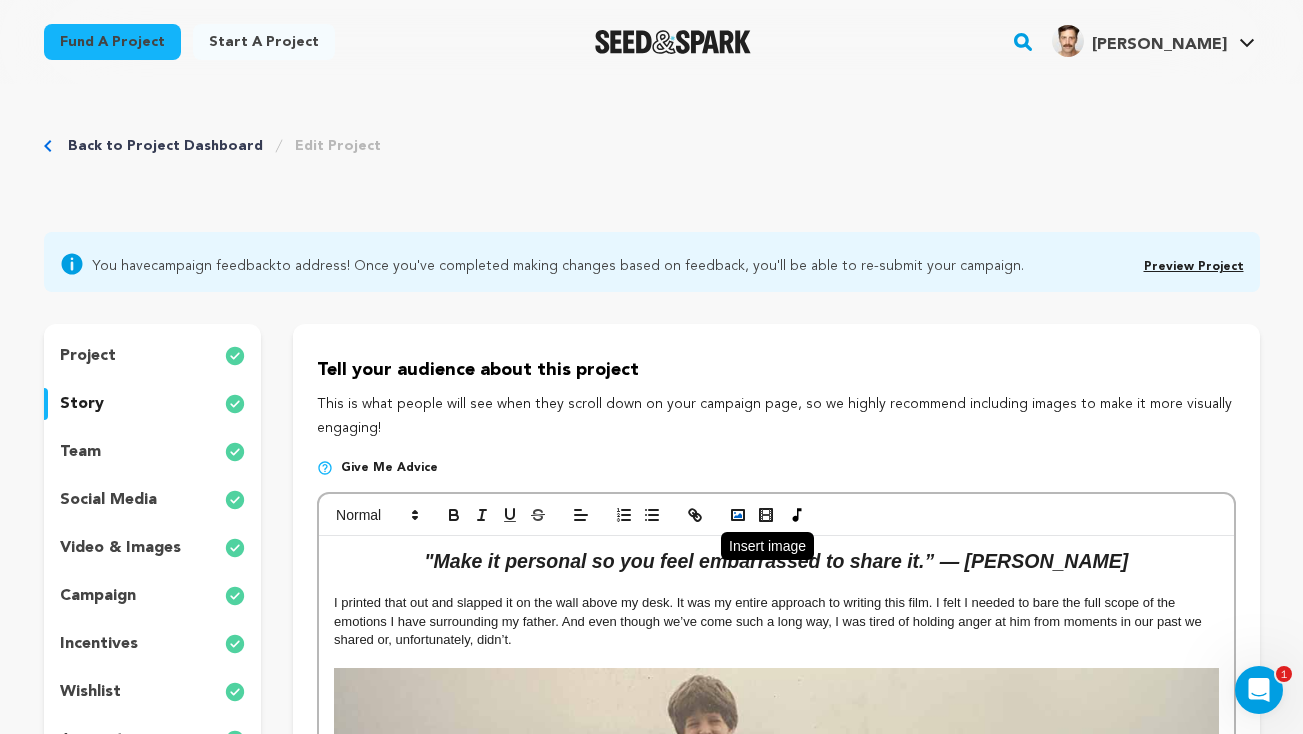 click 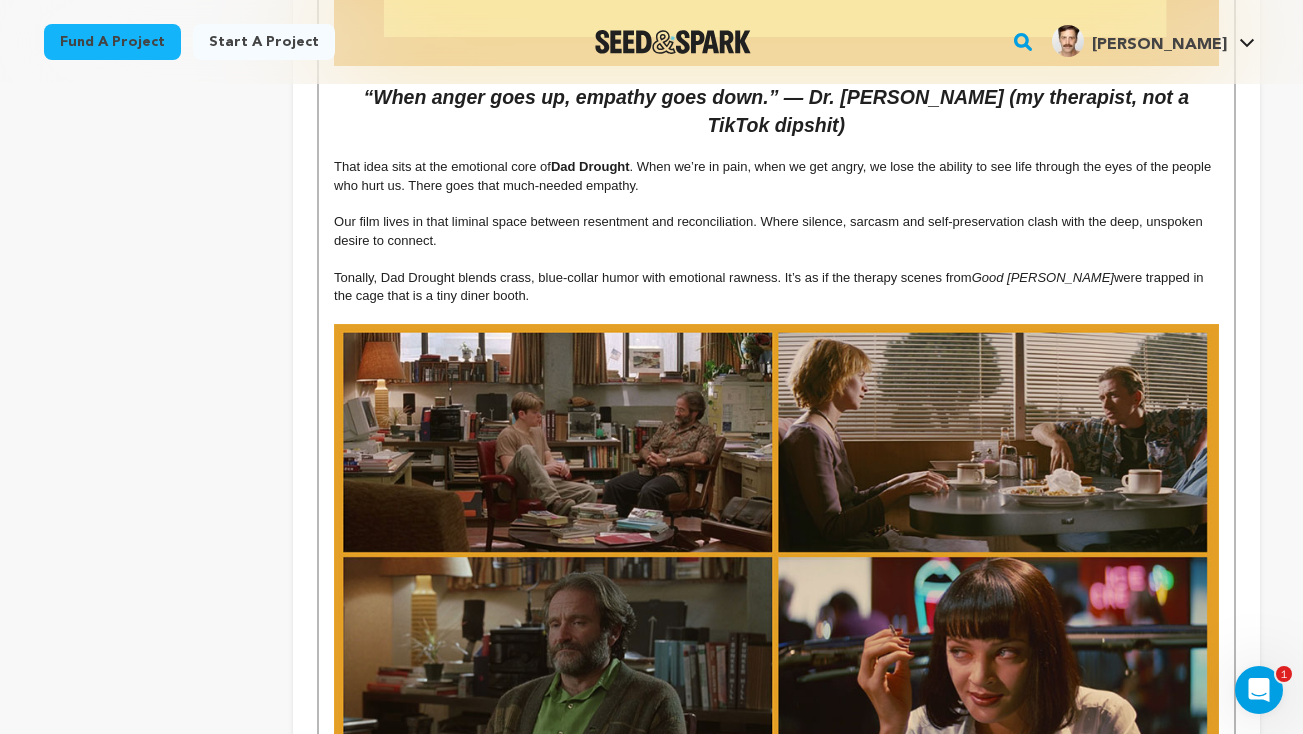 scroll, scrollTop: 2529, scrollLeft: 0, axis: vertical 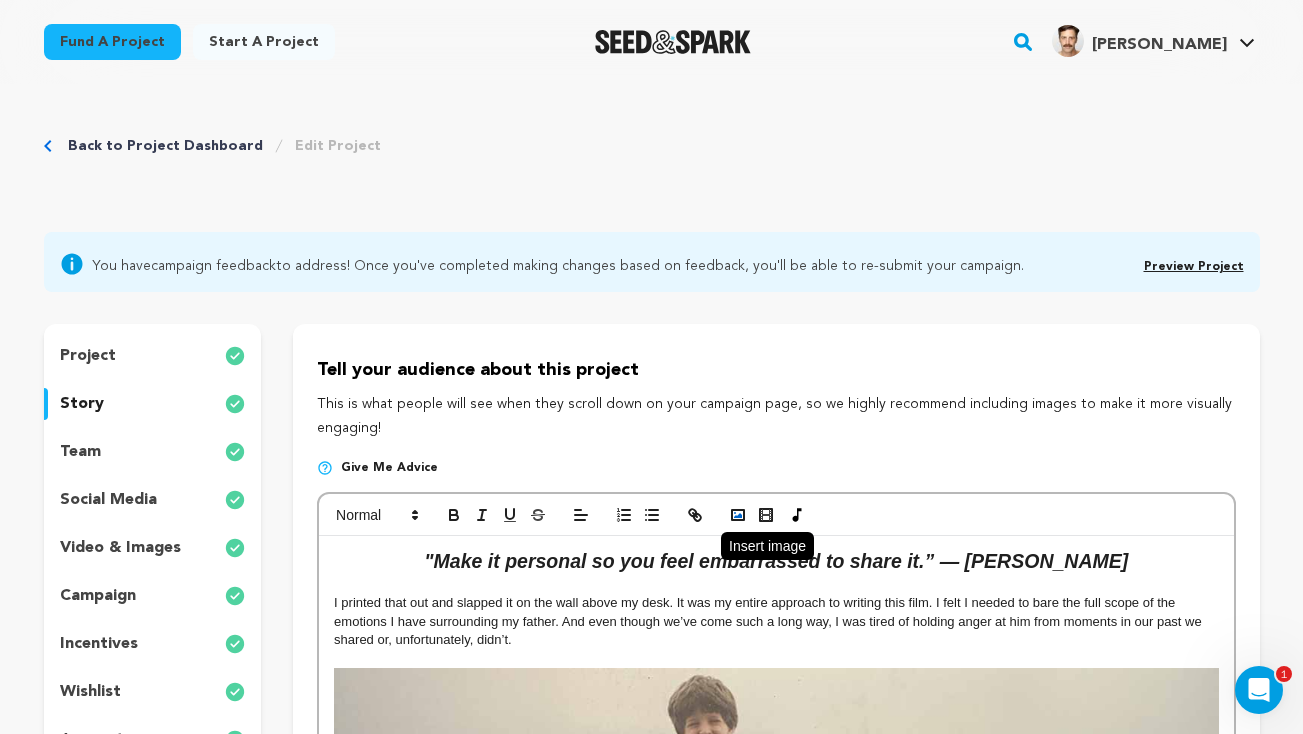 click 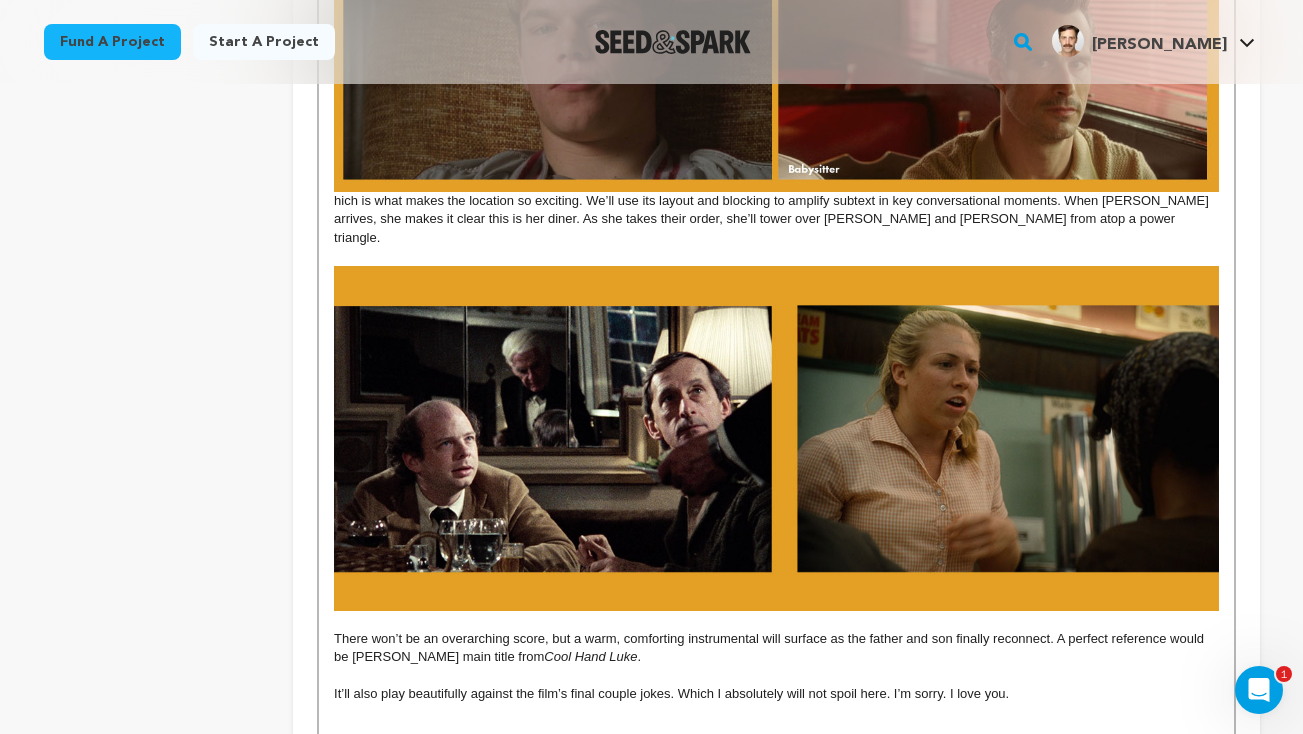 scroll, scrollTop: 3340, scrollLeft: 0, axis: vertical 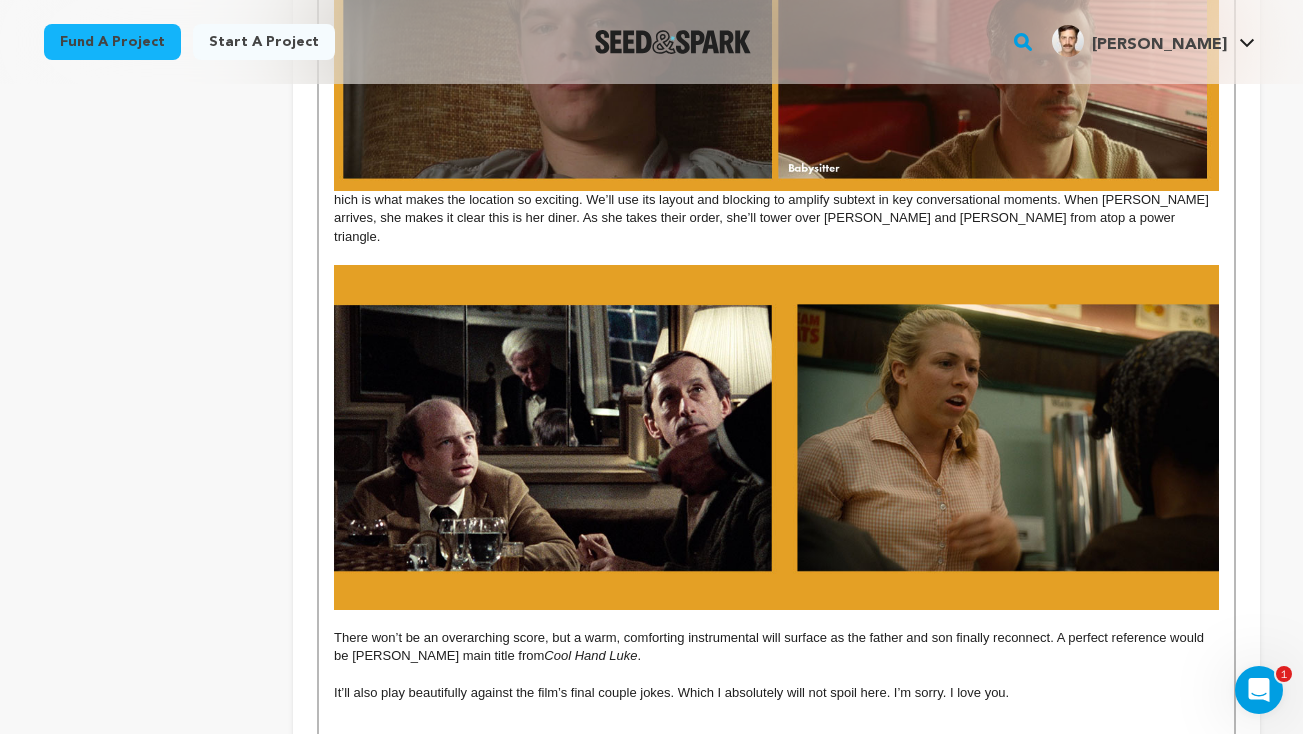 click at bounding box center [776, 437] 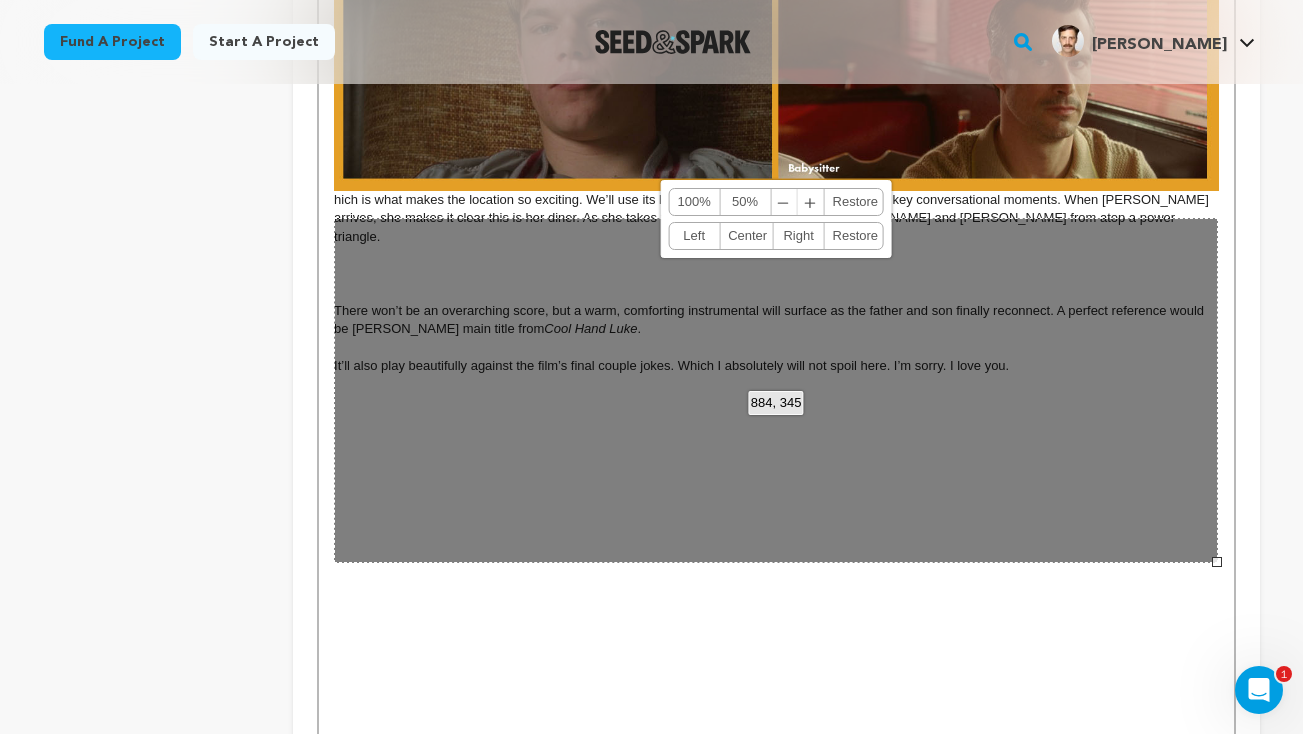 click on "884, 345
100%
50%
﹣
﹢
Restore
Left
Center
Right
Restore" at bounding box center [776, 390] 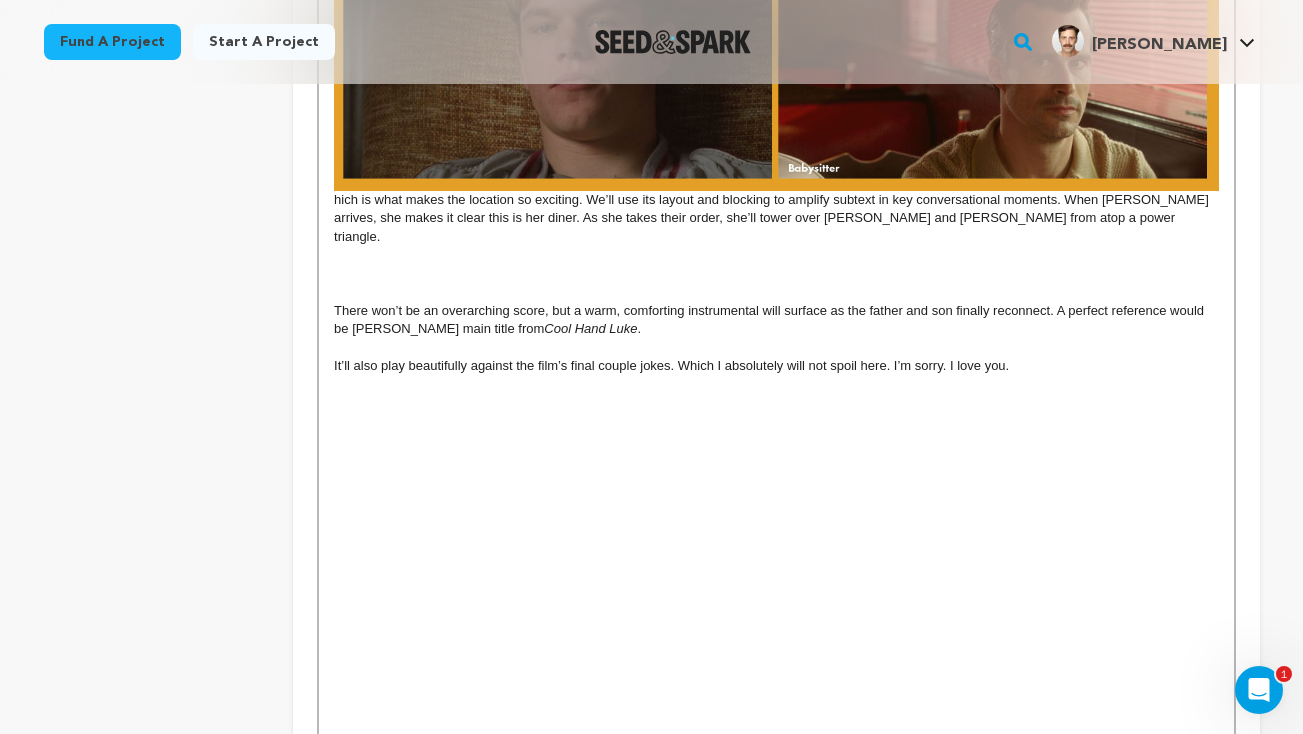 click at bounding box center [776, 255] 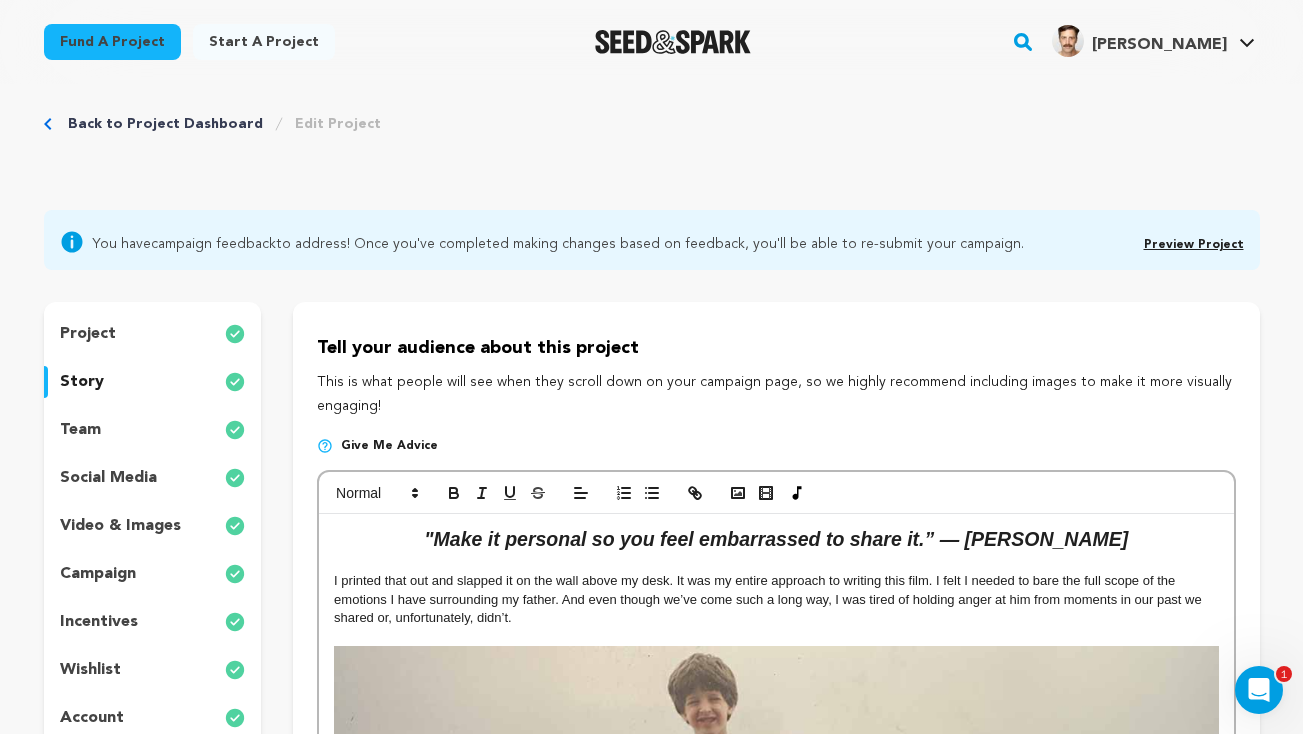 scroll, scrollTop: 0, scrollLeft: 0, axis: both 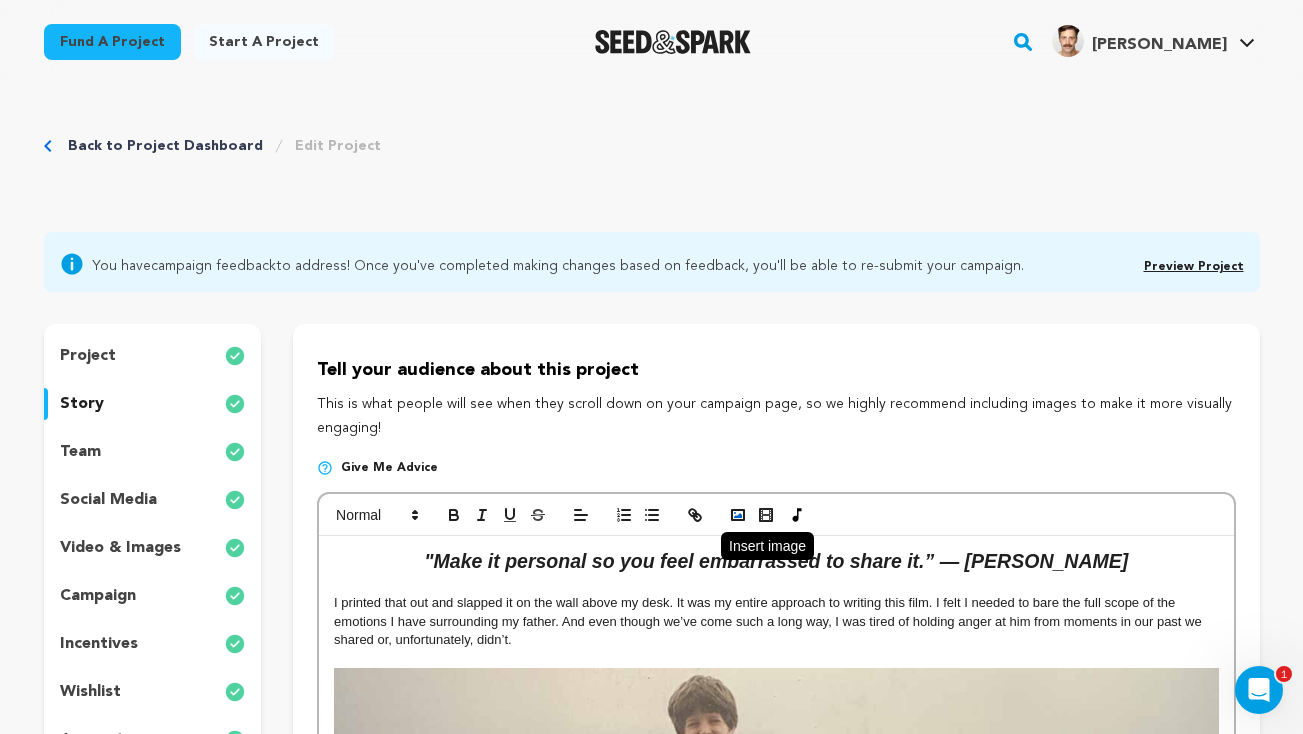 click 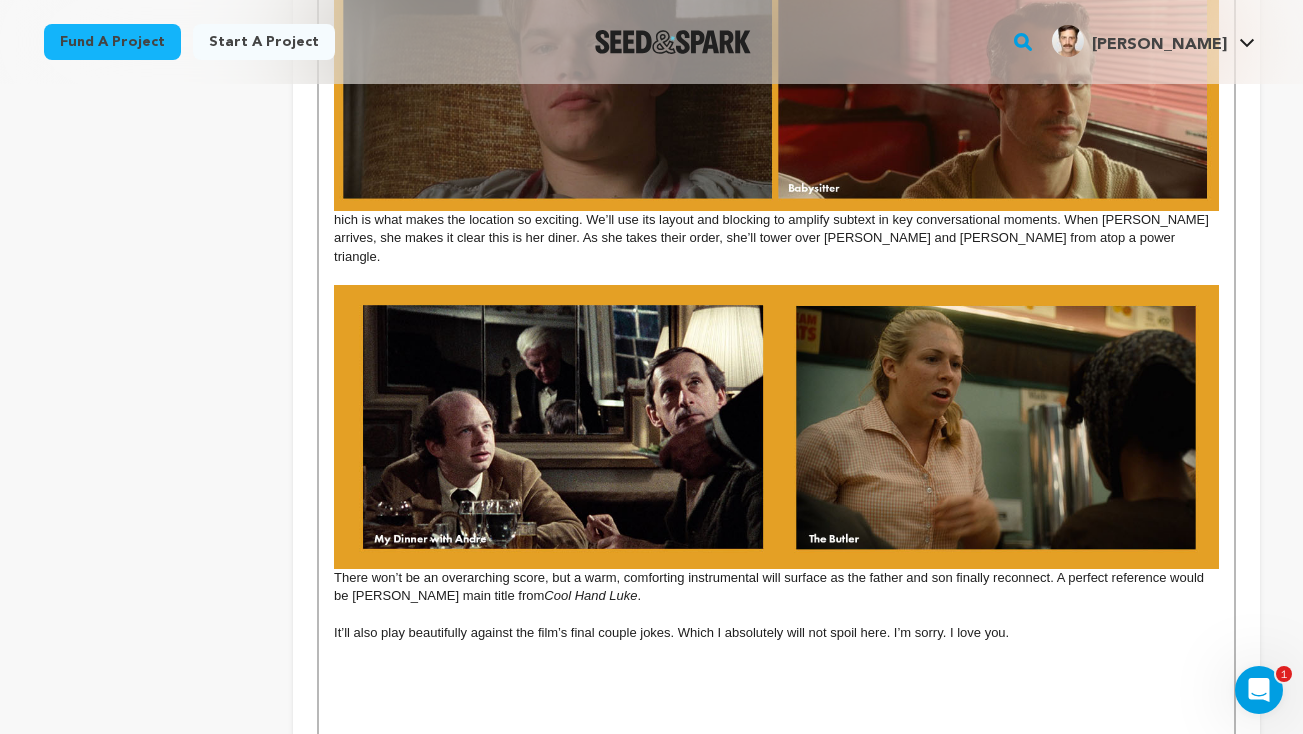 scroll, scrollTop: 3302, scrollLeft: 0, axis: vertical 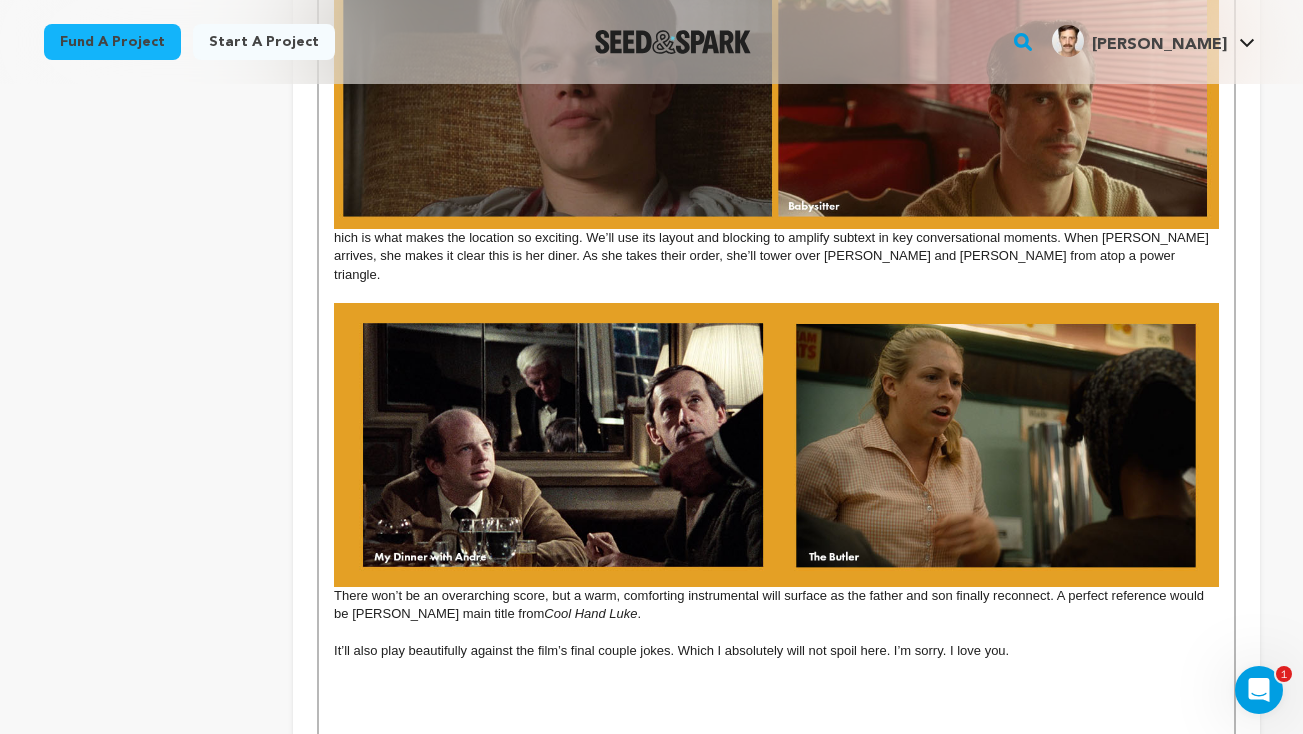 click on "hich is what makes the location so exciting. We’ll use its layout and blocking to amplify subtext in key conversational moments. When Karla arrives, she makes it clear this is her diner. As she takes their order, she’ll tower over Luke and Craig from atop a power triangle." at bounding box center (776, -89) 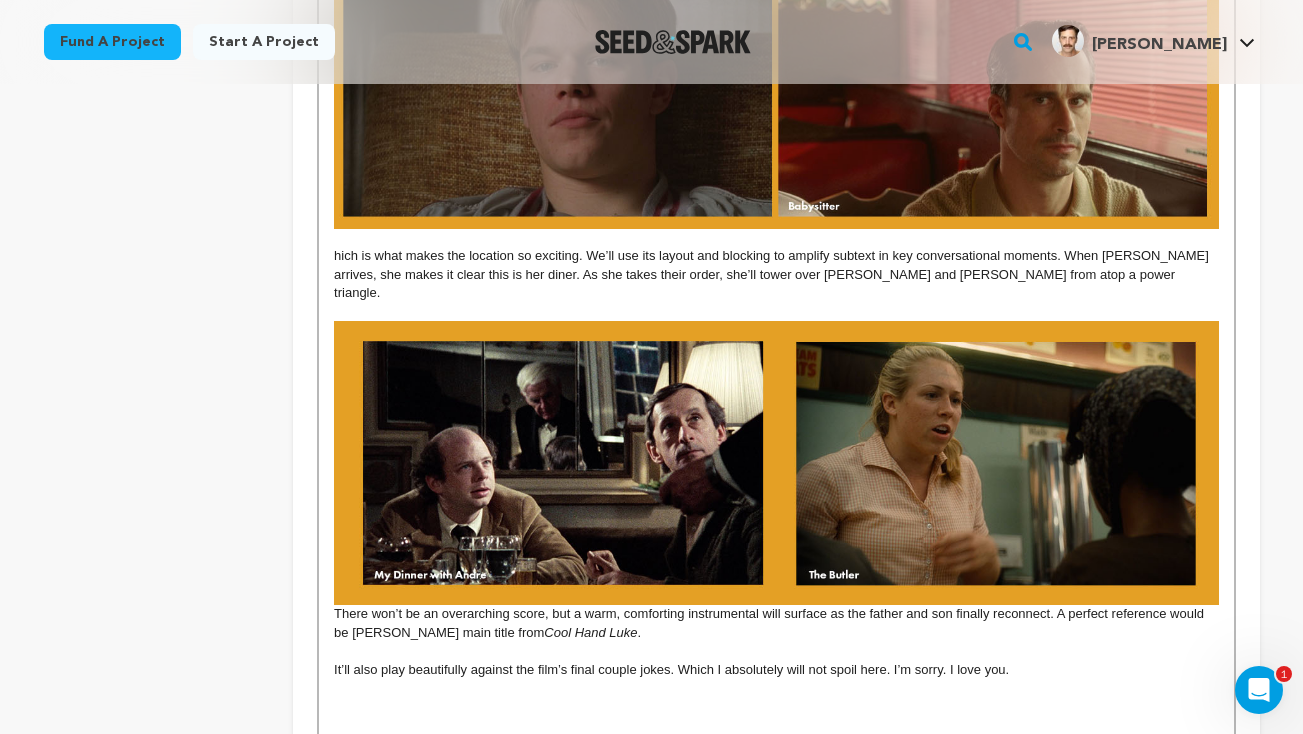 type 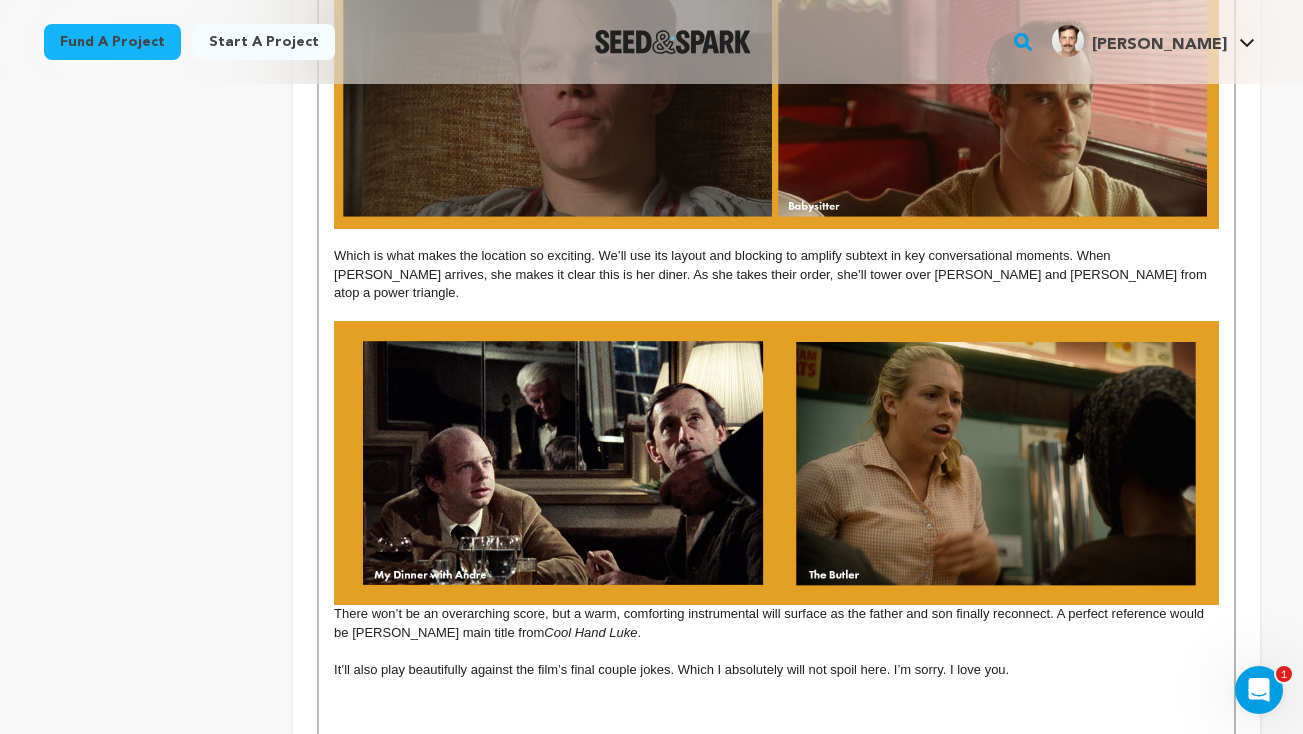 click on ""Make it personal so you feel embarrassed to share it.” — Quentin Tarantio I printed that out and slapped it on the wall above my desk. It was my entire approach to writing this film. I felt I needed to bare the full scope of the emotions I have surrounding my father. And even though we’ve come such a long way, I was tired of holding anger at him from moments in our past we shared or, unfortunately, didn’t.  I needed to have the conversations we never had. To say the things I’ve only said to my therapist. To show the beauty of our reconnection in one definitive, cinematic moment.  That’s what drove me to write this short film and the subsequent feature length version of it. It’s part healing, part cautionary tale, part redemption story.   He is also most likely reading this, so “Dad Drought 2: The Re-Drought” will most certainly be chock full of fresh material. LUKE BOON  is a 43-year-old New York photo assistant still reeling from a lifetime of resentment and rejection. His dad,  really" at bounding box center (776, -275) 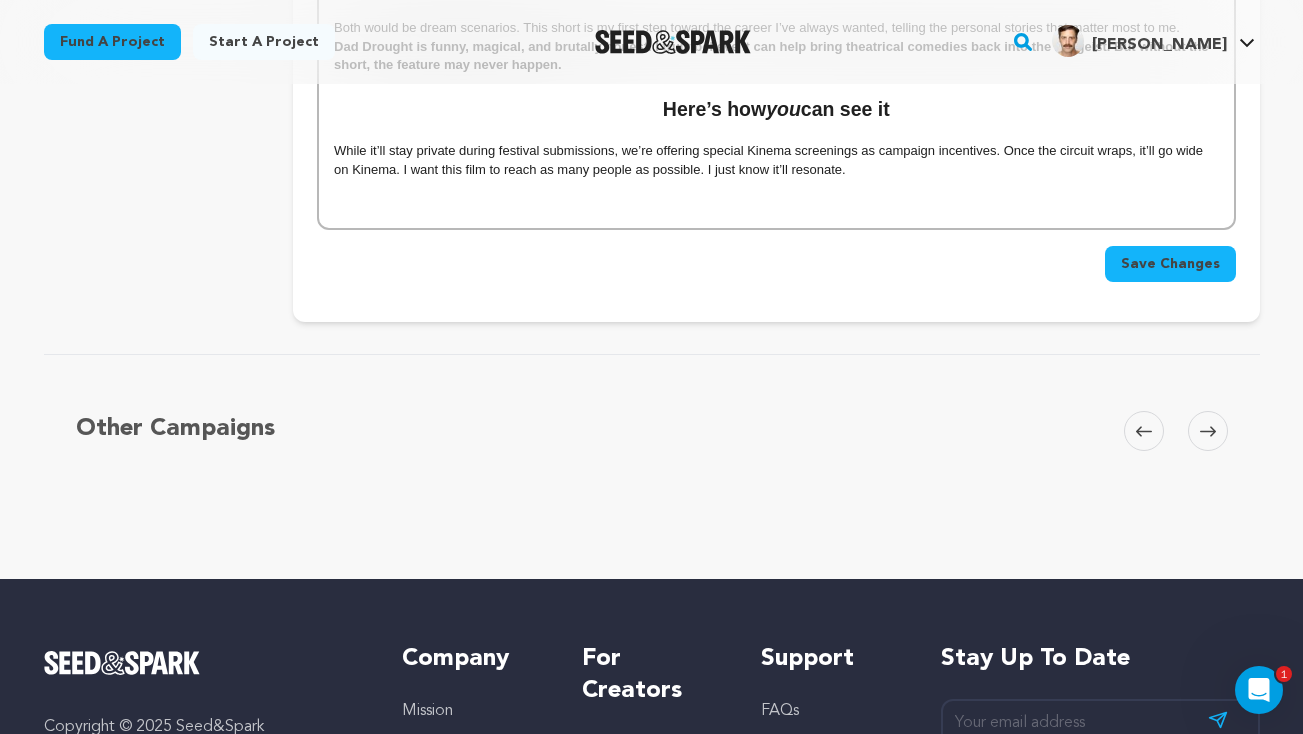 scroll, scrollTop: 5331, scrollLeft: 0, axis: vertical 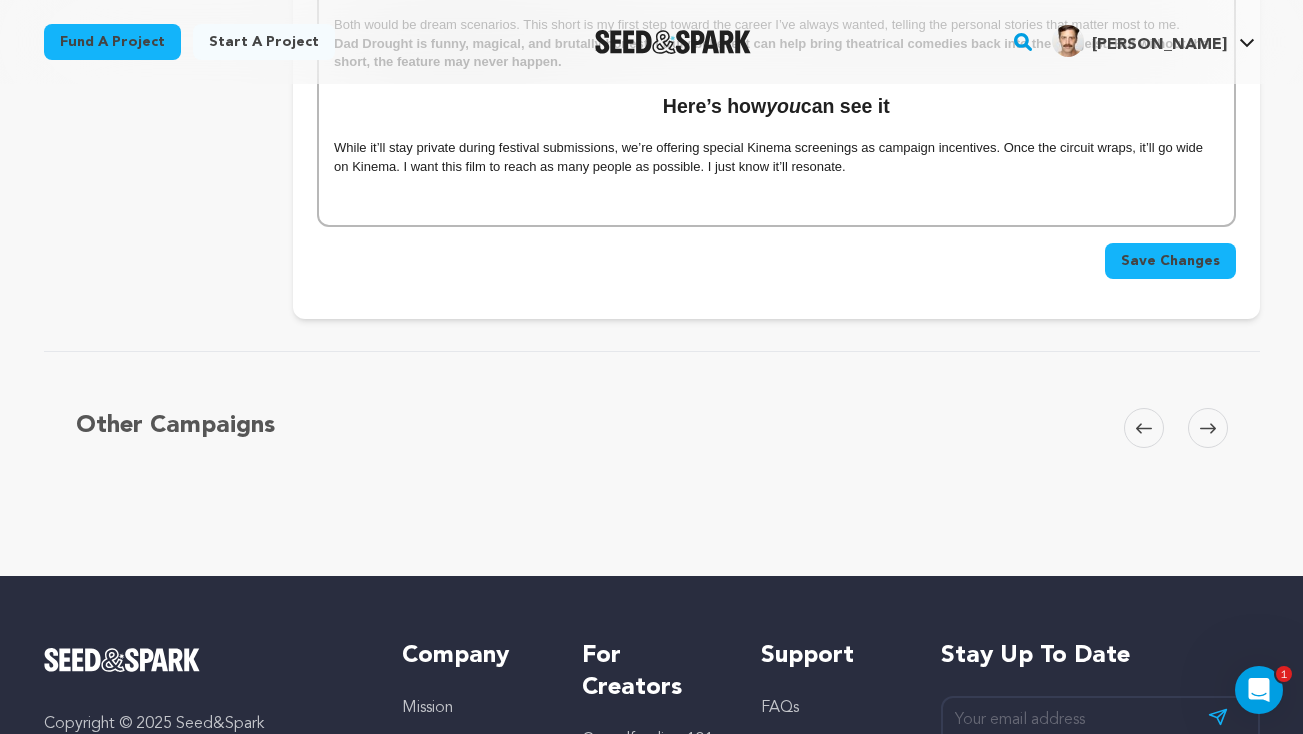 click on "Save Changes" at bounding box center (1170, 261) 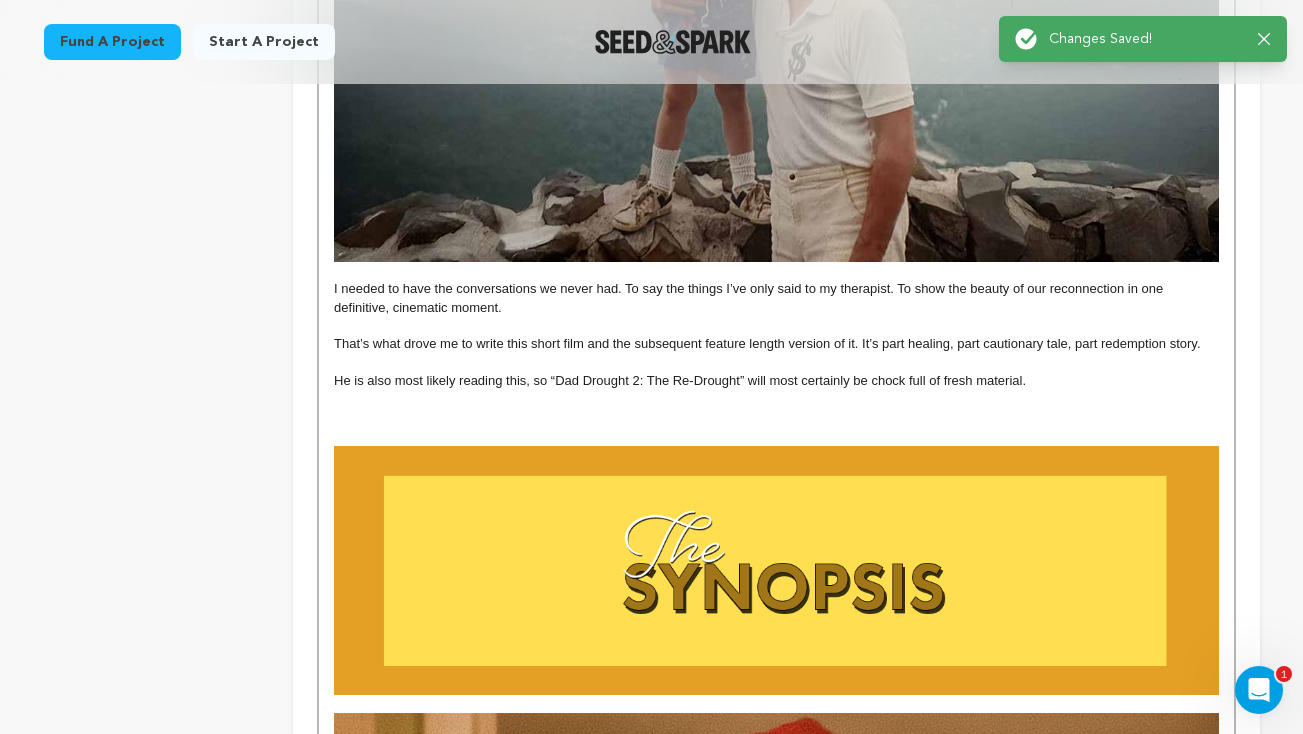 scroll, scrollTop: 23, scrollLeft: 0, axis: vertical 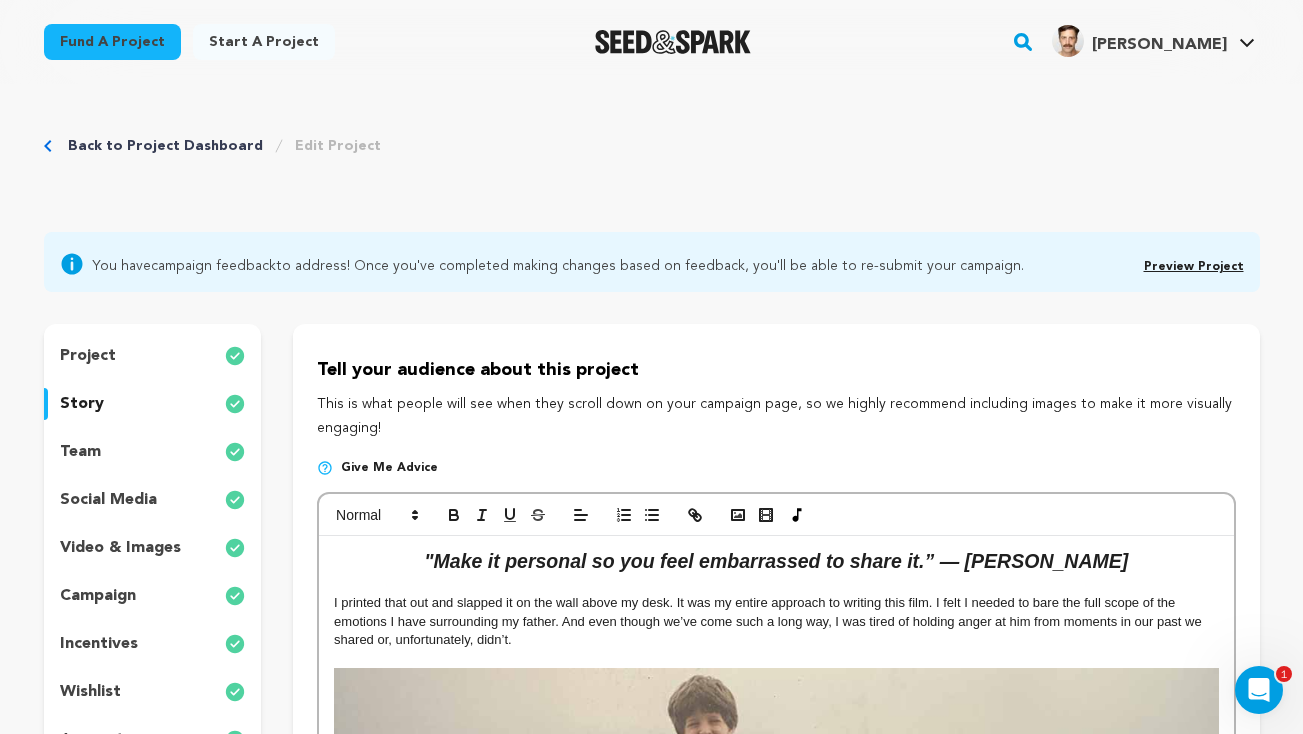 click on ""Make it personal so you feel embarrassed to share it.” — Quentin Tarantio" at bounding box center [776, 562] 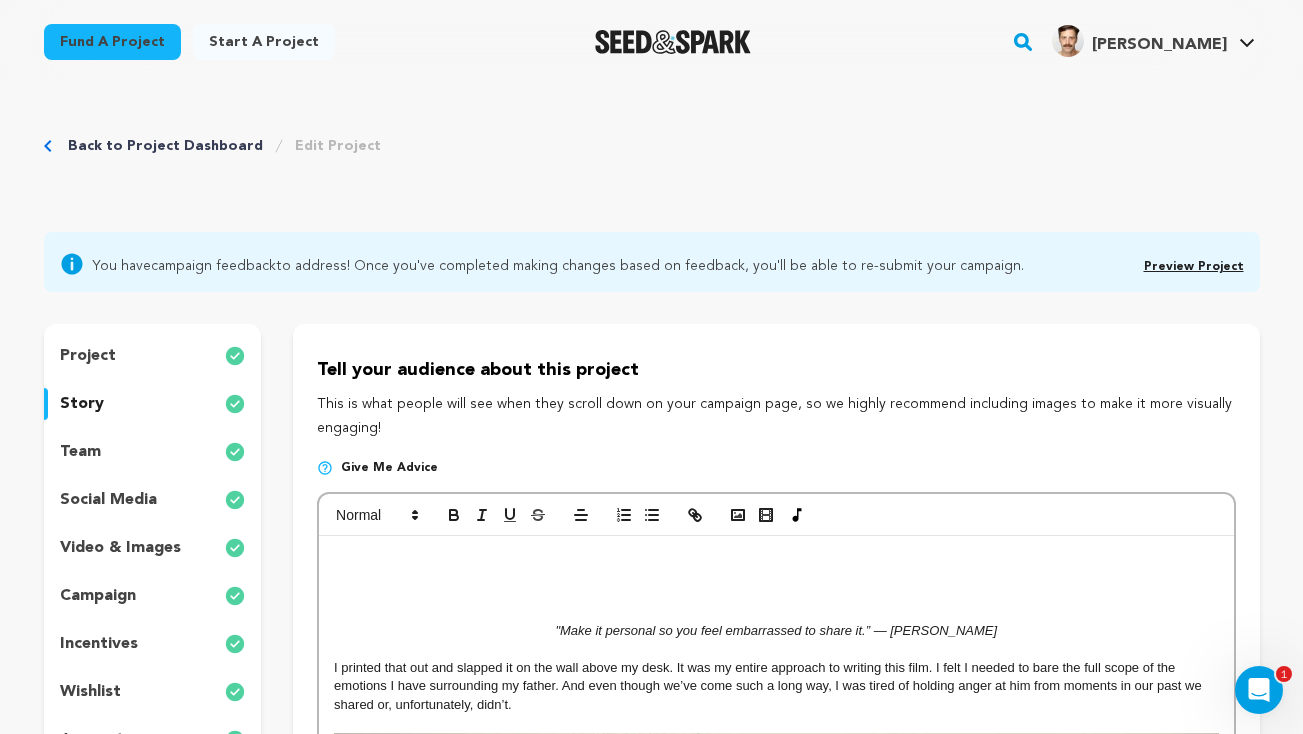 click at bounding box center [776, 562] 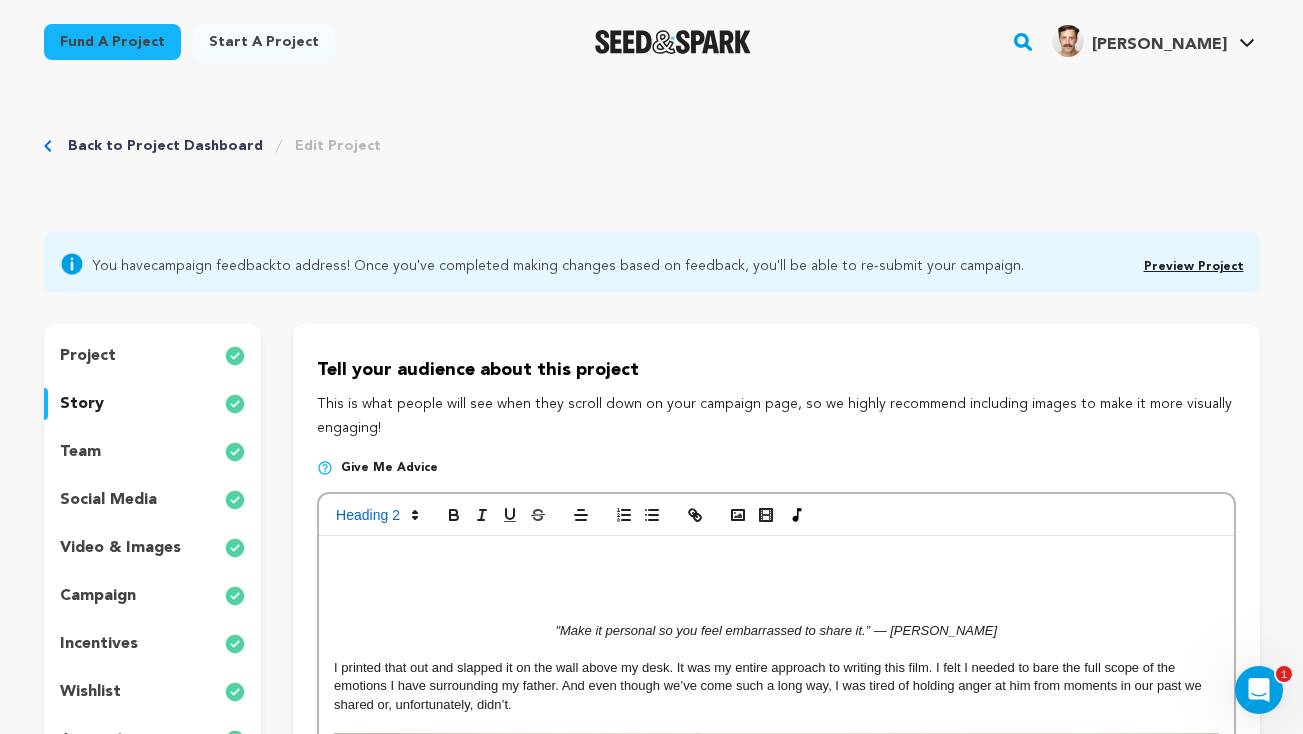 click at bounding box center [776, 562] 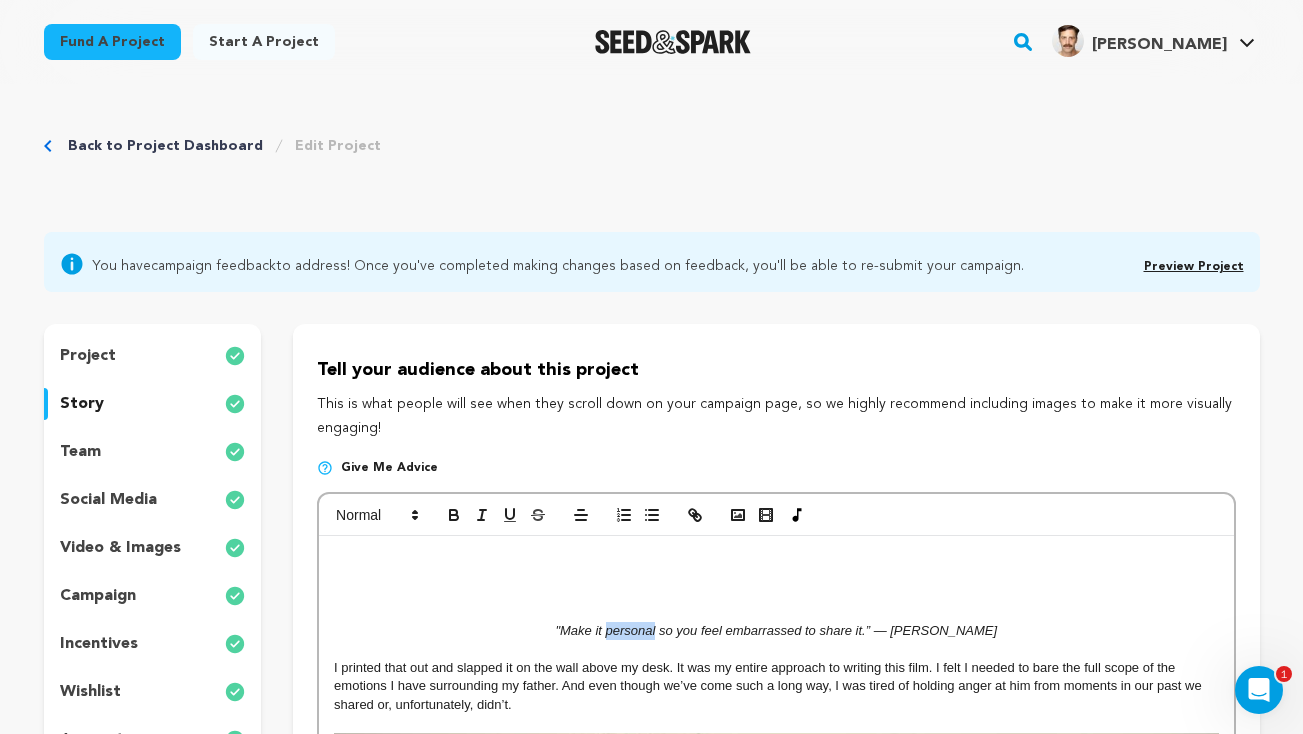 click on ""Make it personal so you feel embarrassed to share it.” — Quentin Tarantio" at bounding box center (776, 630) 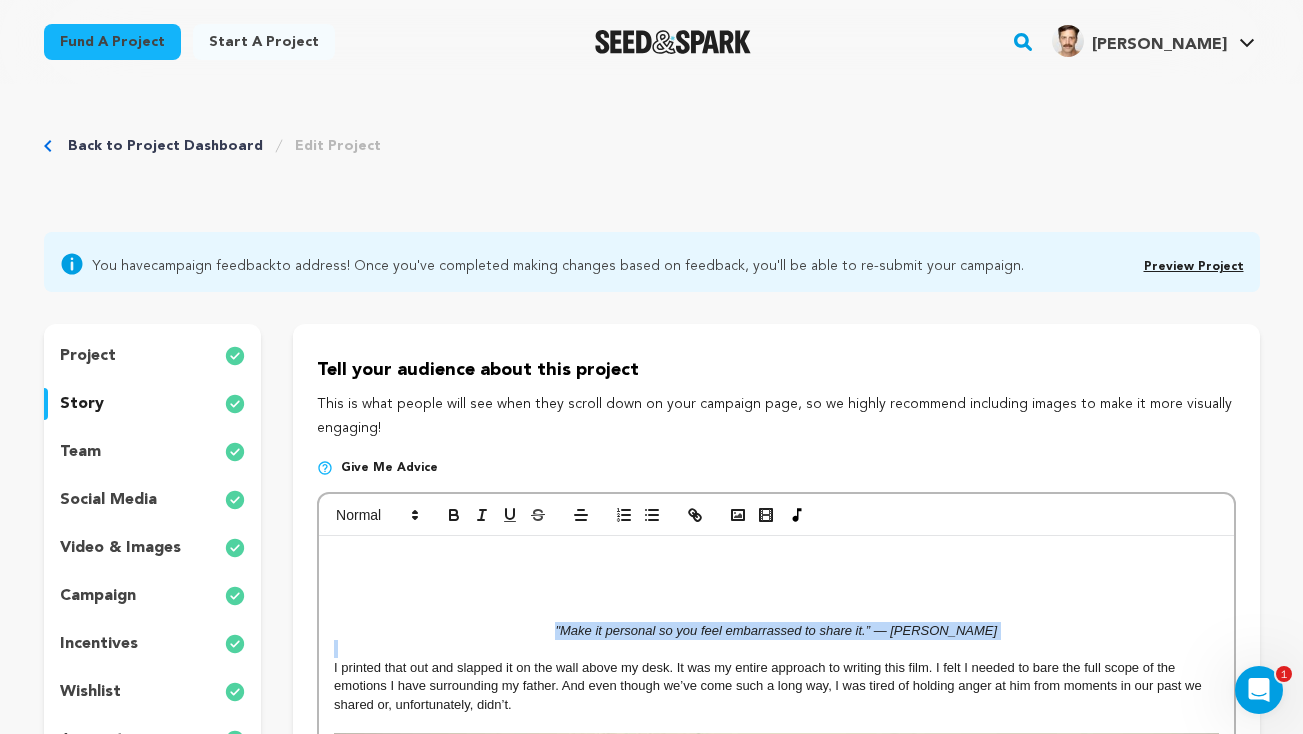 click on ""Make it personal so you feel embarrassed to share it.” — Quentin Tarantio" at bounding box center [776, 630] 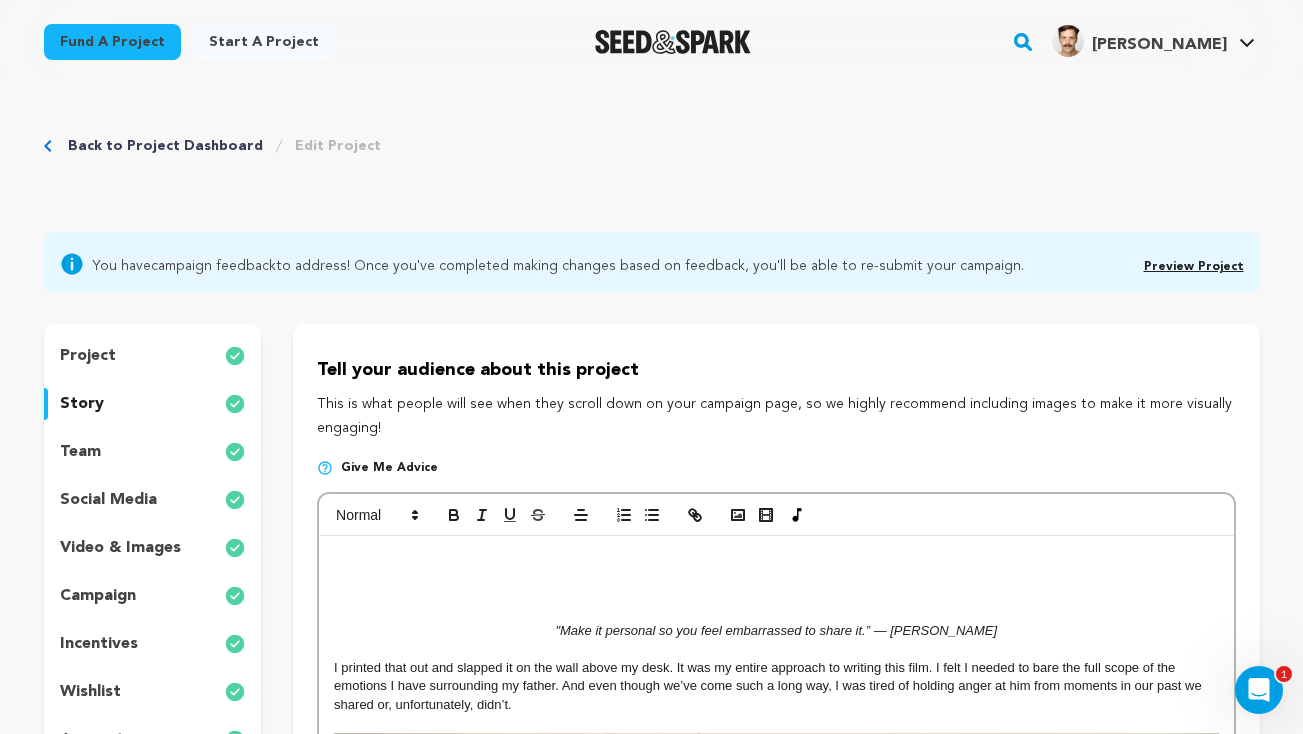 click at bounding box center [776, 515] 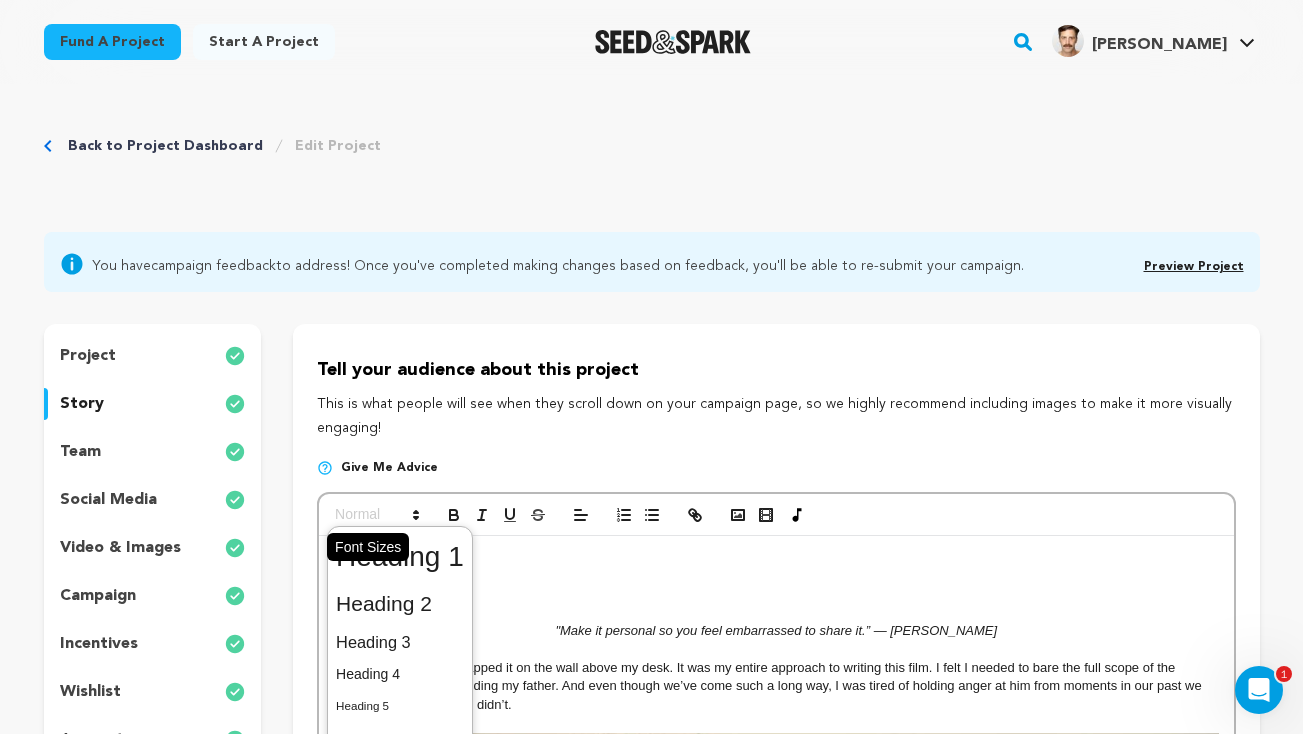 click at bounding box center (376, 515) 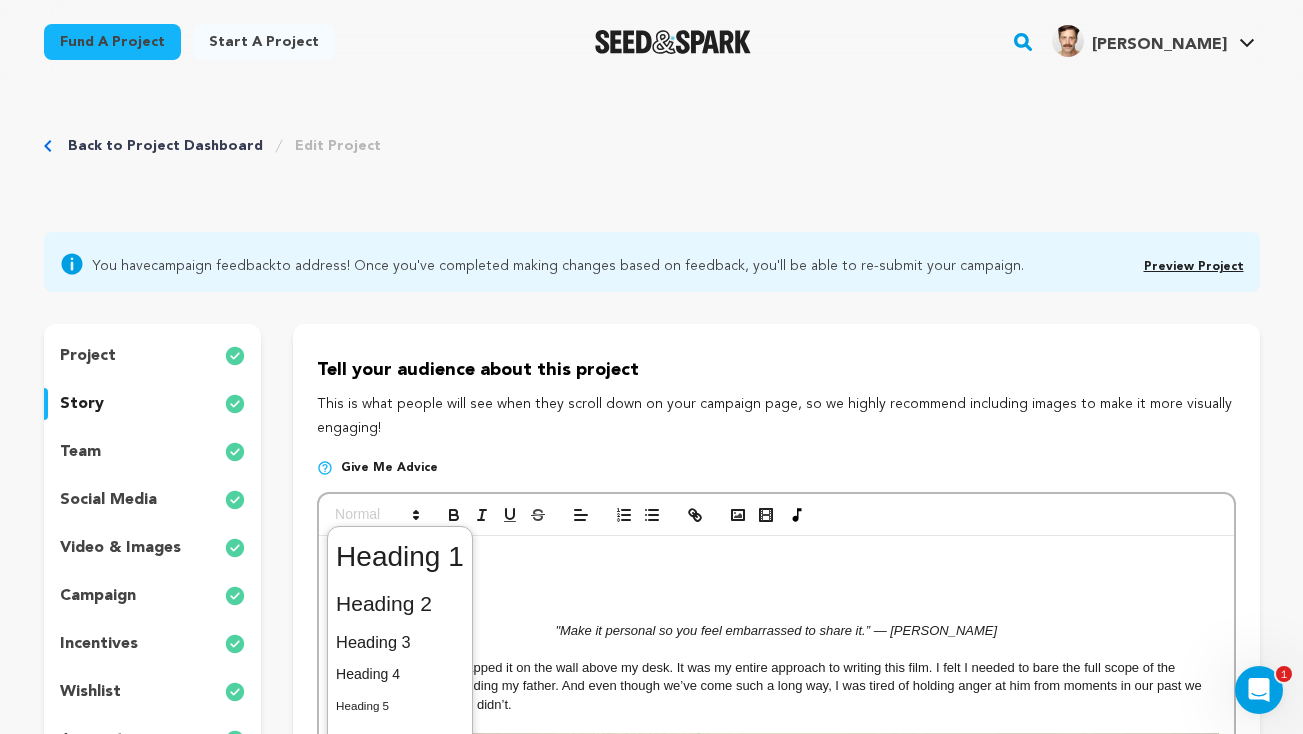 click at bounding box center [776, 613] 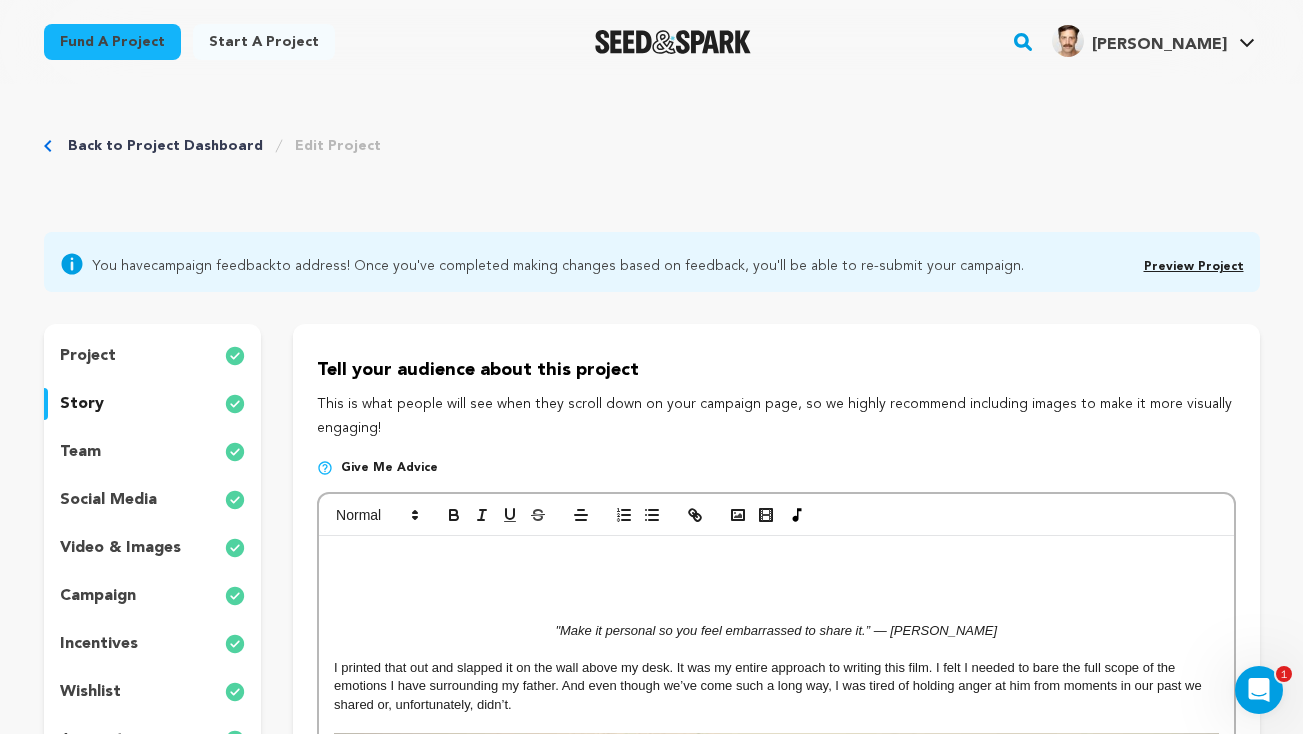 click at bounding box center (776, 613) 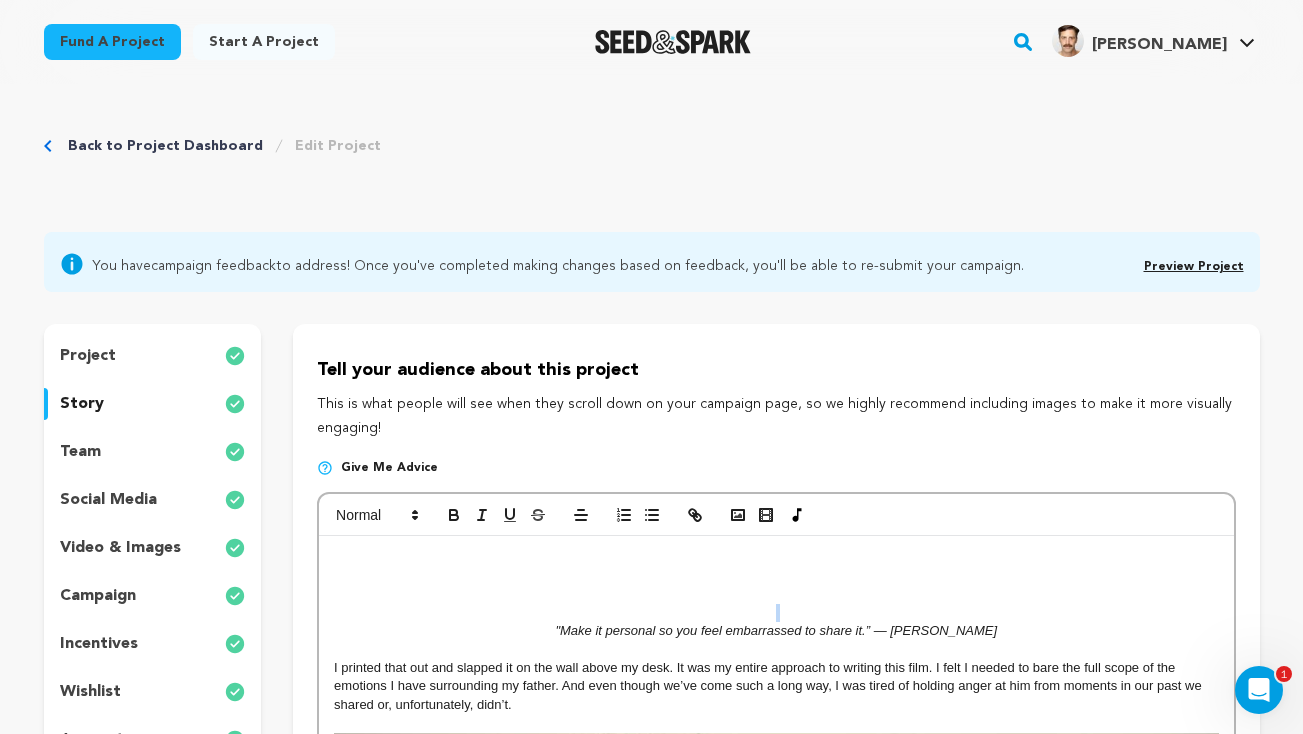 click at bounding box center [776, 613] 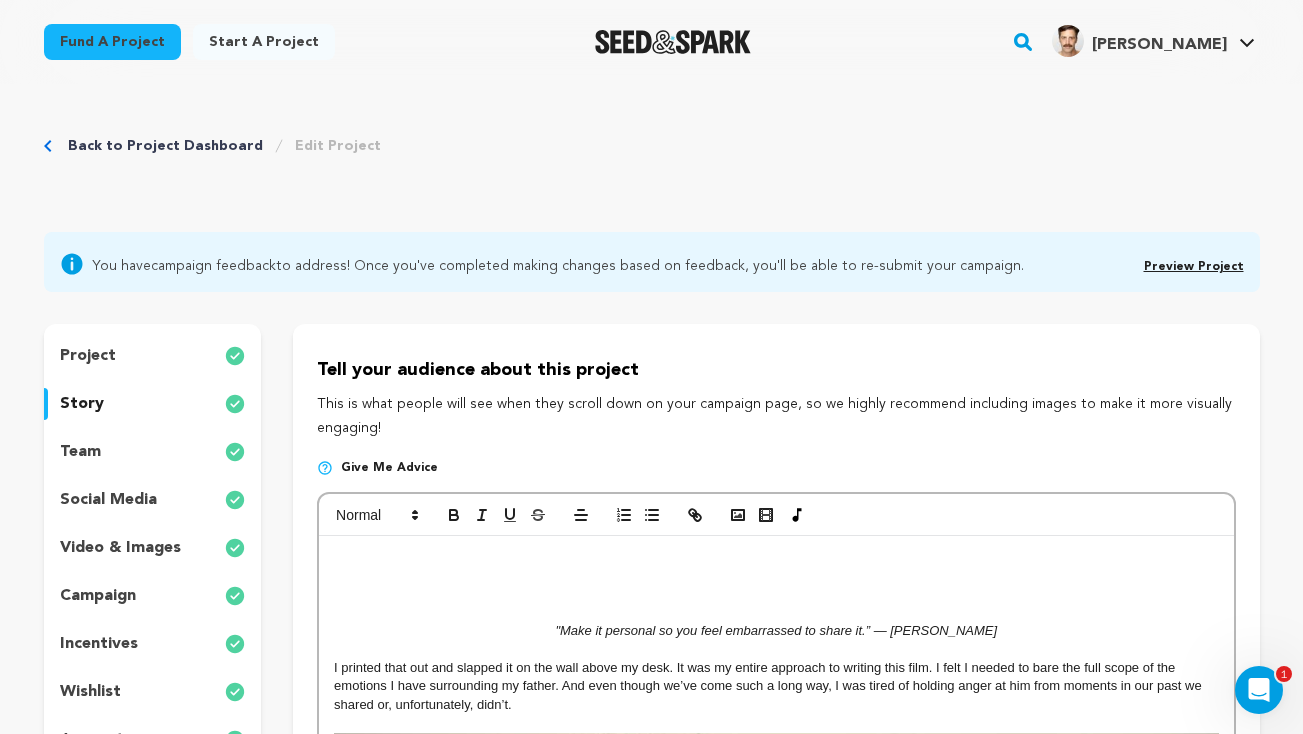 click on ""Make it personal so you feel embarrassed to share it.” — Quentin Tarantio" at bounding box center [776, 630] 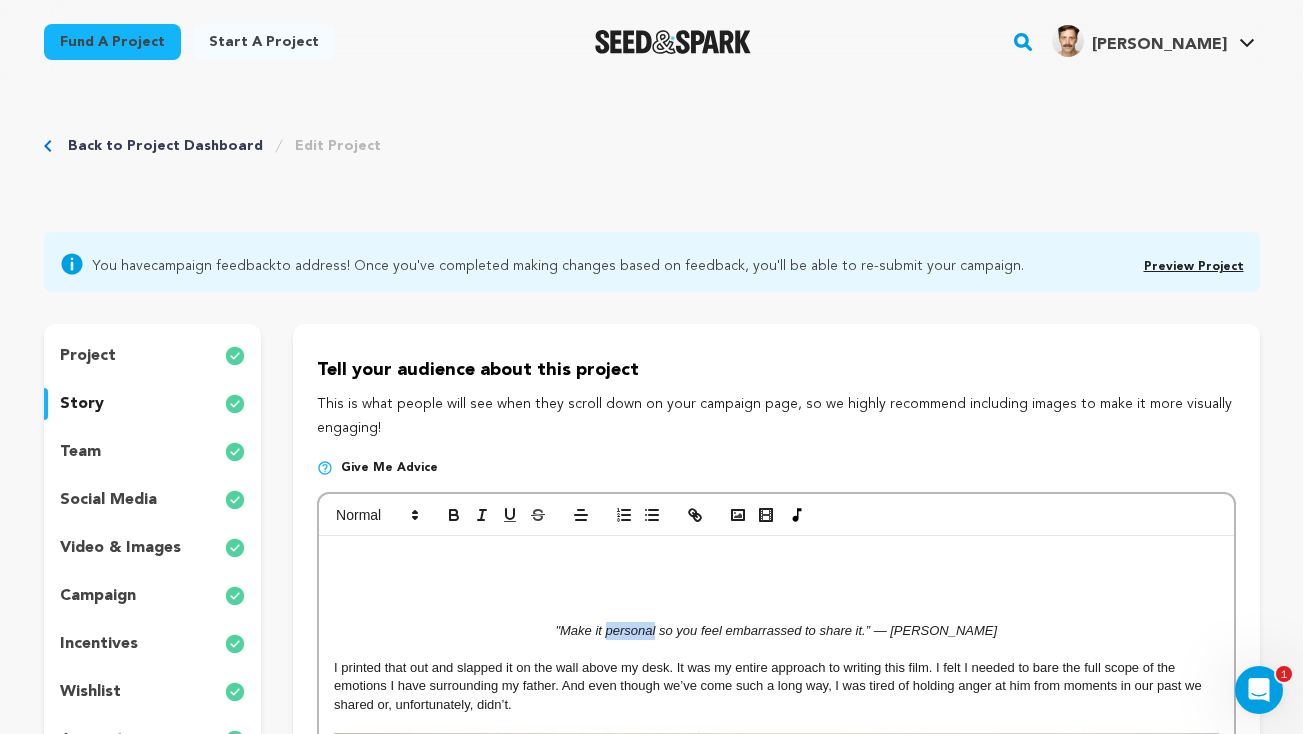 click on ""Make it personal so you feel embarrassed to share it.” — Quentin Tarantio" at bounding box center (776, 630) 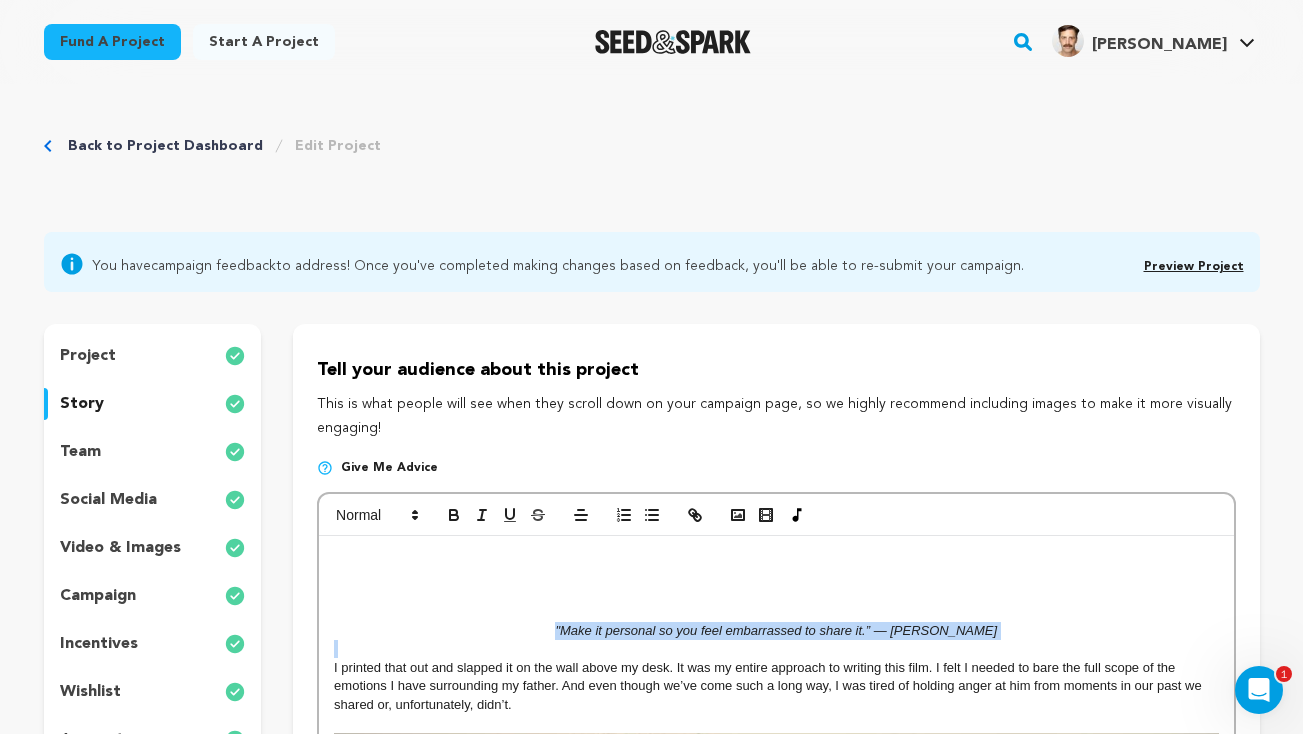 click on ""Make it personal so you feel embarrassed to share it.” — Quentin Tarantio" at bounding box center [776, 630] 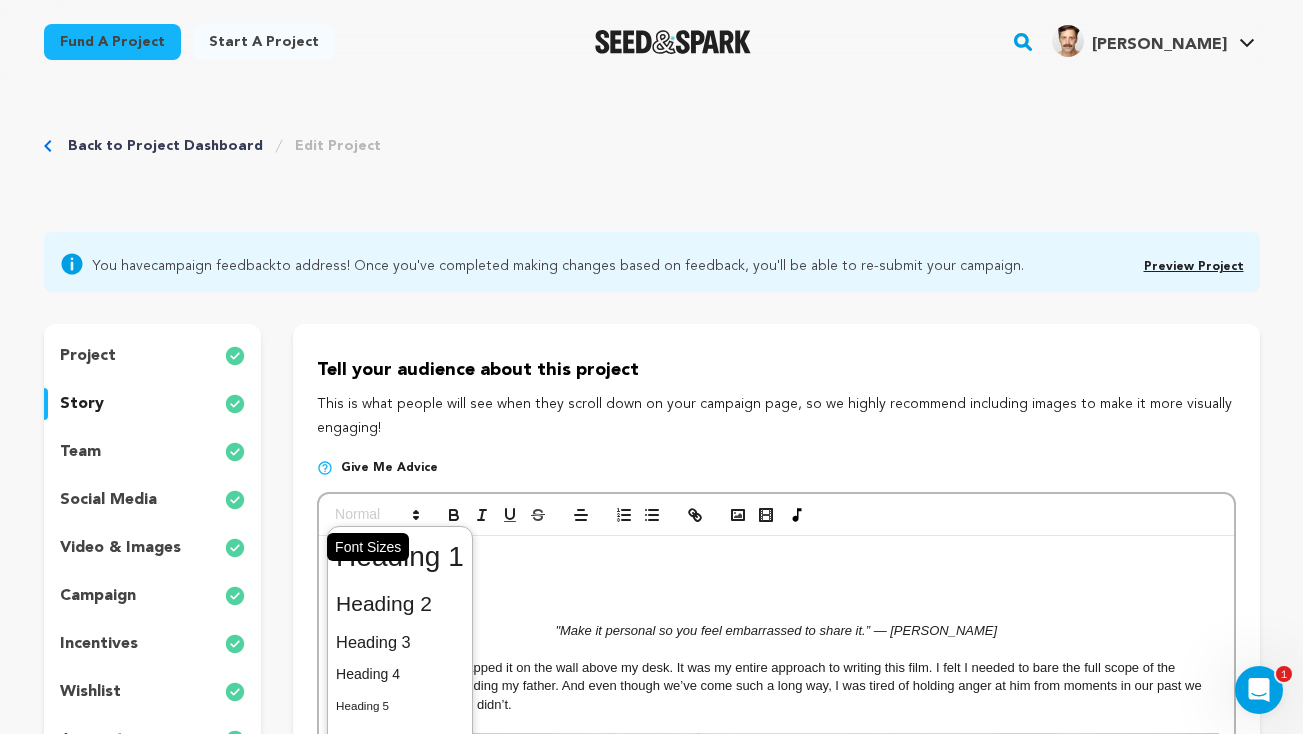 click at bounding box center [376, 515] 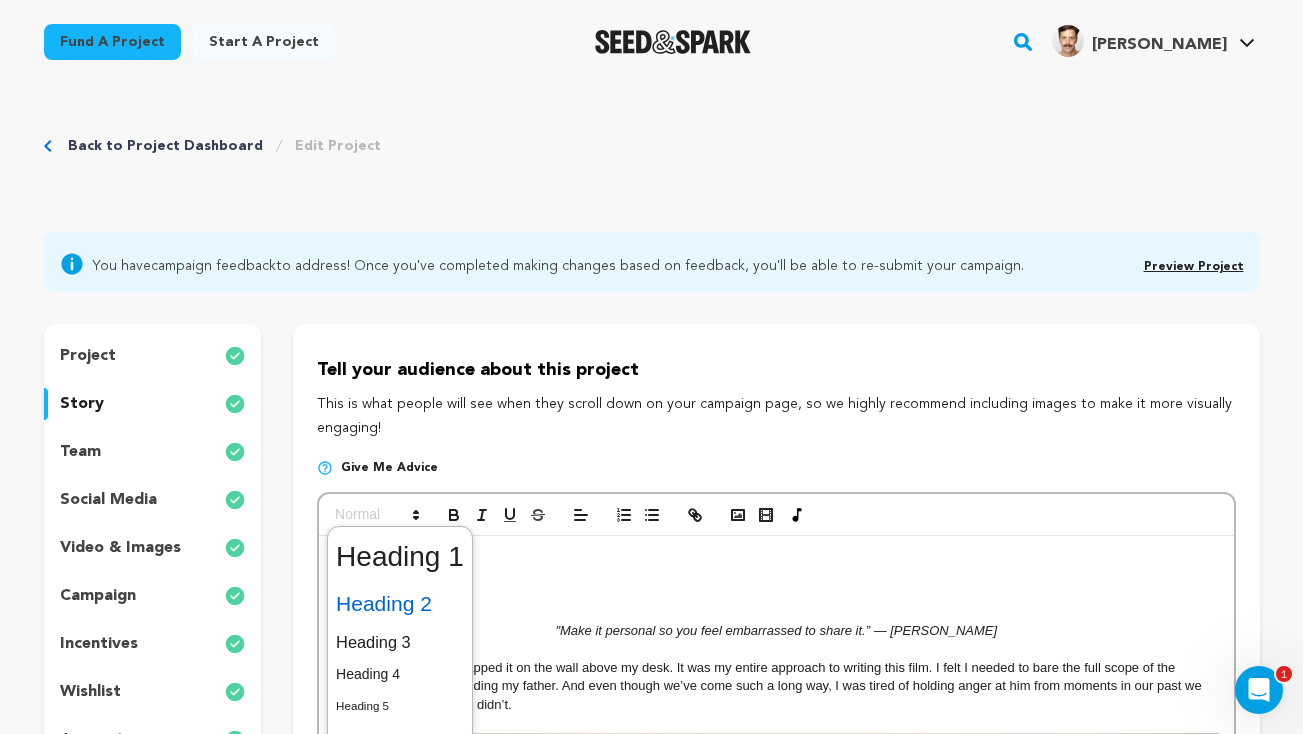 click at bounding box center [400, 604] 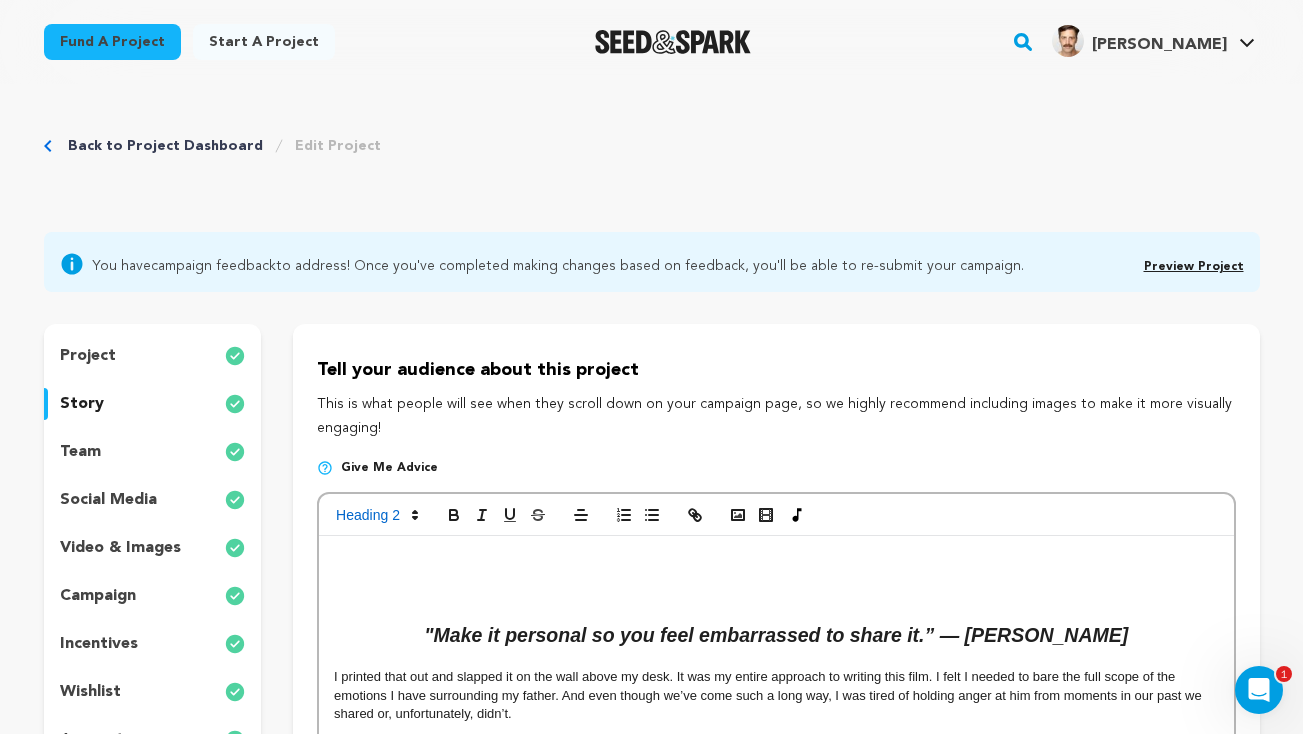 click at bounding box center (776, 562) 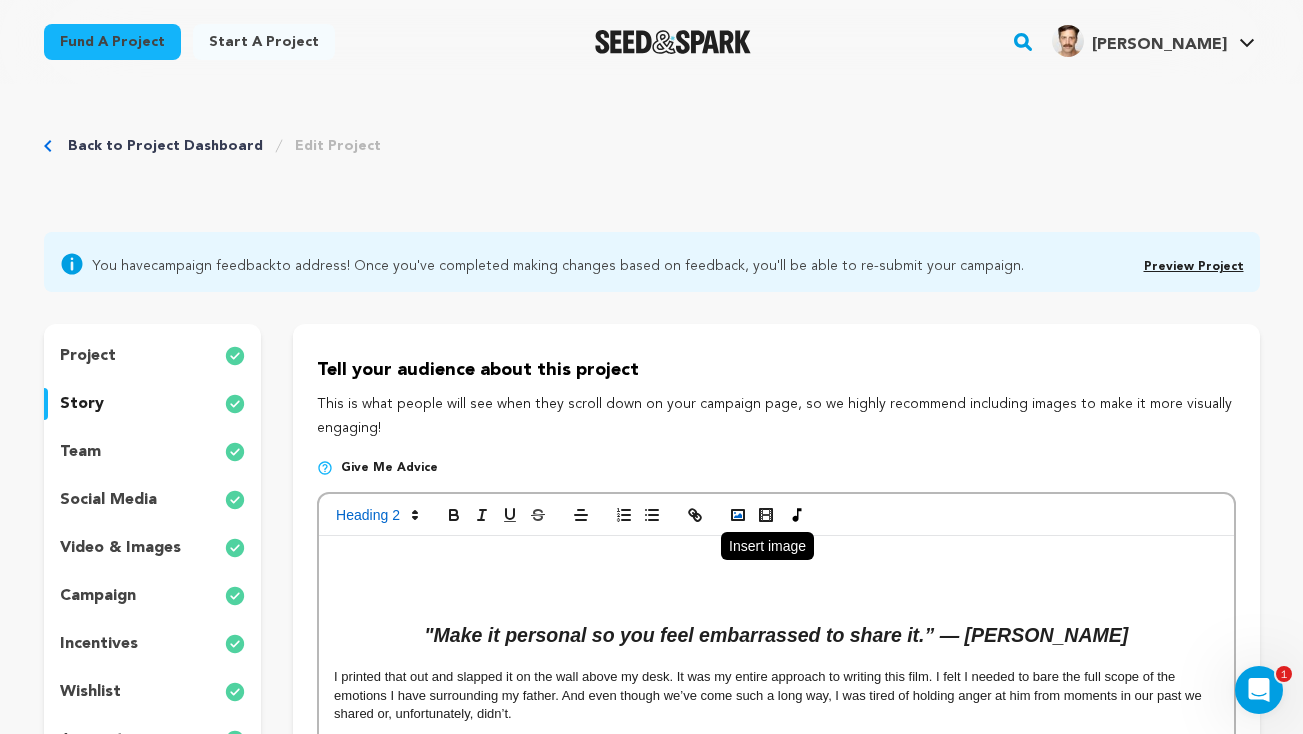 click 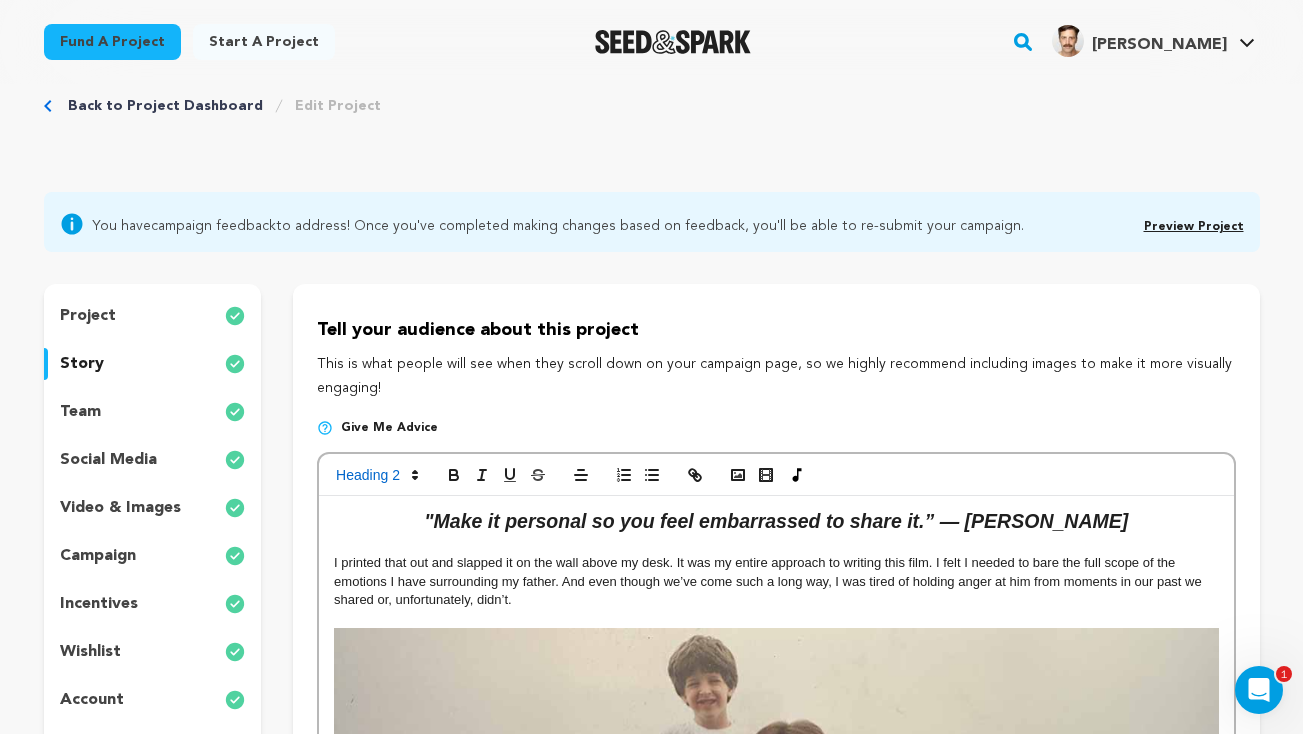 scroll, scrollTop: 41, scrollLeft: 0, axis: vertical 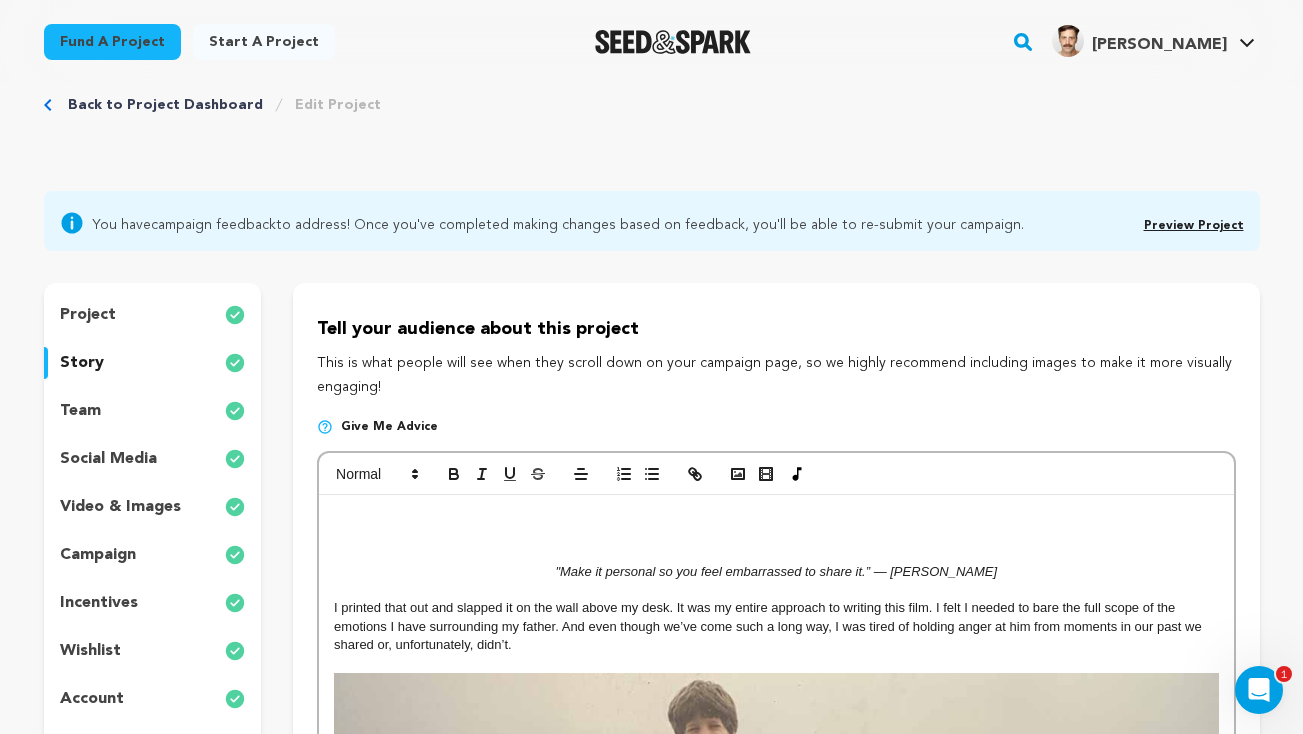 click at bounding box center [776, 521] 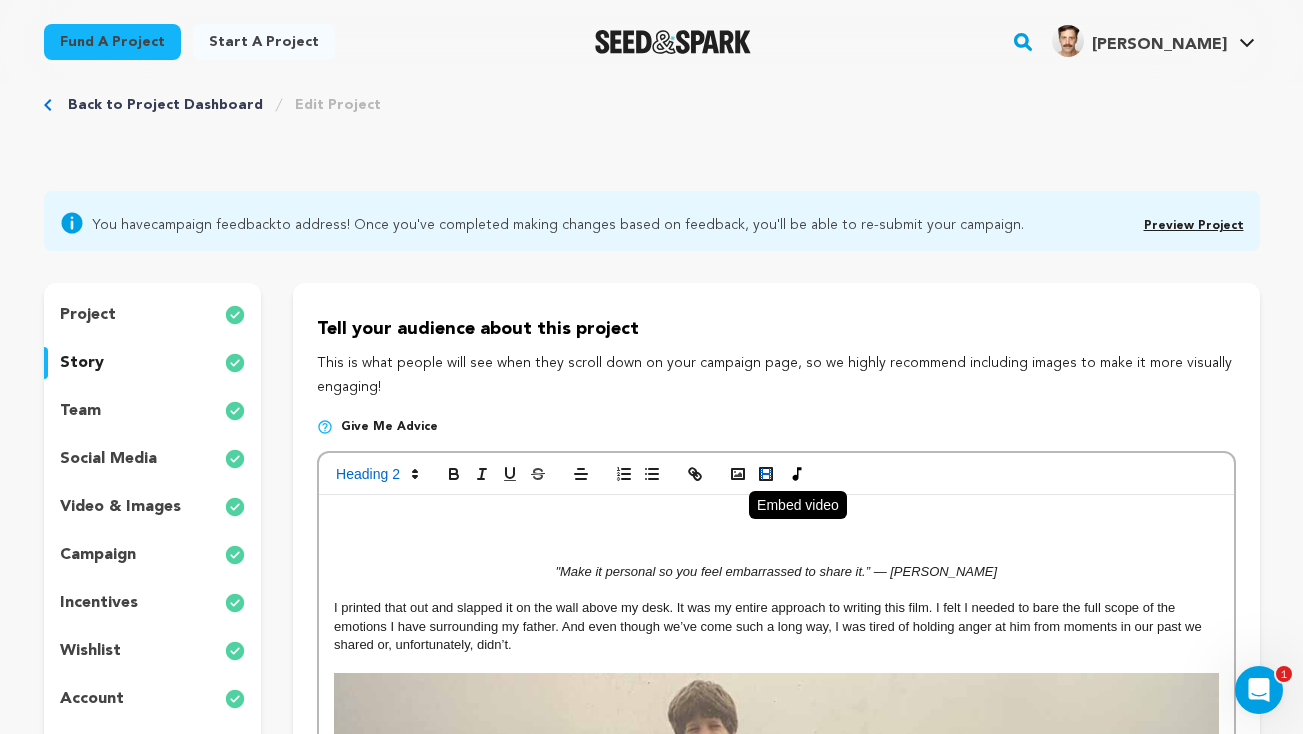 click 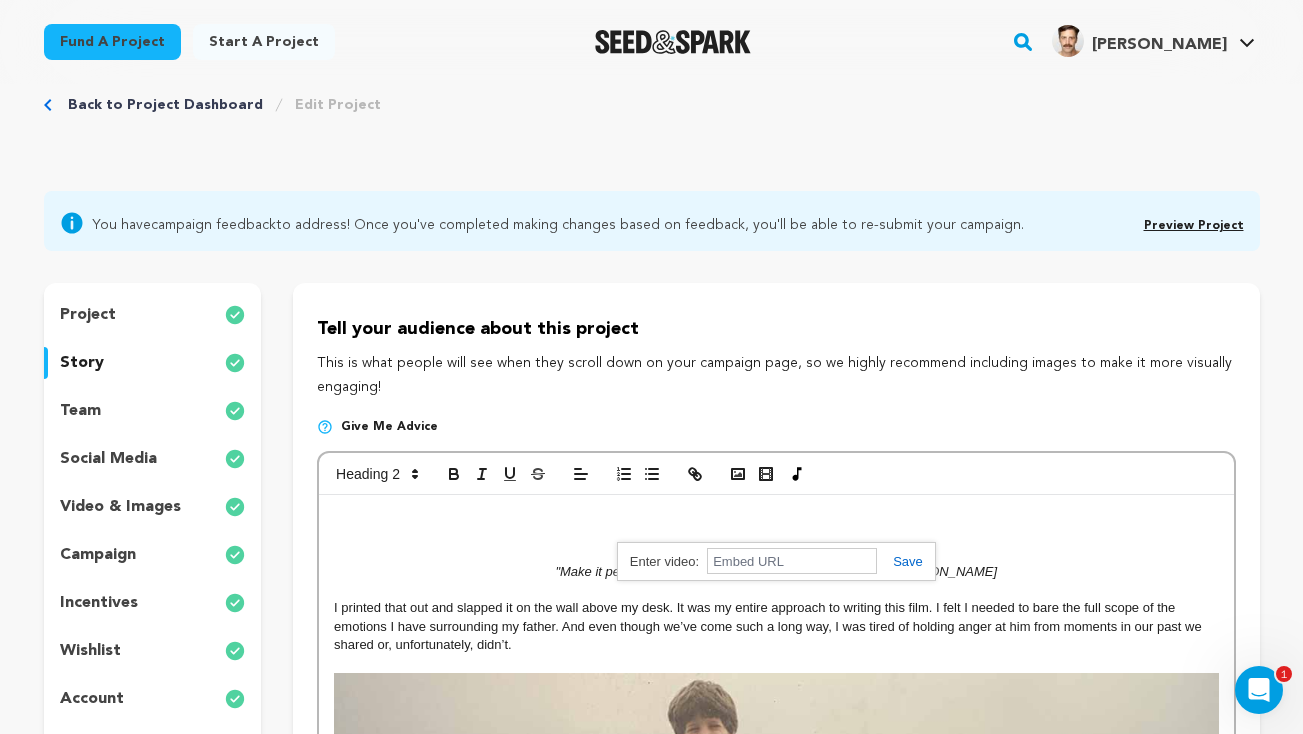 click on ""Make it personal so you feel embarrassed to share it.” — Quentin Tarantio I printed that out and slapped it on the wall above my desk. It was my entire approach to writing this film. I felt I needed to bare the full scope of the emotions I have surrounding my father. And even though we’ve come such a long way, I was tired of holding anger at him from moments in our past we shared or, unfortunately, didn’t.  I needed to have the conversations we never had. To say the things I’ve only said to my therapist. To show the beauty of our reconnection in one definitive, cinematic moment.  That’s what drove me to write this short film and the subsequent feature length version of it. It’s part healing, part cautionary tale, part redemption story.   He is also most likely reading this, so “Dad Drought 2: The Re-Drought” will most certainly be chock full of fresh material. LUKE BOON  is a 43-year-old New York photo assistant still reeling from a lifetime of resentment and rejection. His dad,  really" at bounding box center (776, 3028) 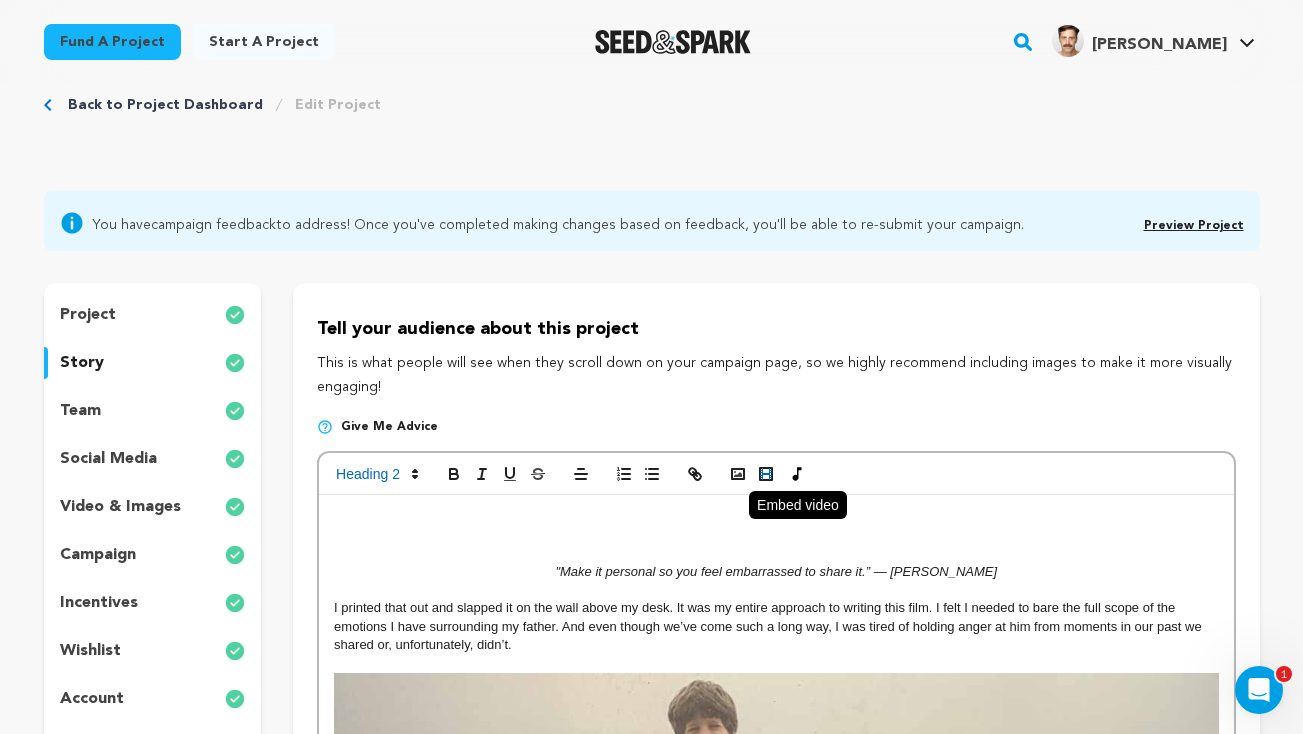 click 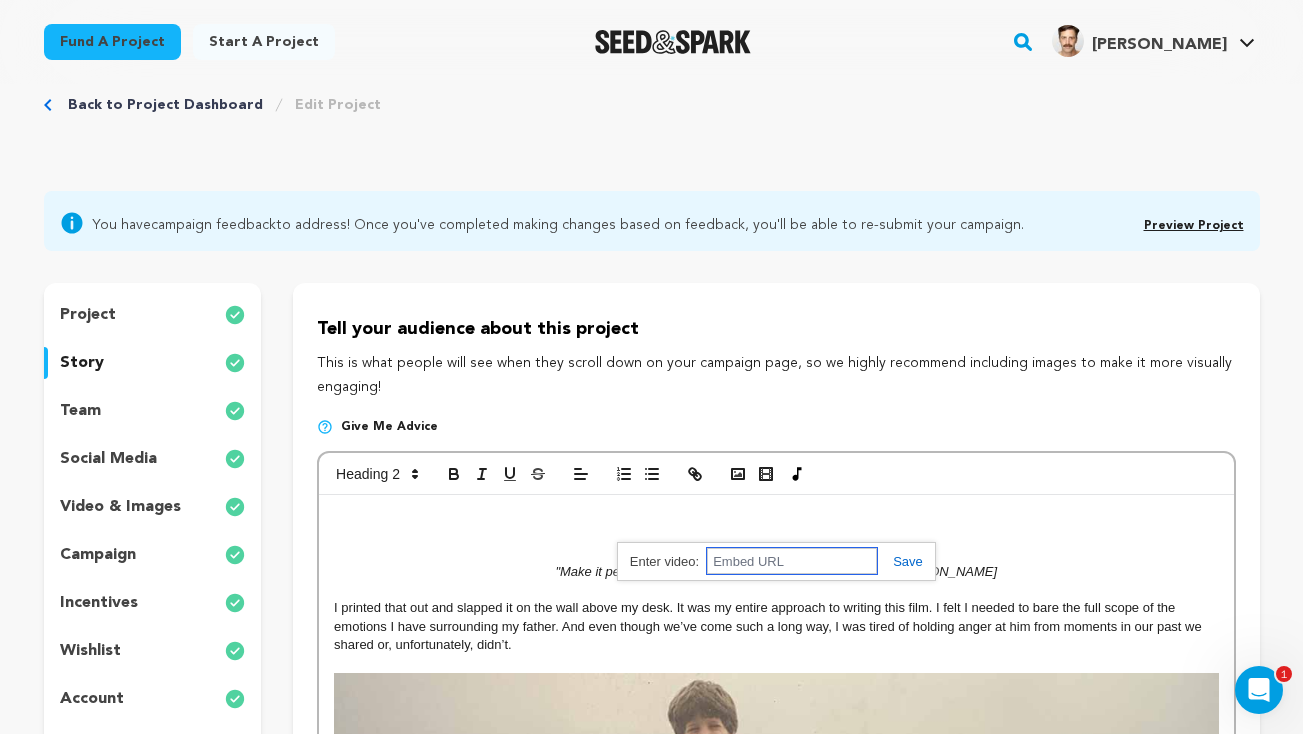 paste on "https://media.giphy.com/media/rm9aj8uLHOvOxIGifH/giphy.gif" 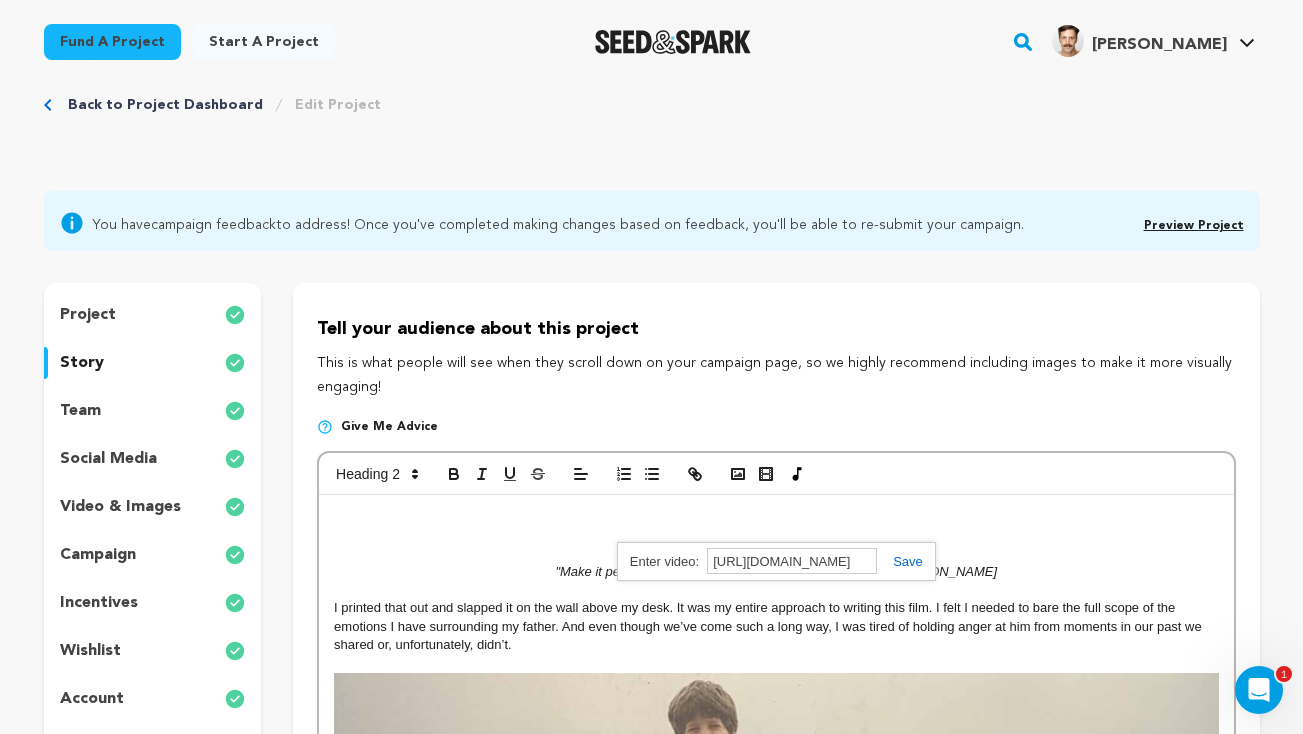 scroll, scrollTop: 0, scrollLeft: 0, axis: both 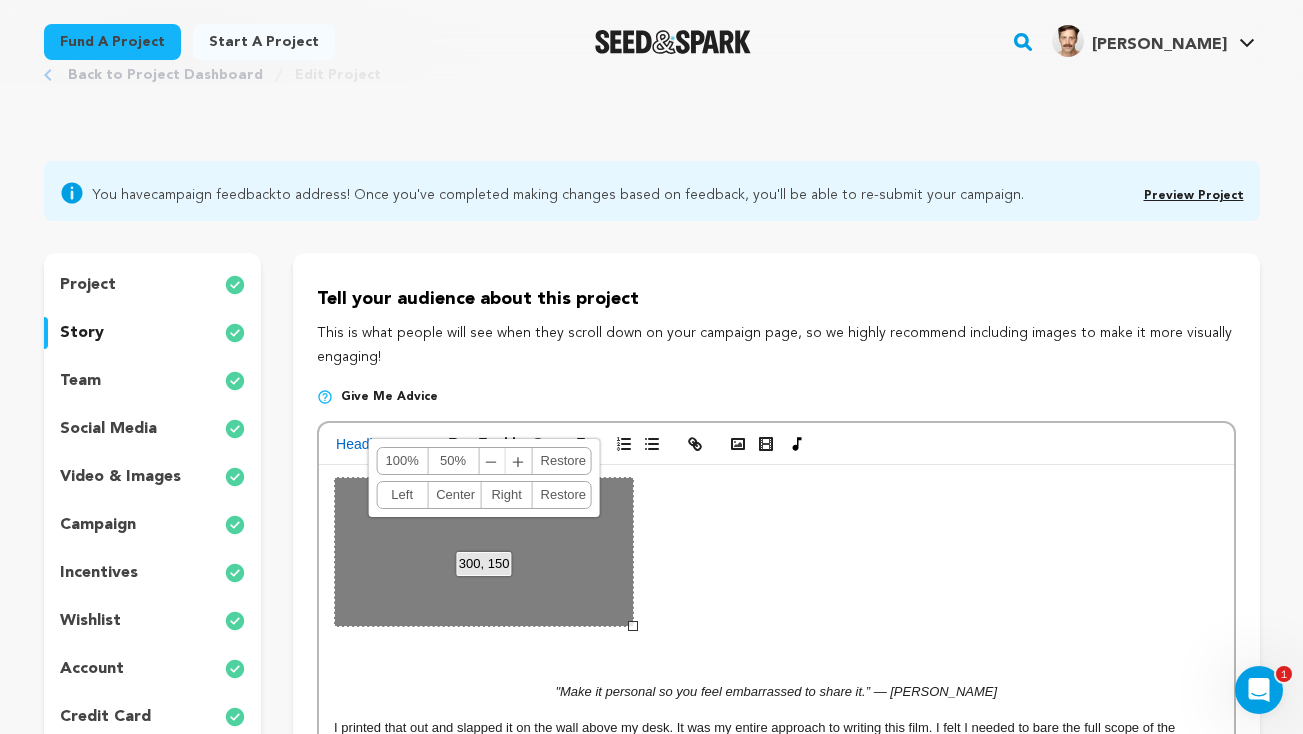 click on "Center" at bounding box center (454, 495) 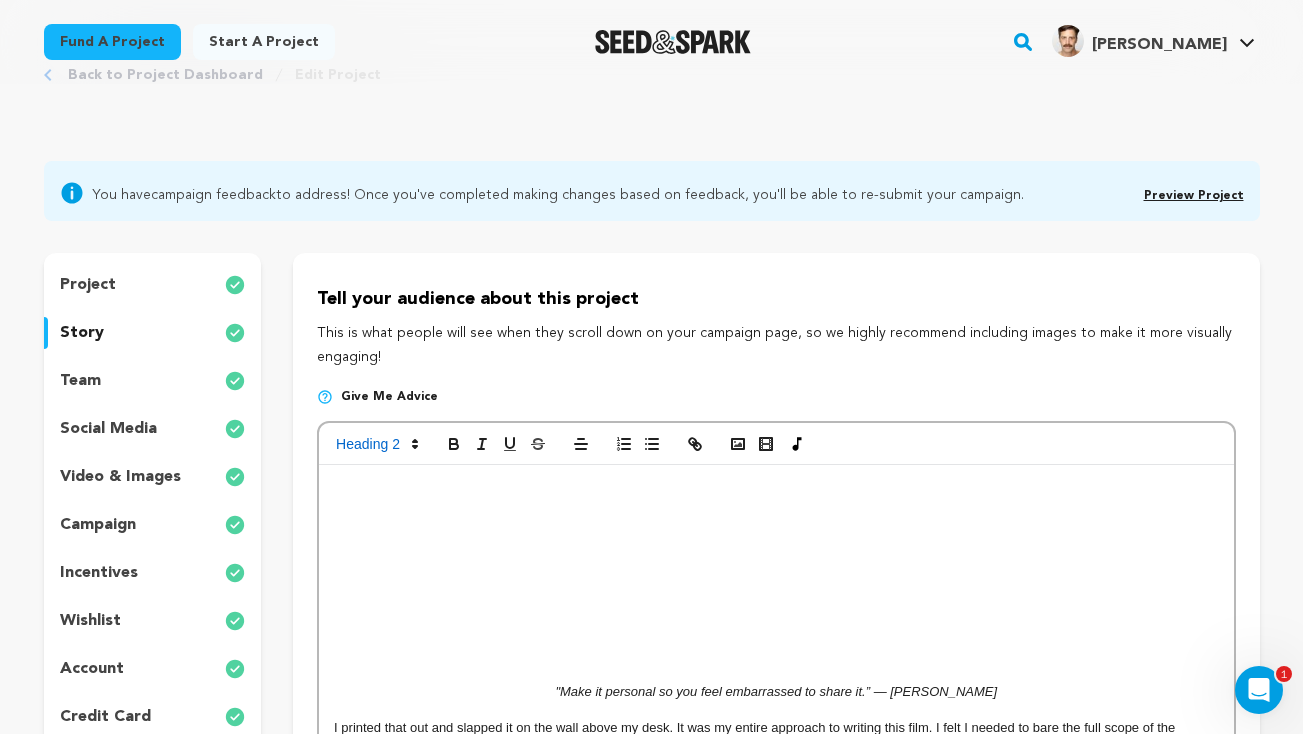 click on ""Make it personal so you feel embarrassed to share it.” — Quentin Tarantio I printed that out and slapped it on the wall above my desk. It was my entire approach to writing this film. I felt I needed to bare the full scope of the emotions I have surrounding my father. And even though we’ve come such a long way, I was tired of holding anger at him from moments in our past we shared or, unfortunately, didn’t.  I needed to have the conversations we never had. To say the things I’ve only said to my therapist. To show the beauty of our reconnection in one definitive, cinematic moment.  That’s what drove me to write this short film and the subsequent feature length version of it. It’s part healing, part cautionary tale, part redemption story.   He is also most likely reading this, so “Dad Drought 2: The Re-Drought” will most certainly be chock full of fresh material. LUKE BOON  is a 43-year-old New York photo assistant still reeling from a lifetime of resentment and rejection. His dad,  really" at bounding box center (776, 3073) 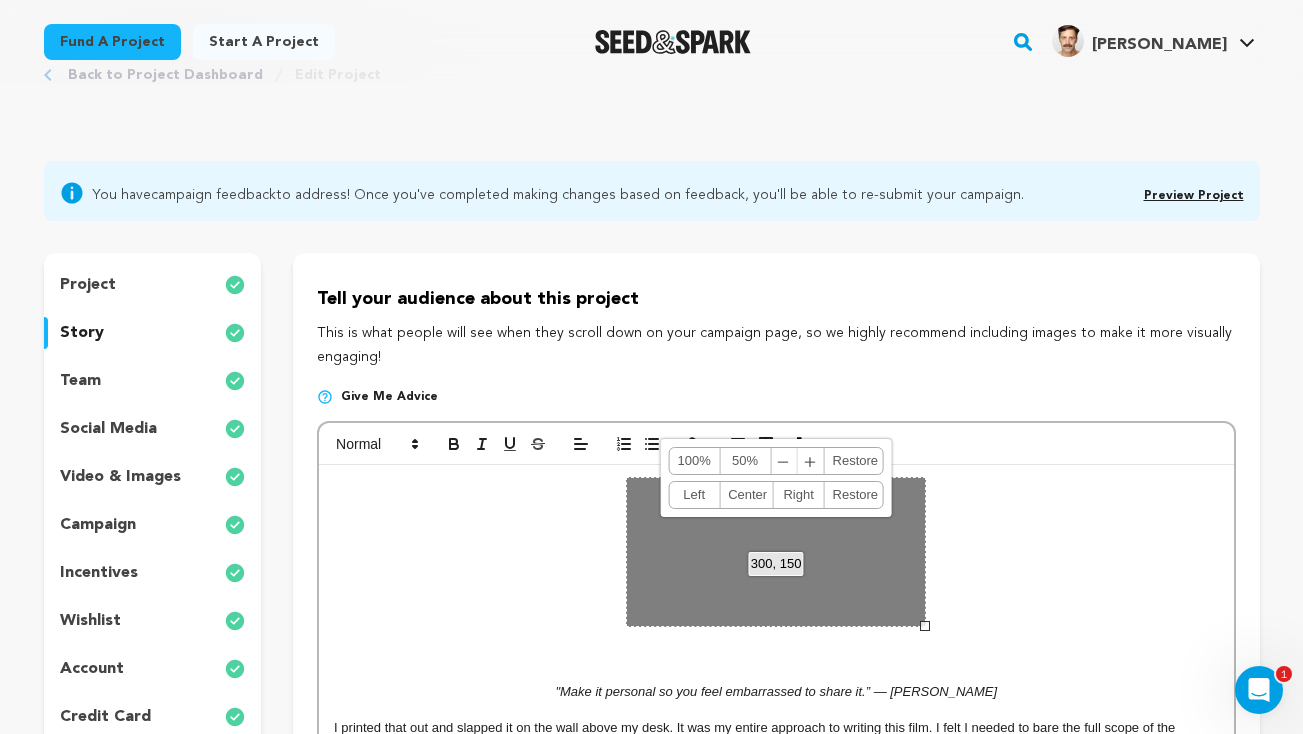click on "300, 150
100%
50%
﹣
﹢
Restore
Left
Center
Right
Restore" at bounding box center (776, 552) 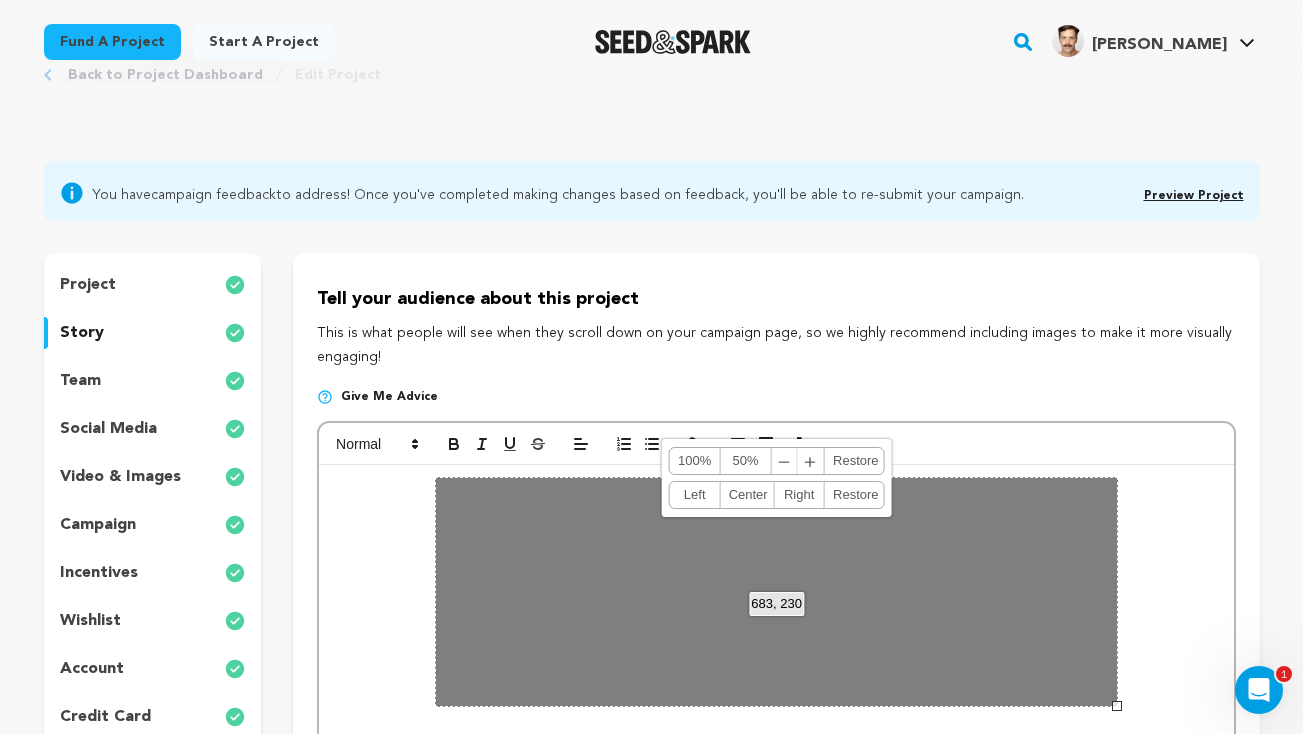 drag, startPoint x: 922, startPoint y: 628, endPoint x: 1302, endPoint y: 705, distance: 387.72284 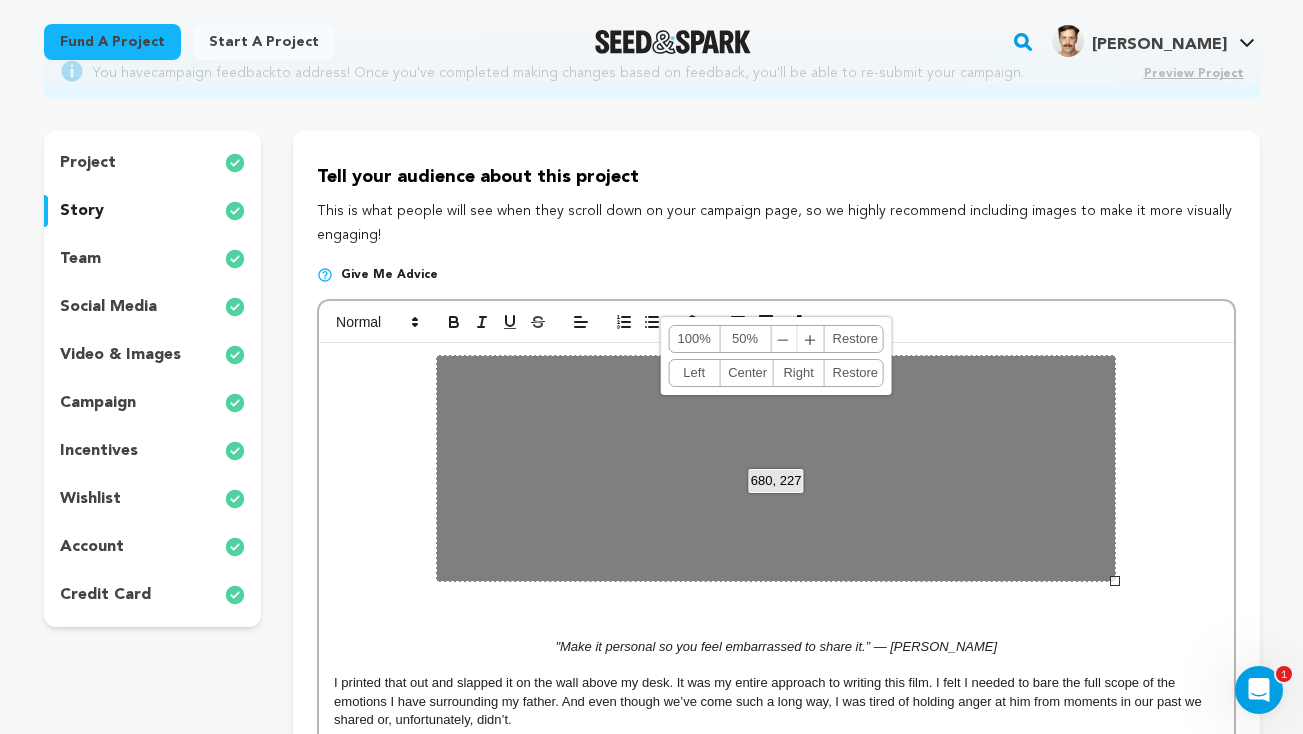 scroll, scrollTop: 207, scrollLeft: 0, axis: vertical 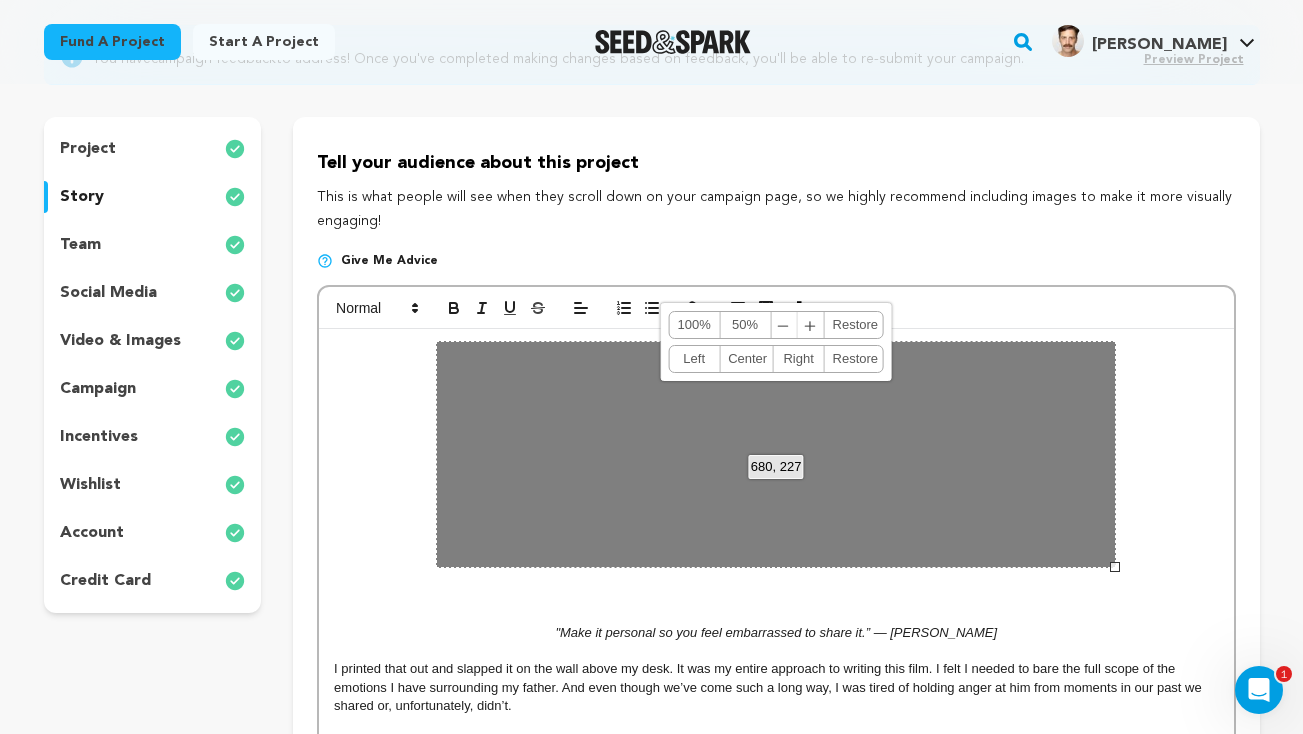 click on "680, 227
100%
50%
﹣
﹢
Restore
Left
Center
Right
Restore" at bounding box center (776, 454) 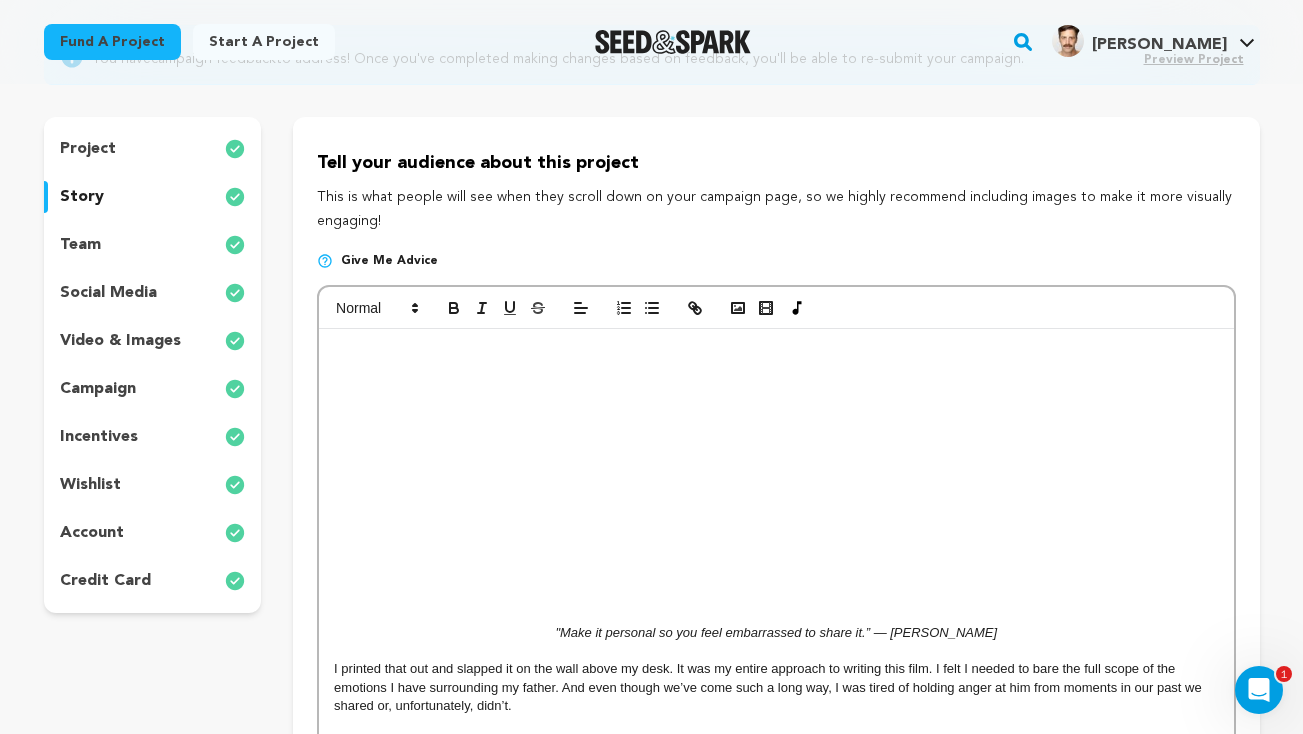 click on ""Make it personal so you feel embarrassed to share it.” — Quentin Tarantio I printed that out and slapped it on the wall above my desk. It was my entire approach to writing this film. I felt I needed to bare the full scope of the emotions I have surrounding my father. And even though we’ve come such a long way, I was tired of holding anger at him from moments in our past we shared or, unfortunately, didn’t.  I needed to have the conversations we never had. To say the things I’ve only said to my therapist. To show the beauty of our reconnection in one definitive, cinematic moment.  That’s what drove me to write this short film and the subsequent feature length version of it. It’s part healing, part cautionary tale, part redemption story.   He is also most likely reading this, so “Dad Drought 2: The Re-Drought” will most certainly be chock full of fresh material. LUKE BOON  is a 43-year-old New York photo assistant still reeling from a lifetime of resentment and rejection. His dad,  really" at bounding box center [776, 2975] 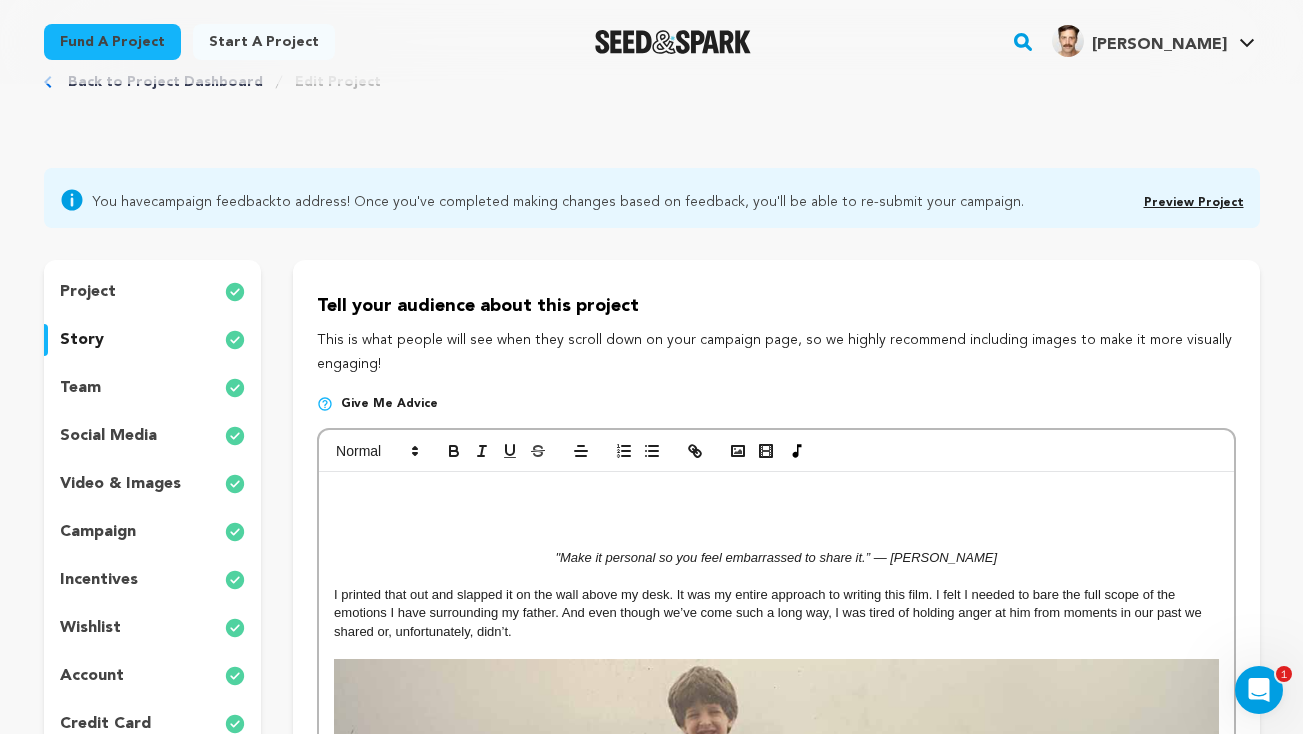 scroll, scrollTop: 61, scrollLeft: 0, axis: vertical 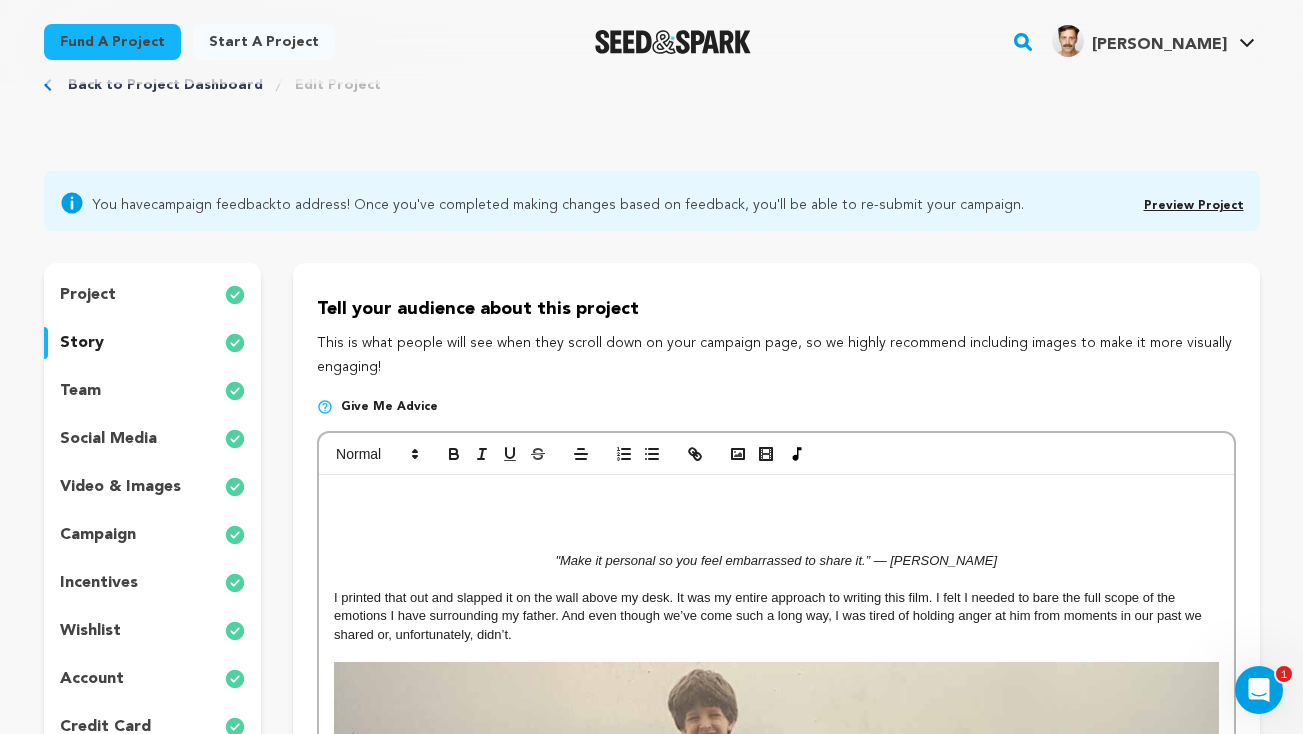 click at bounding box center (776, 524) 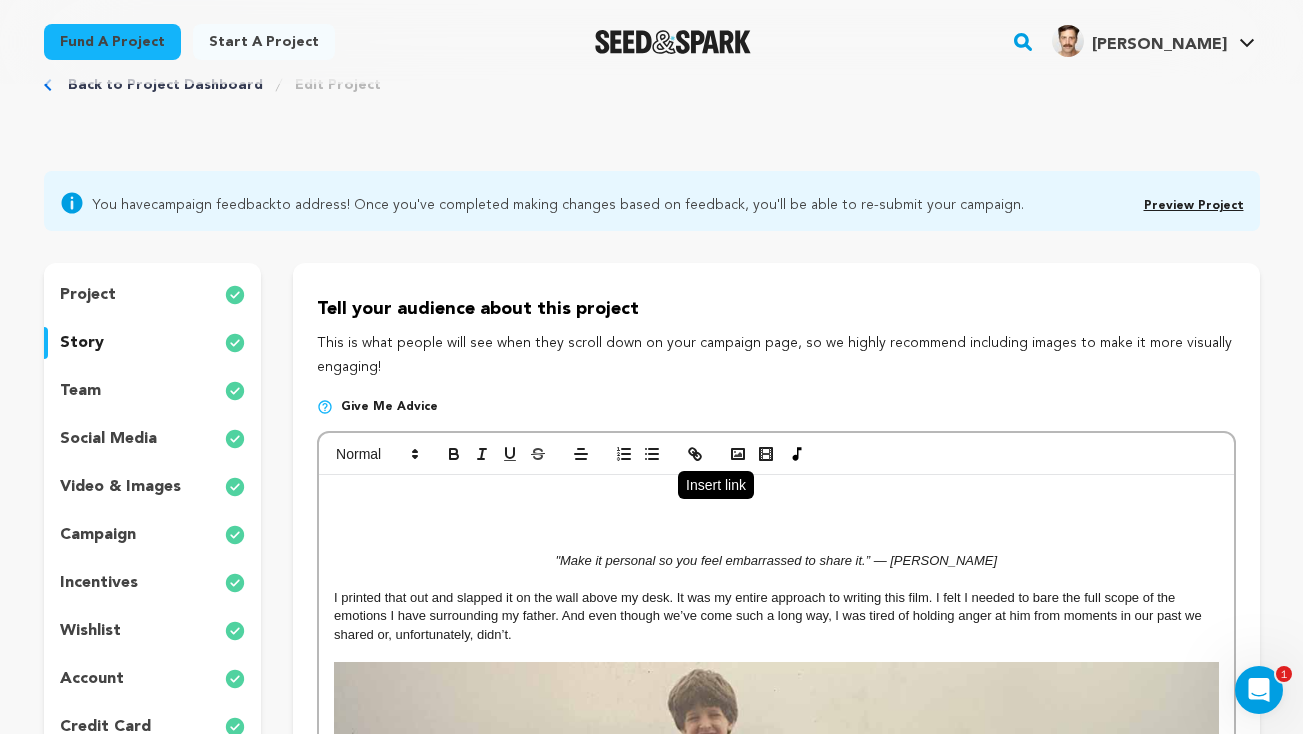 click 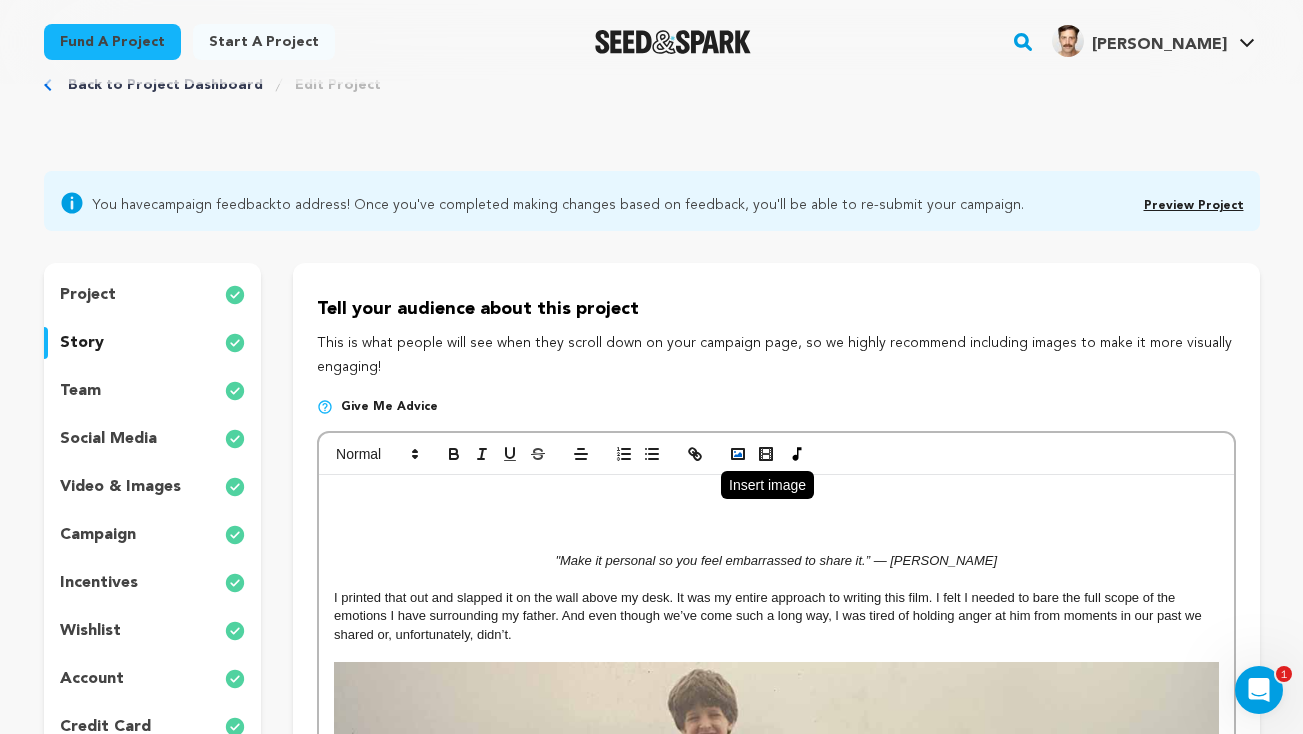 click 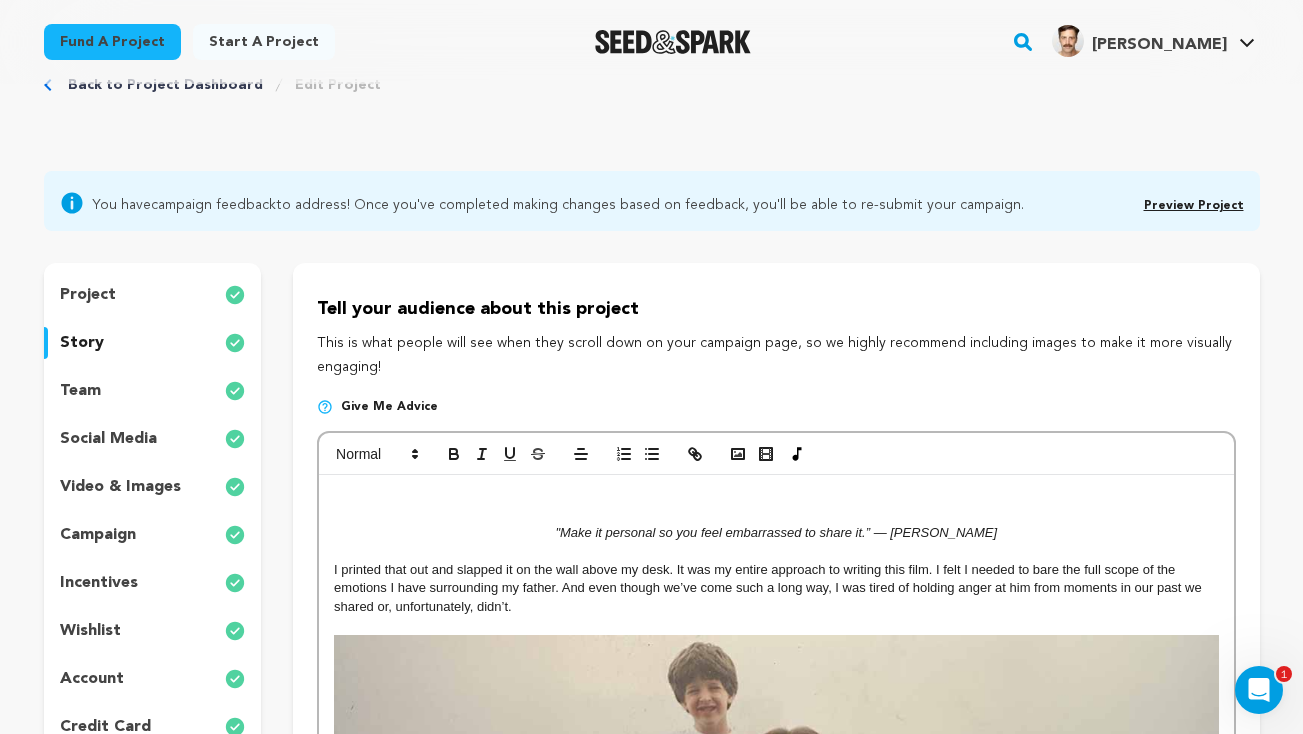 click at bounding box center [776, 454] 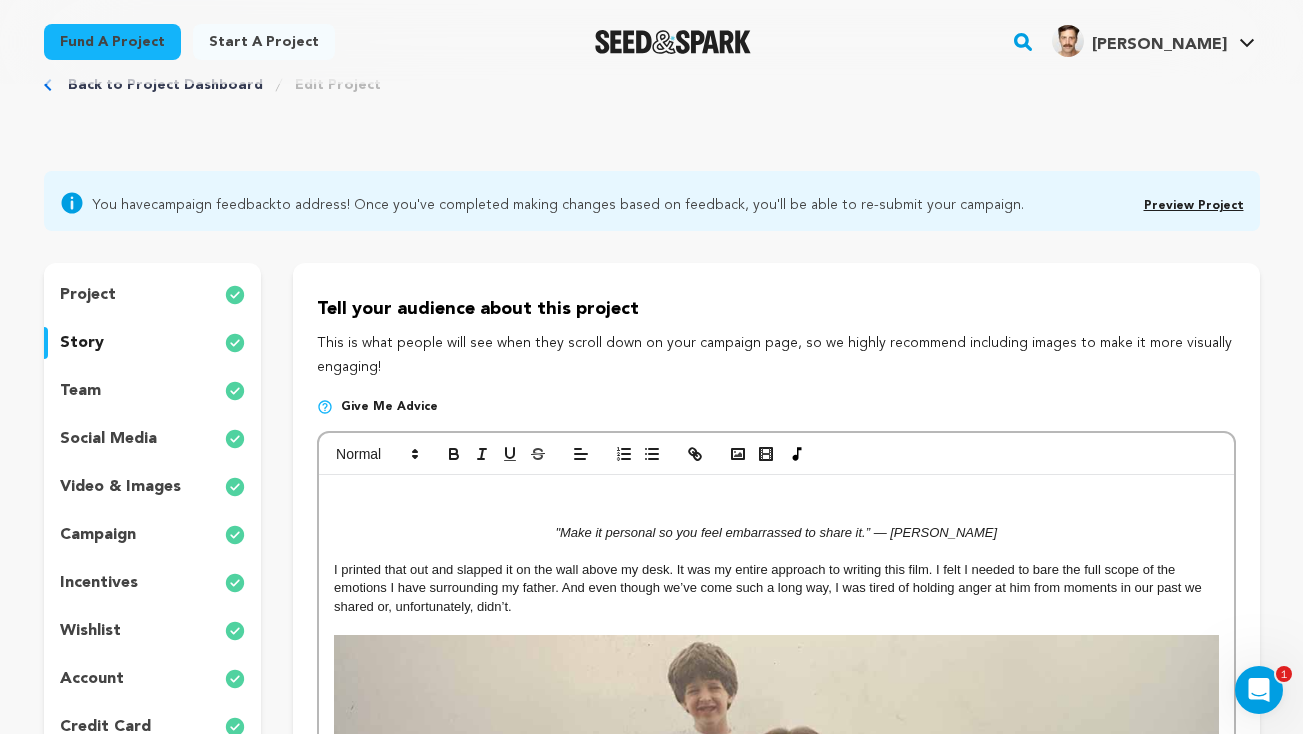 click at bounding box center (776, 496) 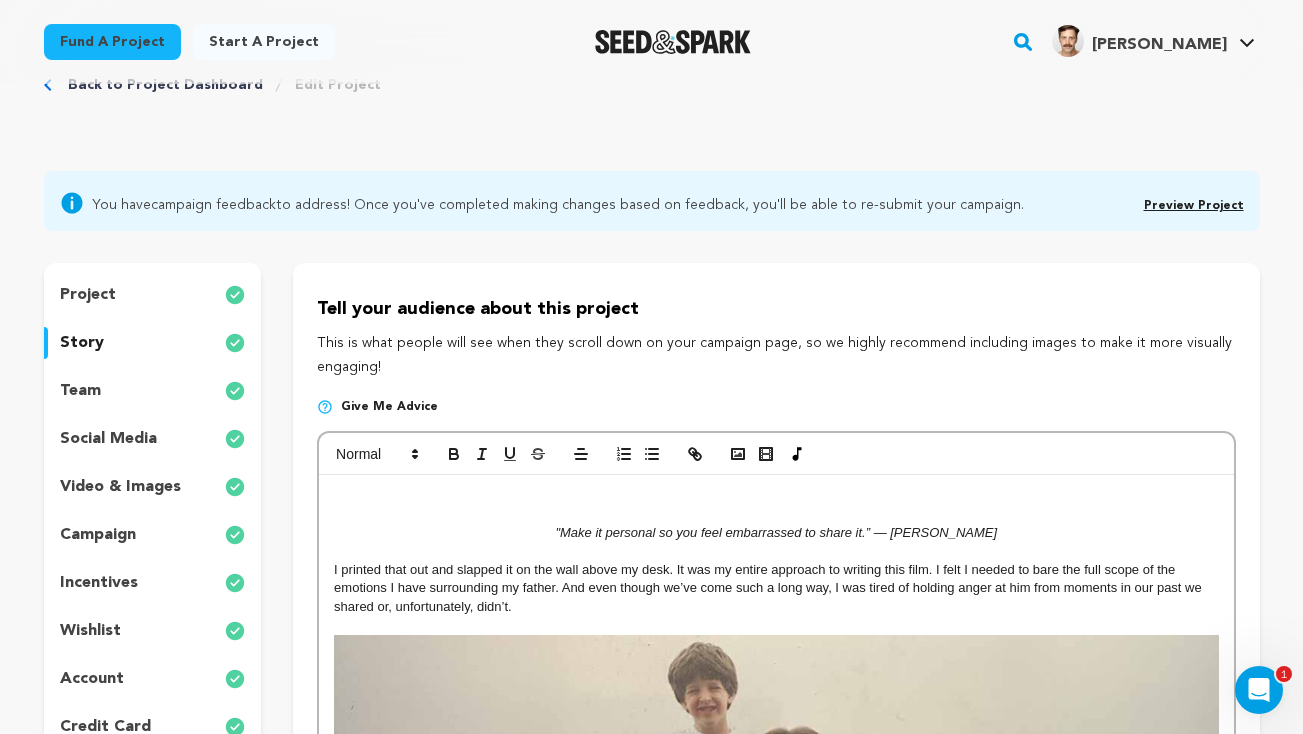 scroll, scrollTop: 191, scrollLeft: 0, axis: vertical 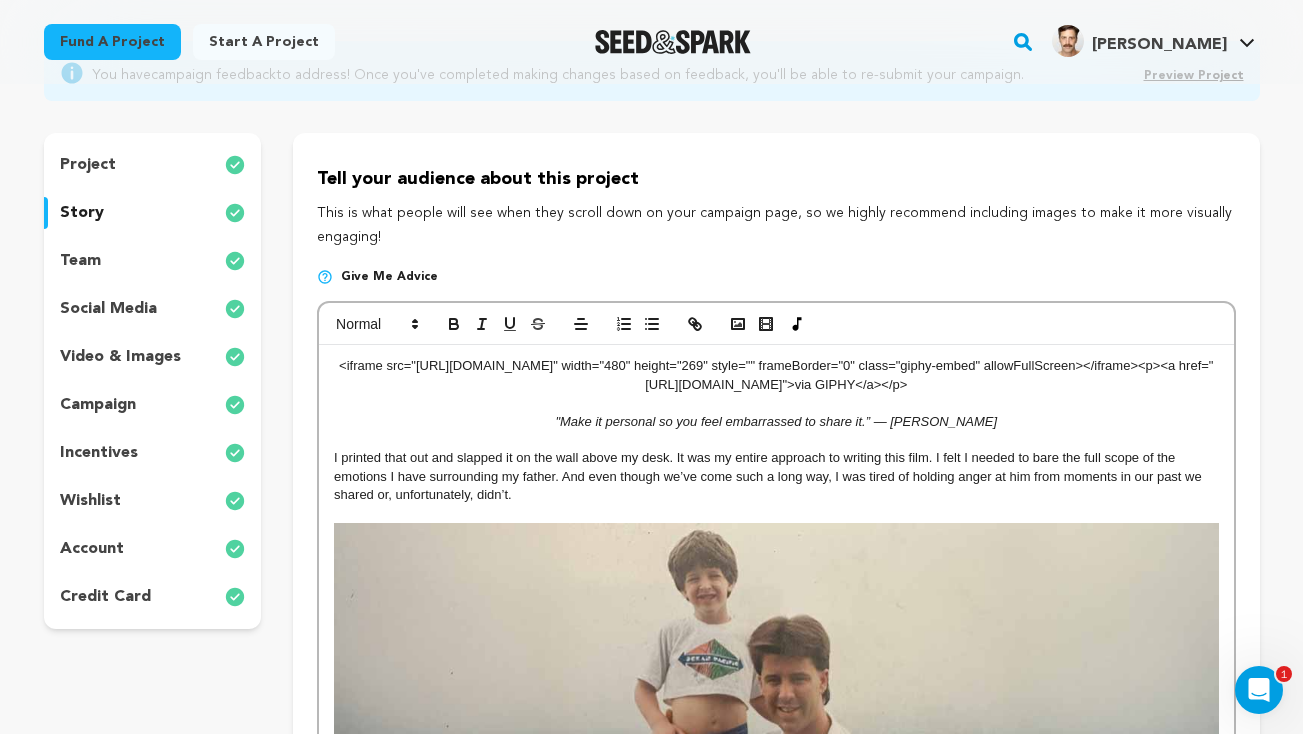 drag, startPoint x: 1008, startPoint y: 424, endPoint x: 447, endPoint y: 426, distance: 561.00354 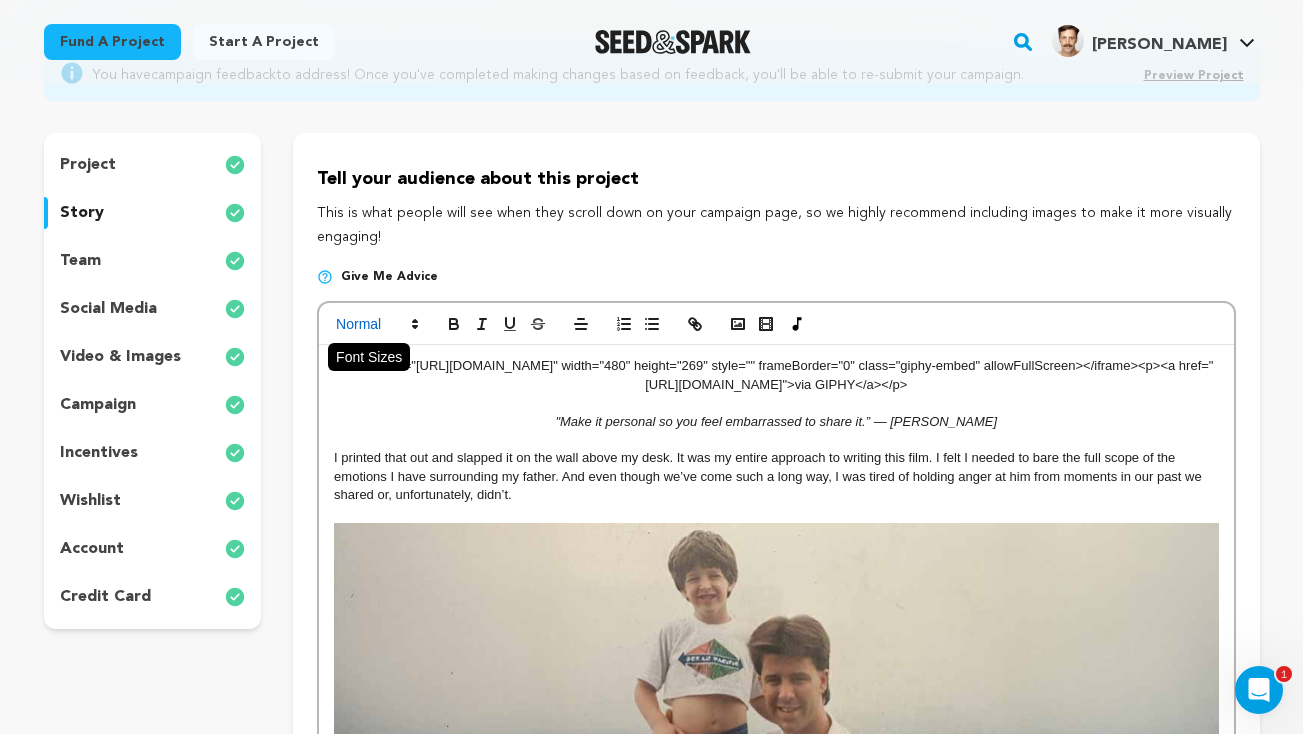 click at bounding box center [376, 324] 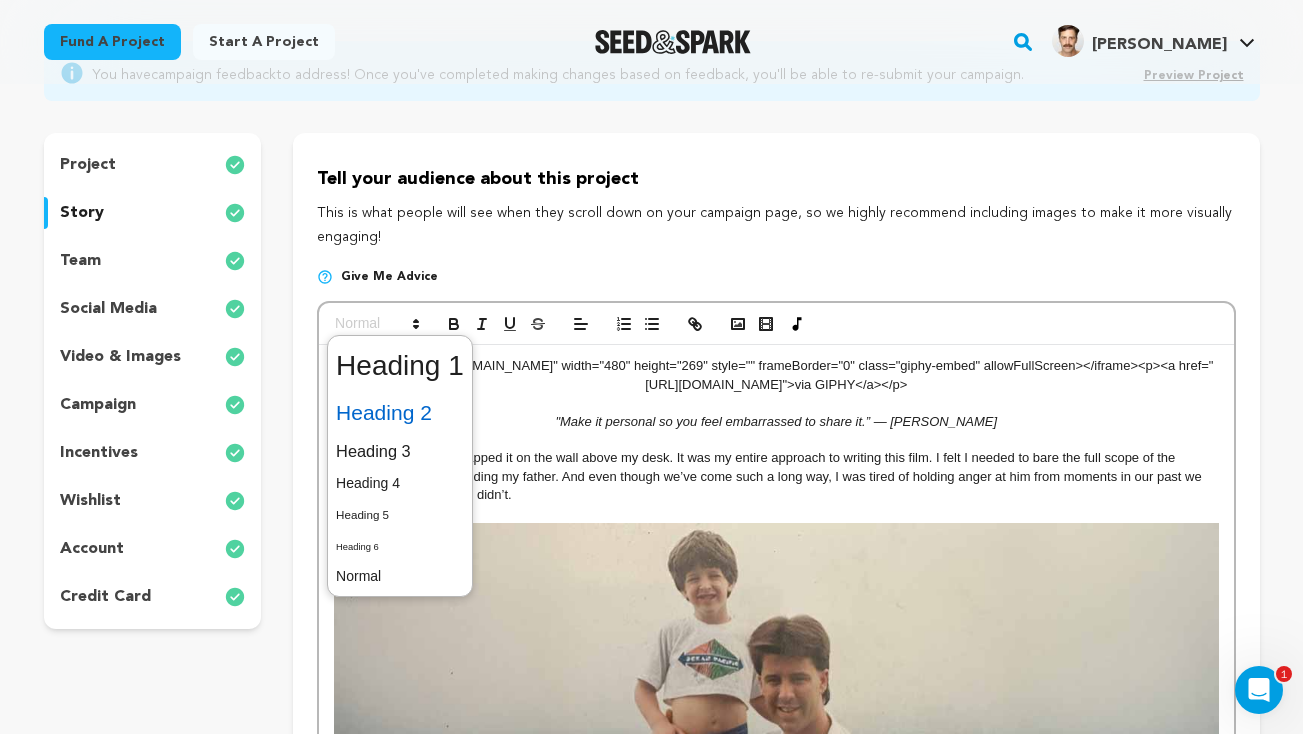 click at bounding box center [400, 413] 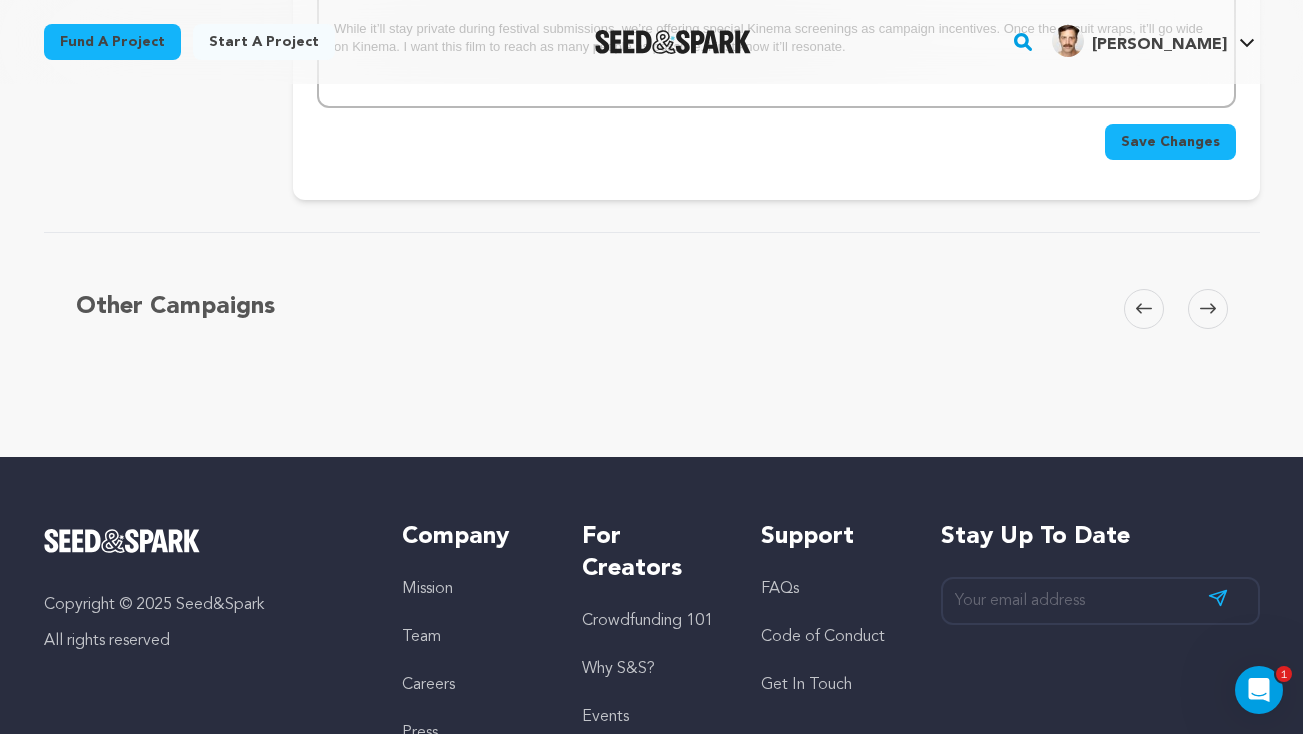 scroll, scrollTop: 5490, scrollLeft: 0, axis: vertical 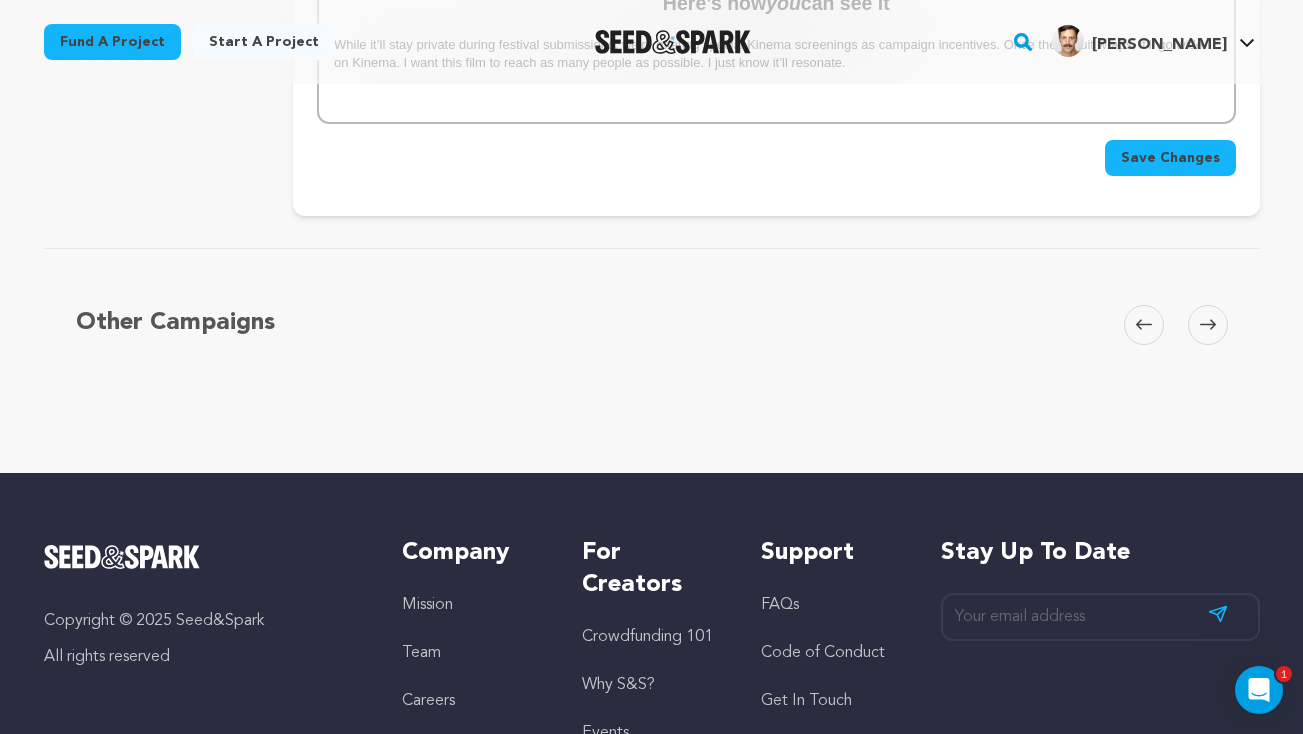 click on "Save Changes" at bounding box center [1170, 158] 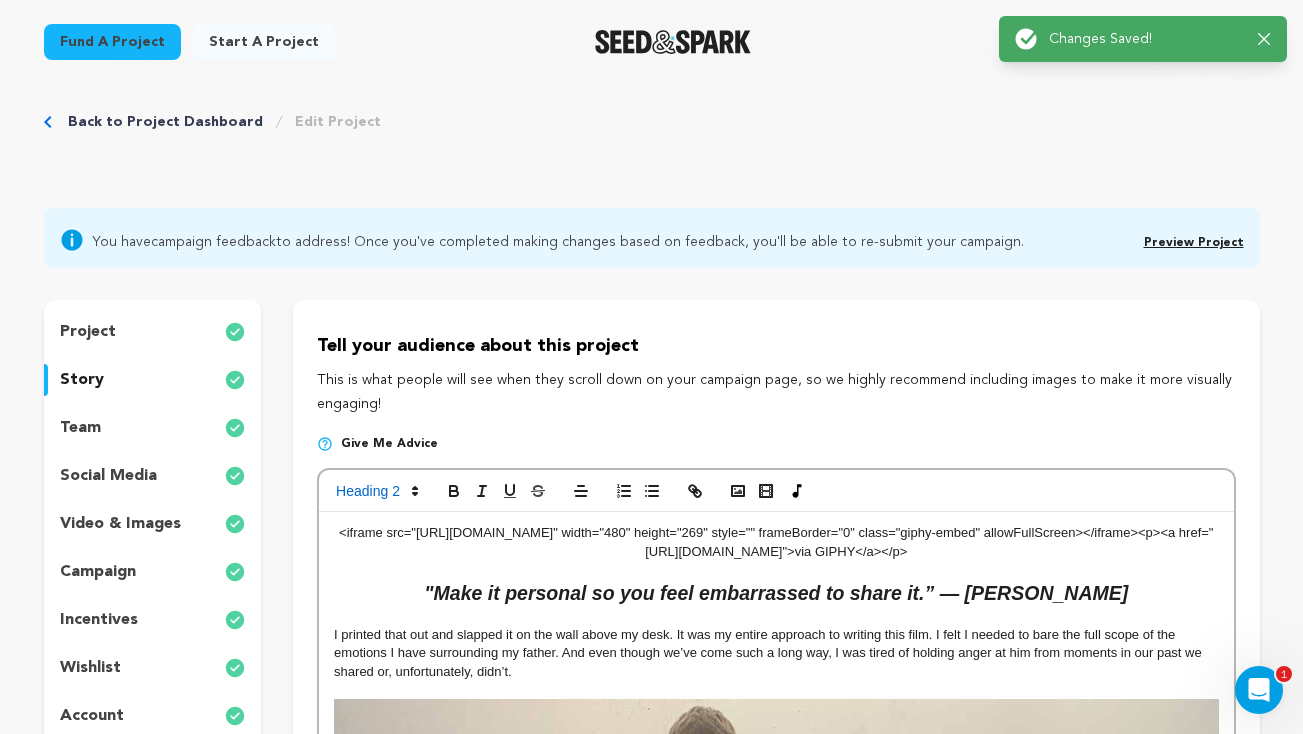 scroll, scrollTop: 0, scrollLeft: 0, axis: both 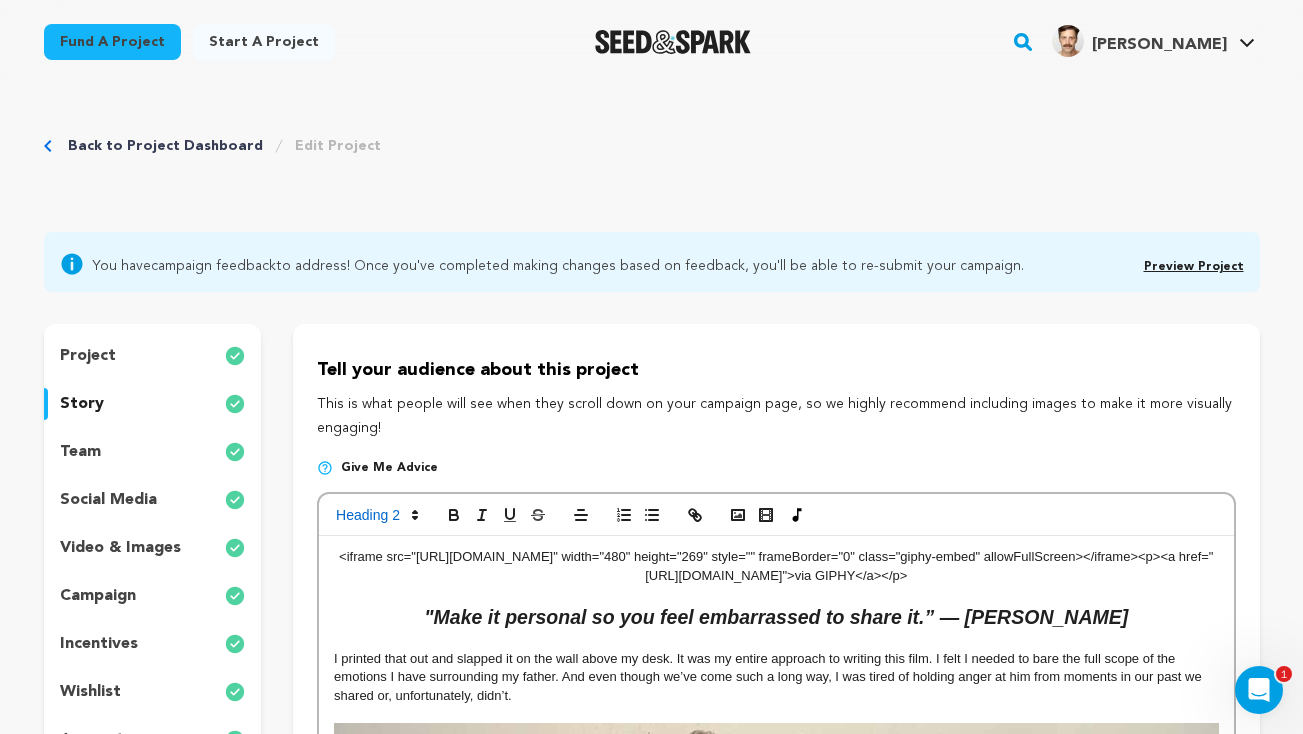 drag, startPoint x: 1039, startPoint y: 575, endPoint x: 177, endPoint y: 552, distance: 862.30676 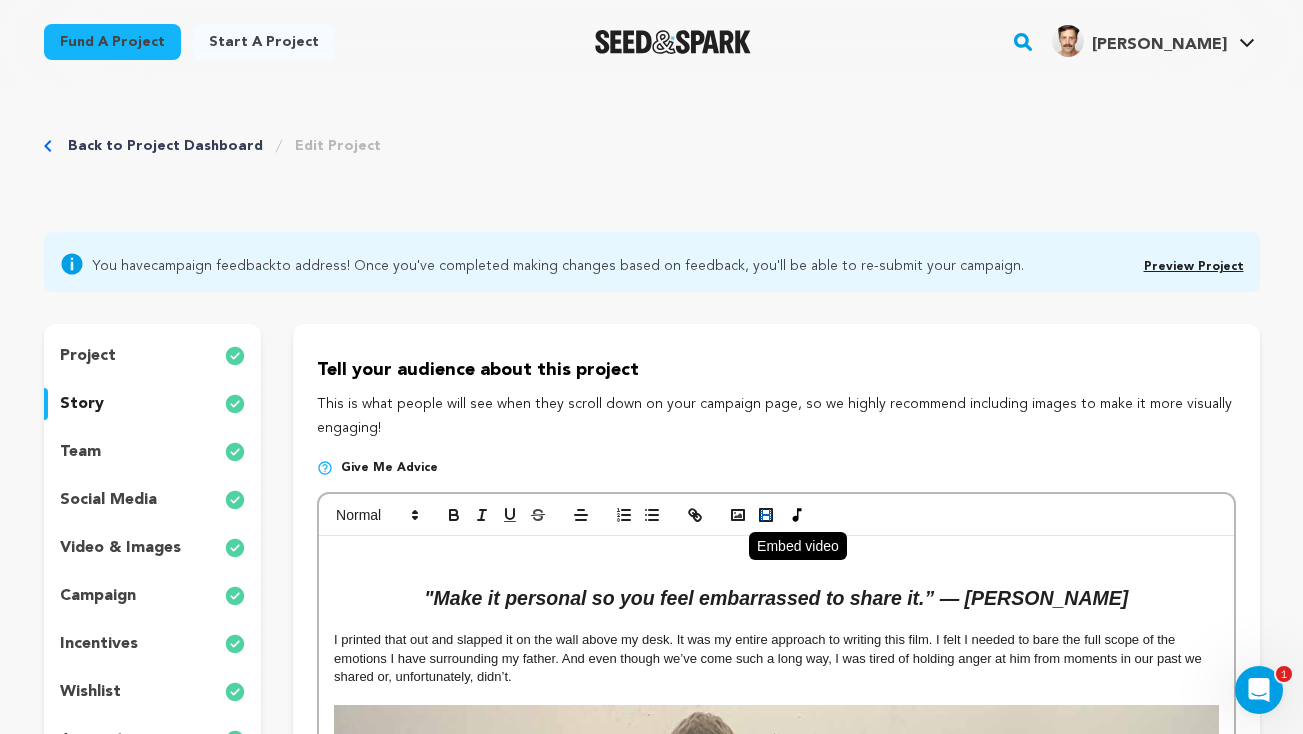 click 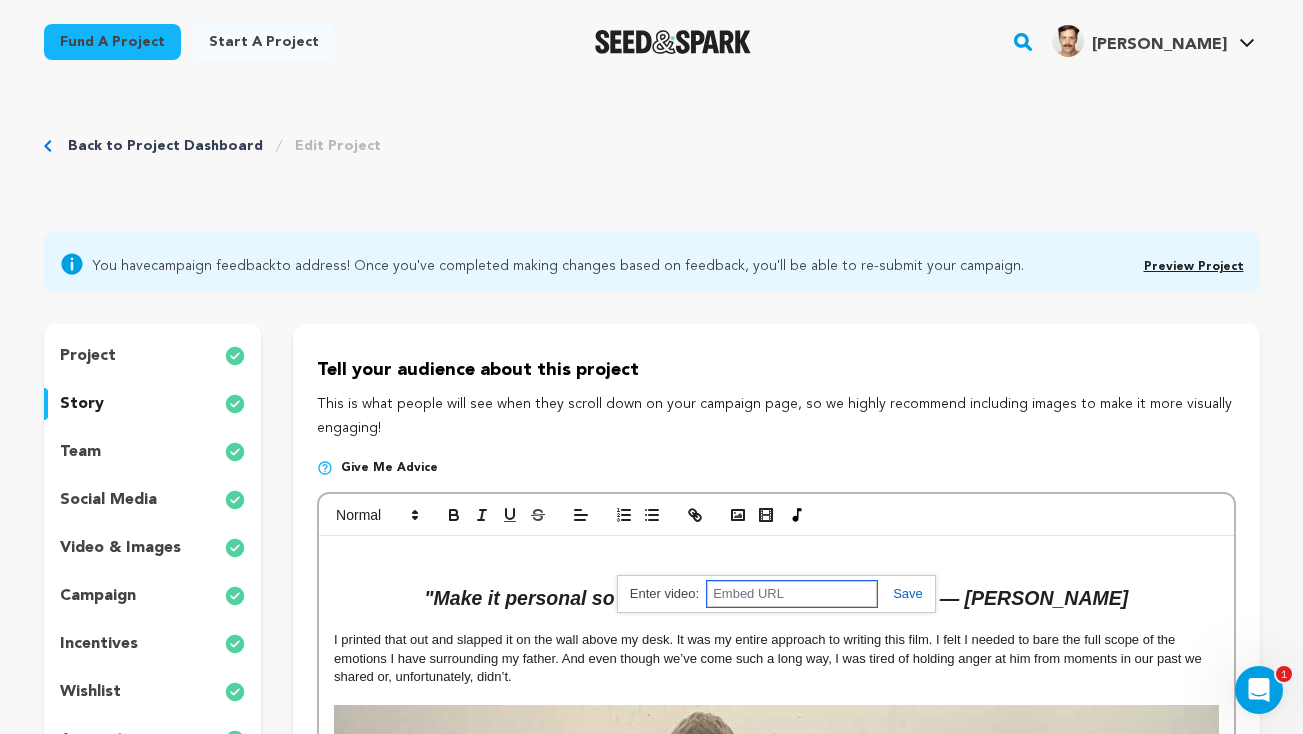 paste on "<iframe src="https://giphy.com/embed/rm9aj8uLHOvOxIGifH" width="480" height="269" style="" frameBorder="0" class="giphy-embed" allowFullScreen></iframe><p><a href="https://giphy.com/gifs/rm9aj8uLHOvOxIGifH">via GIPHY</a></p>" 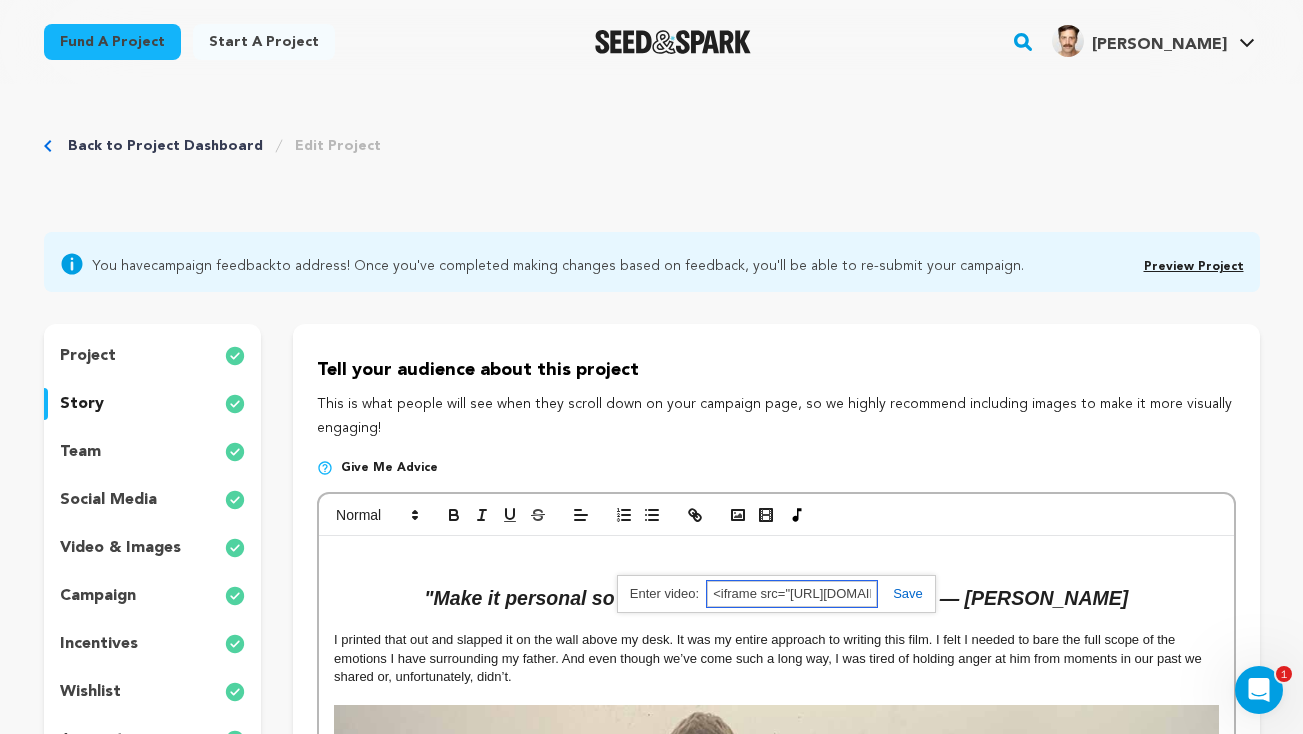 scroll, scrollTop: 0, scrollLeft: 1226, axis: horizontal 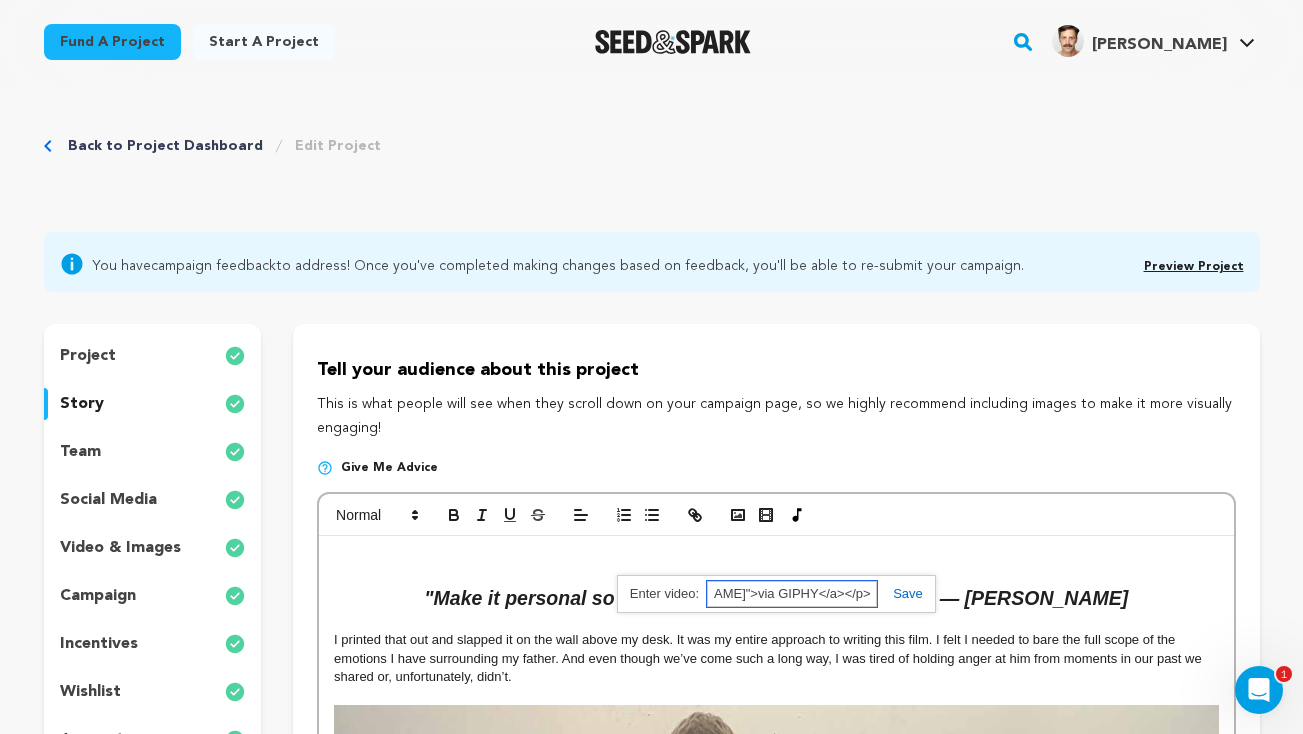 type on "<iframe src="https://giphy.com/embed/rm9aj8uLHOvOxIGifH" width="480" height="269" style="" frameBorder="0" class="giphy-embed" allowFullScreen></iframe><p><a href="https://giphy.com/gifs/rm9aj8uLHOvOxIGifH">via GIPHY</a></p>" 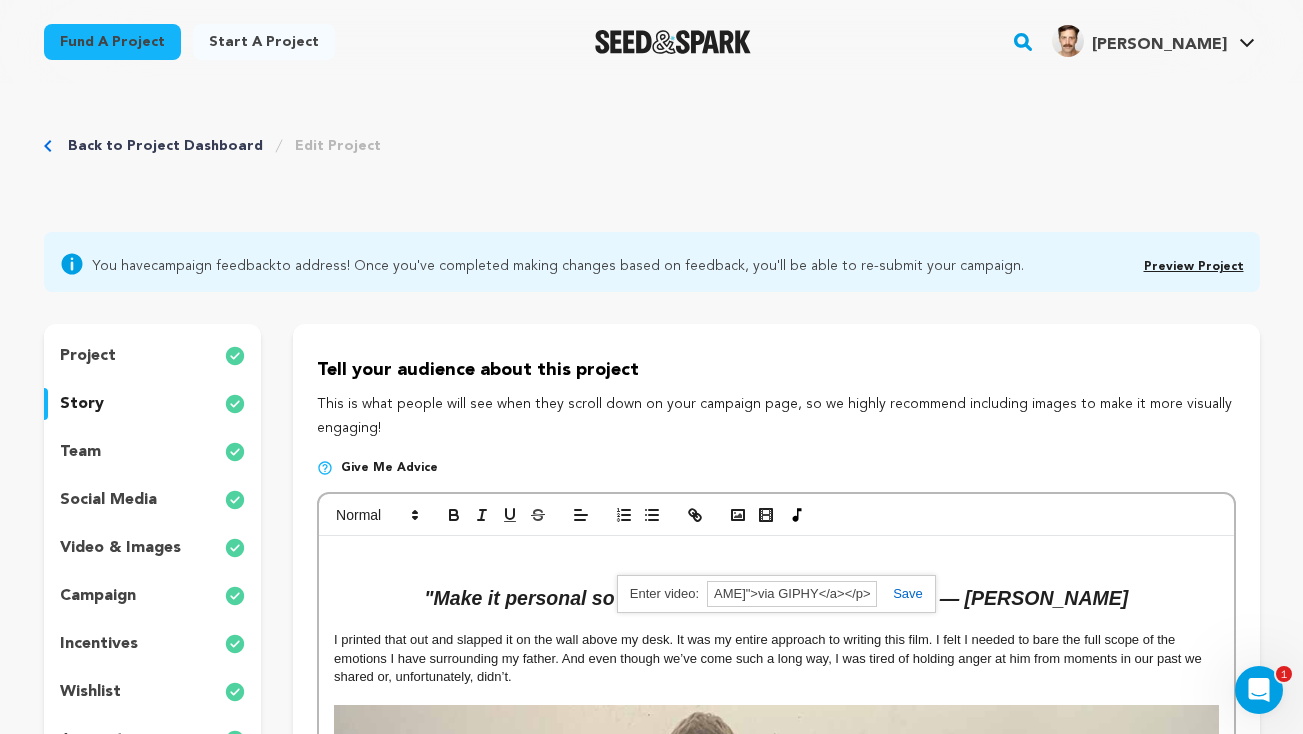 scroll, scrollTop: 0, scrollLeft: 0, axis: both 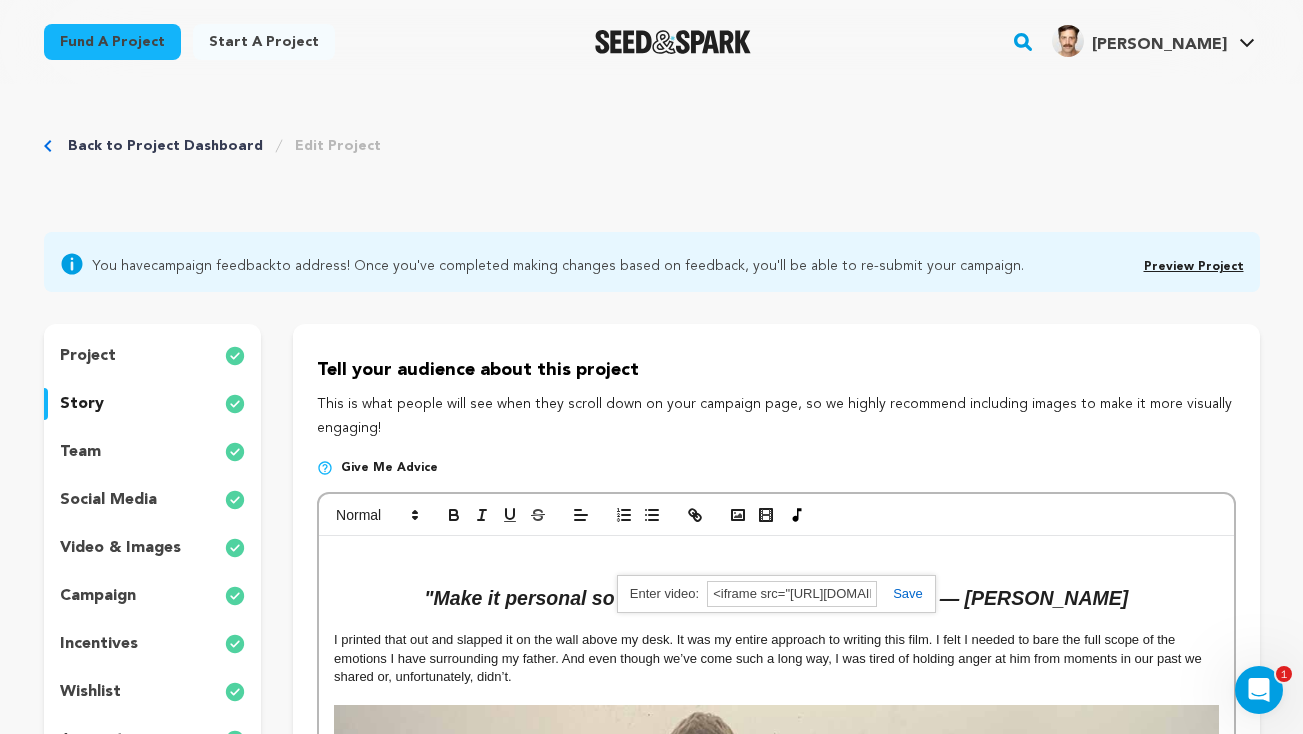 click on "<iframe src="https://giphy.com/embed/rm9aj8uLHOvOxIGifH" width="480" height="269" style="" frameBorder="0" class="giphy-embed" allowFullScreen></iframe><p><a href="https://giphy.com/gifs/rm9aj8uLHOvOxIGifH">via GIPHY</a></p>" at bounding box center [776, 594] 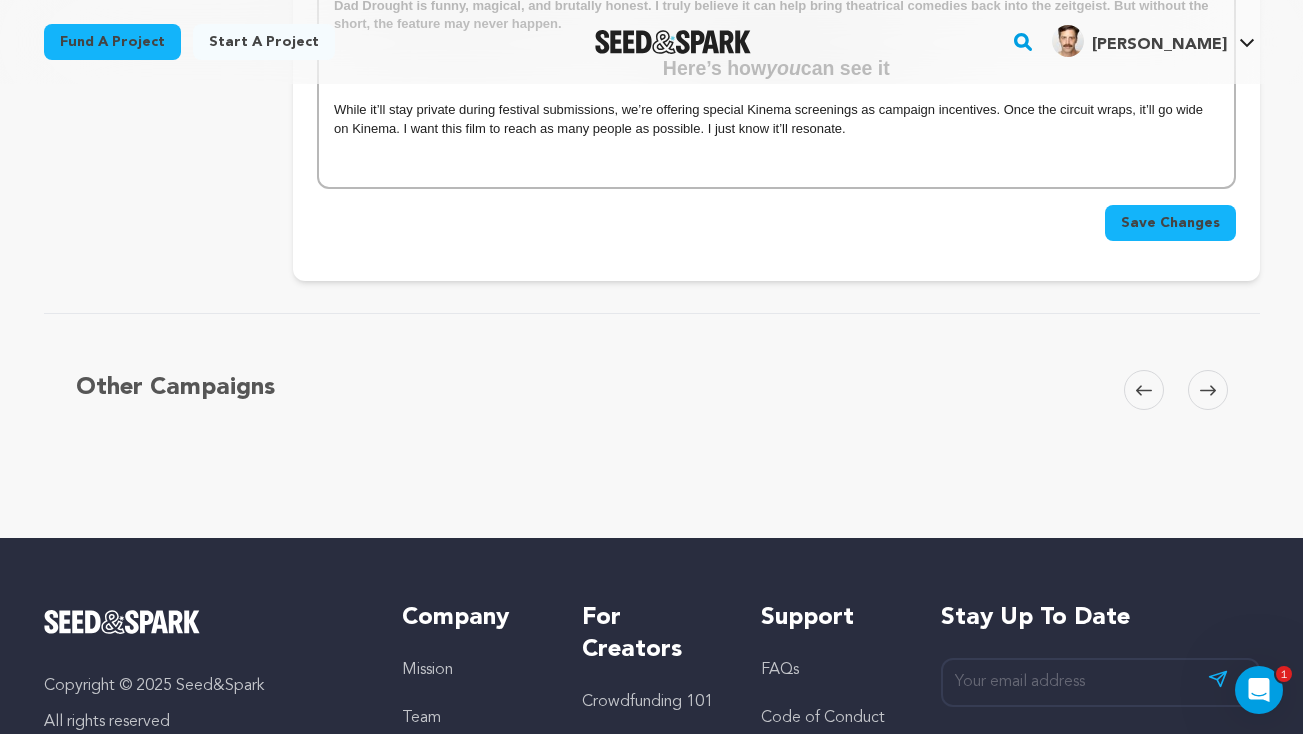 scroll, scrollTop: 5518, scrollLeft: 0, axis: vertical 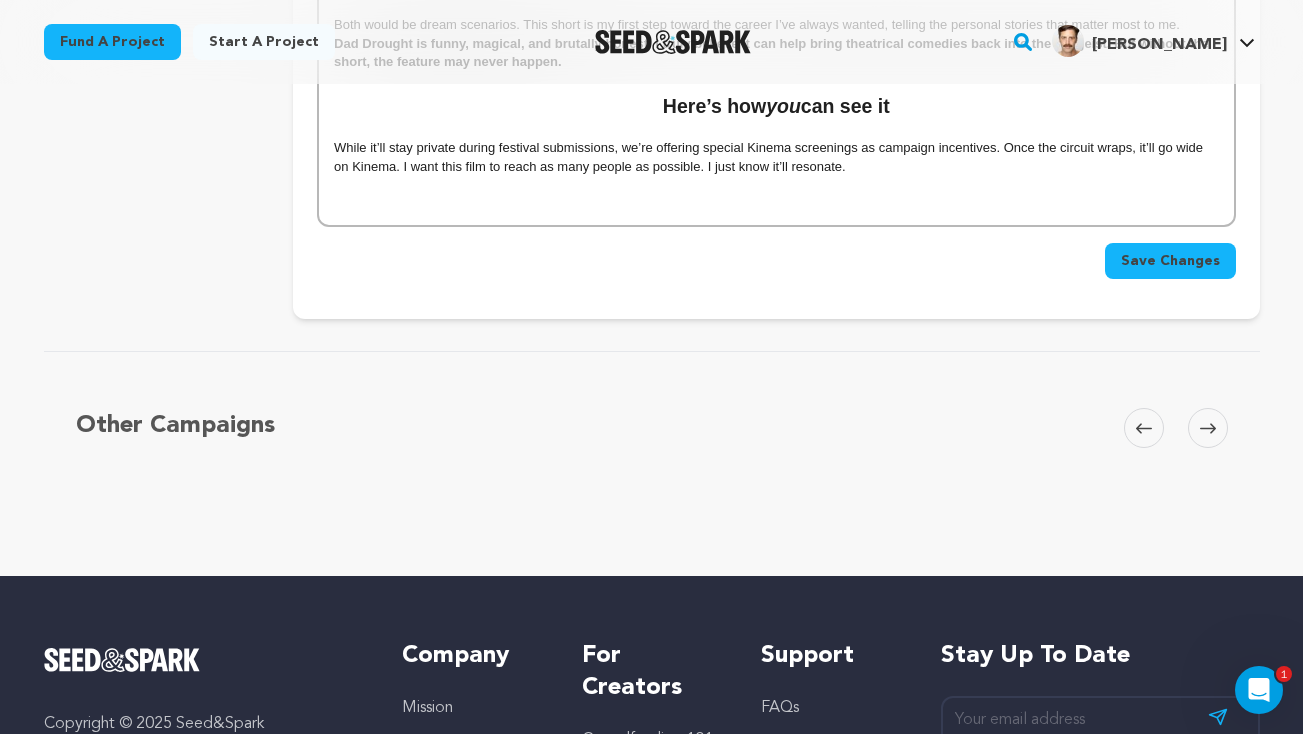 click on "Save Changes" at bounding box center [1170, 261] 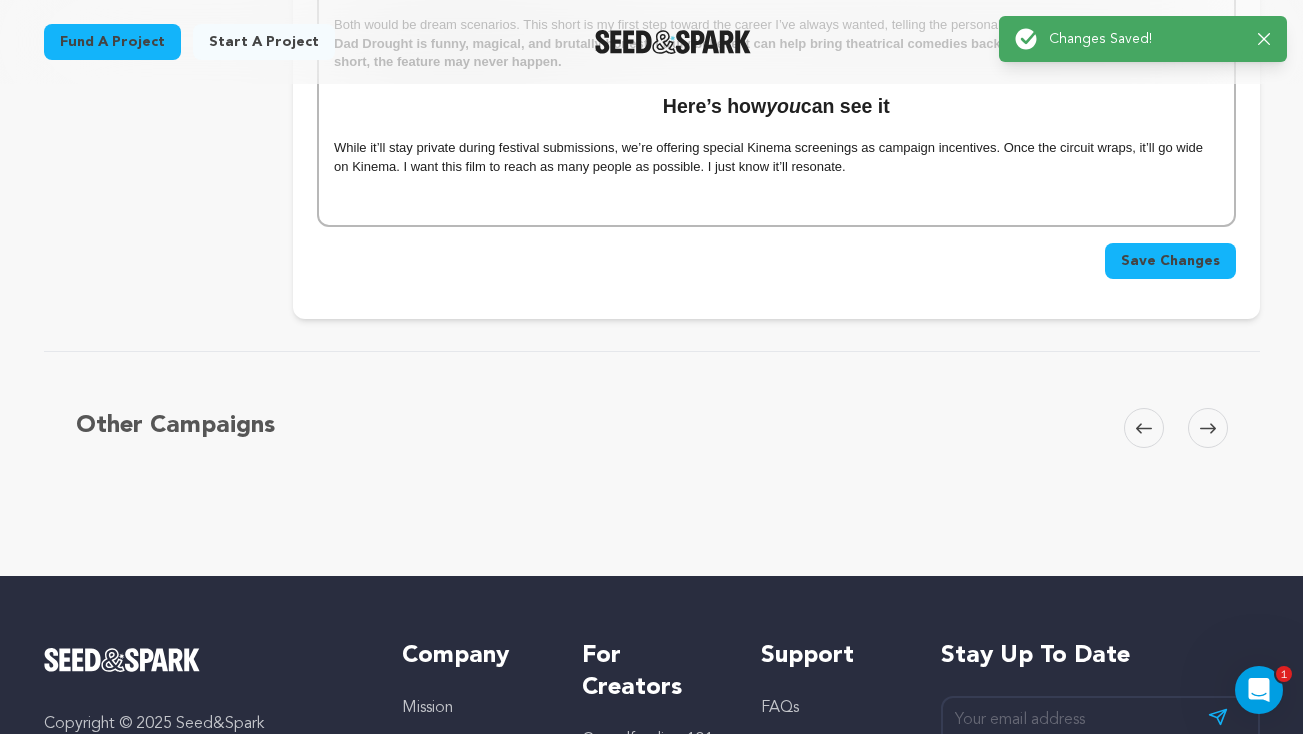 scroll, scrollTop: 5360, scrollLeft: 0, axis: vertical 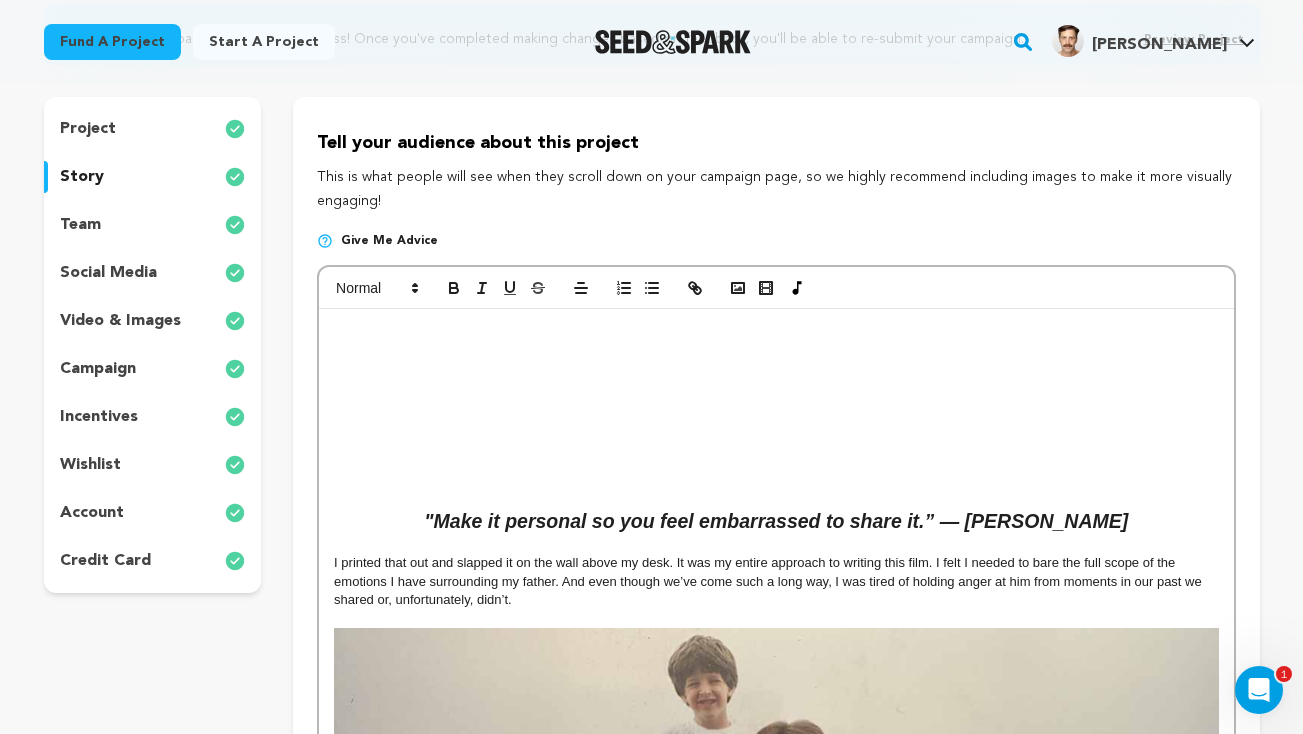 click on ""Make it personal so you feel embarrassed to share it.” — Quentin Tarantio I printed that out and slapped it on the wall above my desk. It was my entire approach to writing this film. I felt I needed to bare the full scope of the emotions I have surrounding my father. And even though we’ve come such a long way, I was tired of holding anger at him from moments in our past we shared or, unfortunately, didn’t.  I needed to have the conversations we never had. To say the things I’ve only said to my therapist. To show the beauty of our reconnection in one definitive, cinematic moment.  That’s what drove me to write this short film and the subsequent feature length version of it. It’s part healing, part cautionary tale, part redemption story.   He is also most likely reading this, so “Dad Drought 2: The Re-Drought” will most certainly be chock full of fresh material. LUKE BOON  is a 43-year-old New York photo assistant still reeling from a lifetime of resentment and rejection. His dad,  really" at bounding box center (776, 2912) 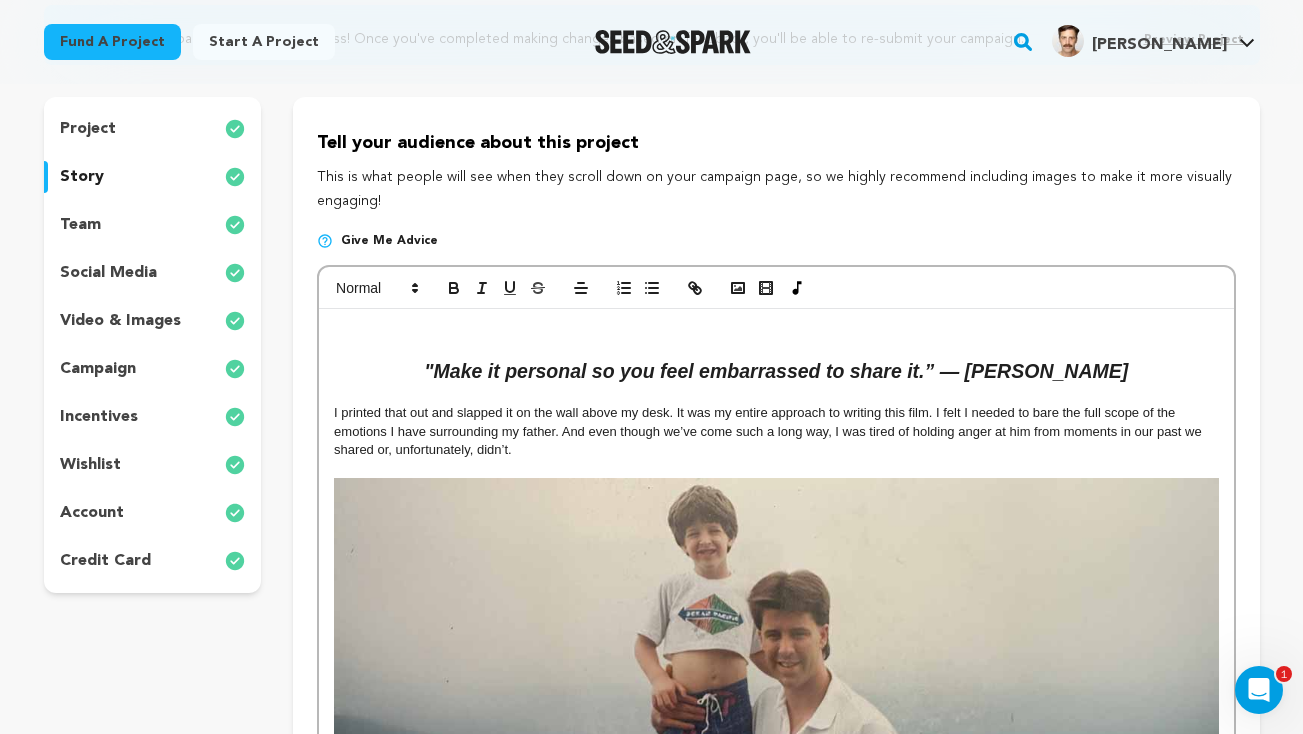 click on ""Make it personal so you feel embarrassed to share it.” — Quentin Tarantio" at bounding box center (776, 372) 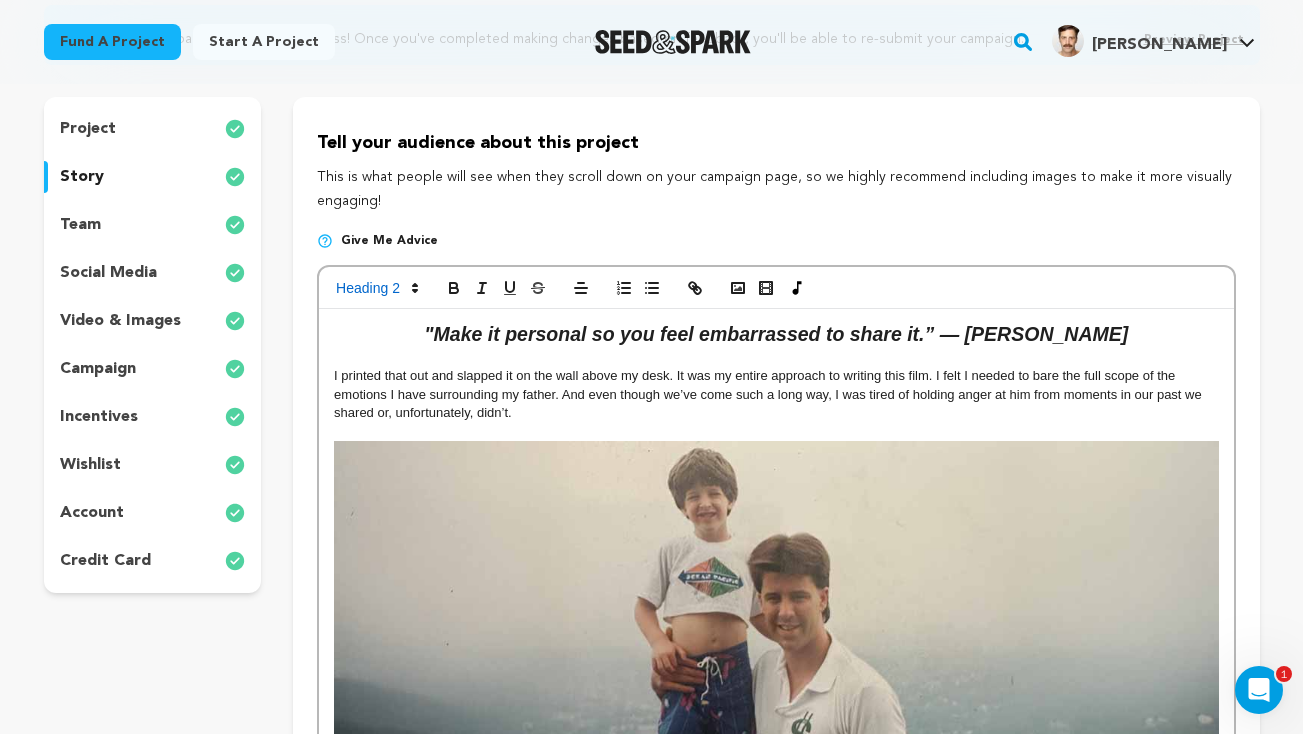 click on ""Make it personal so you feel embarrassed to share it.” — Quentin Tarantio" at bounding box center [776, 335] 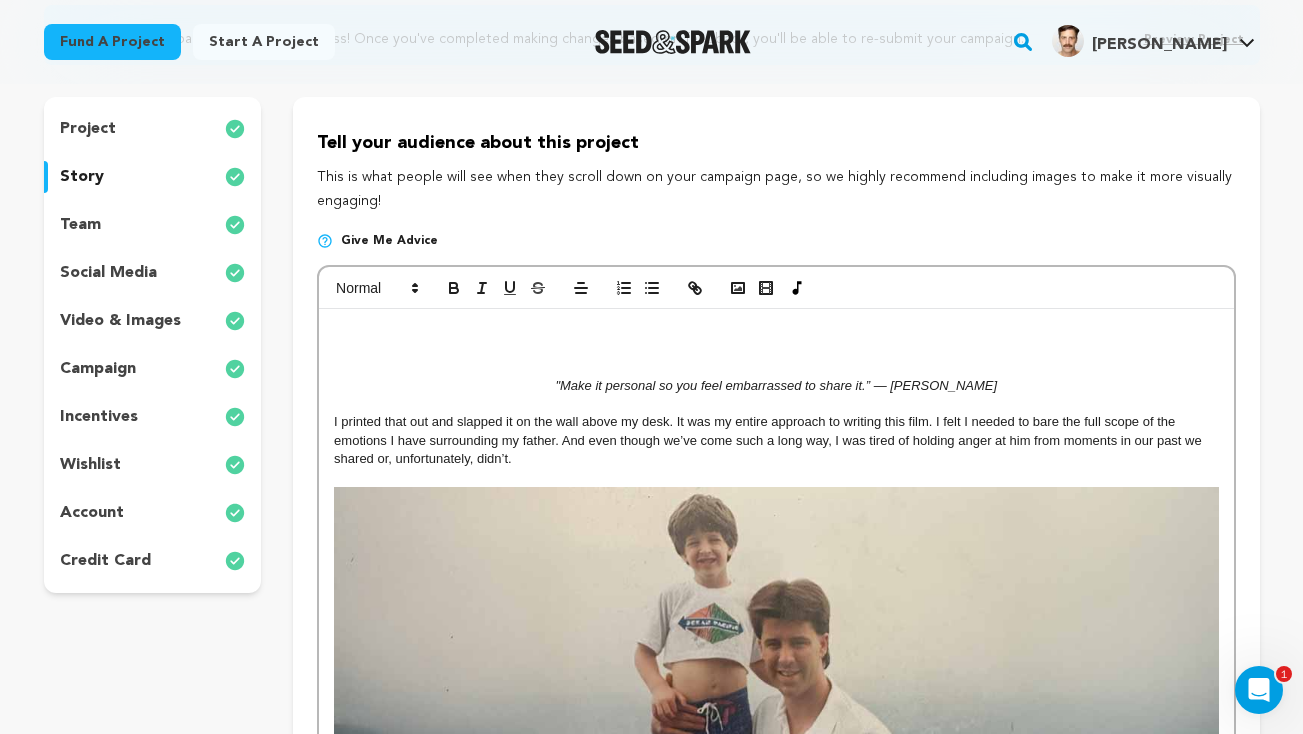 click at bounding box center [776, 335] 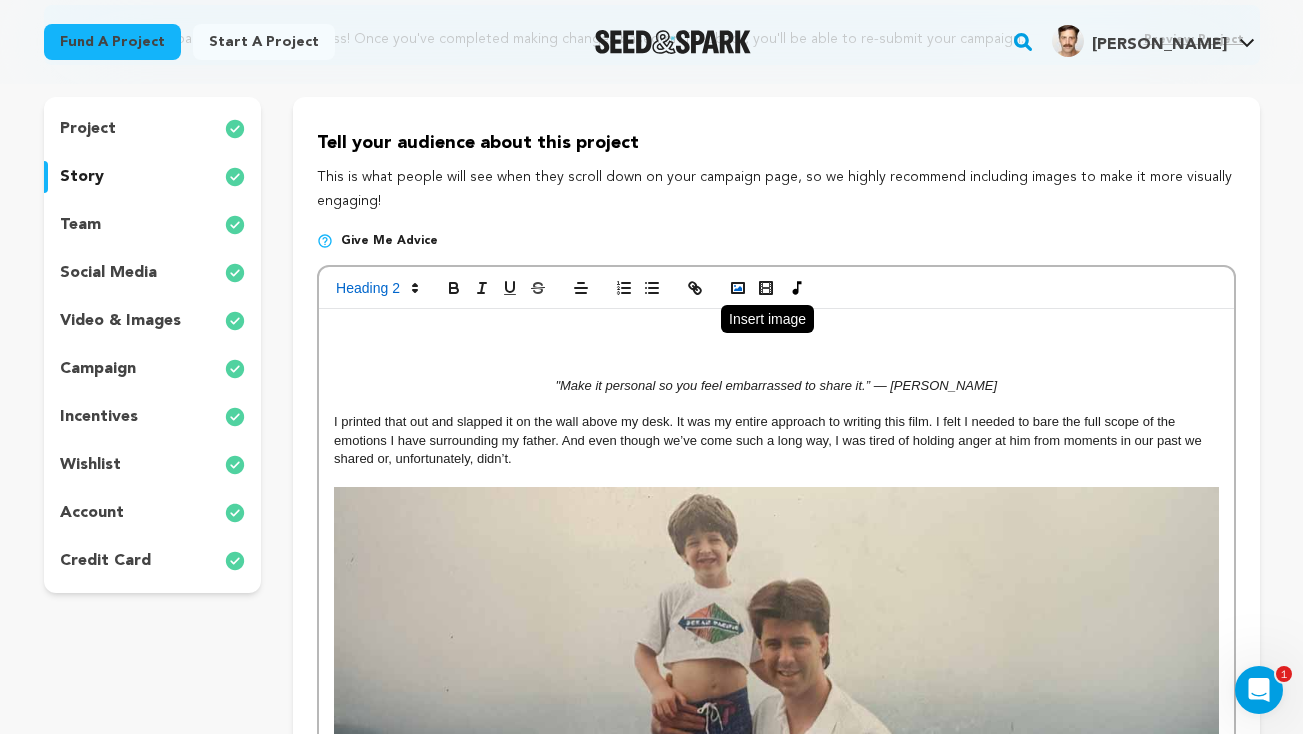 click 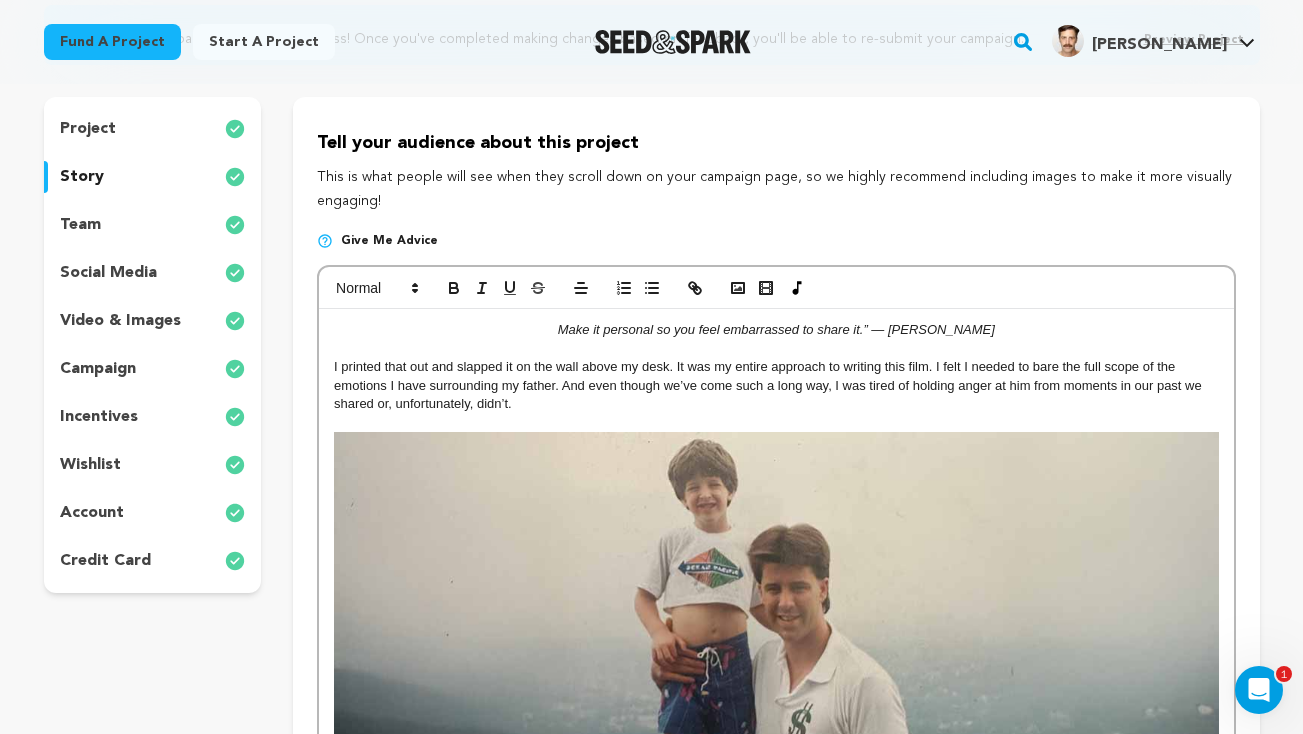 click on "Make it personal so you feel embarrassed to share it.” — [PERSON_NAME]" at bounding box center [776, 330] 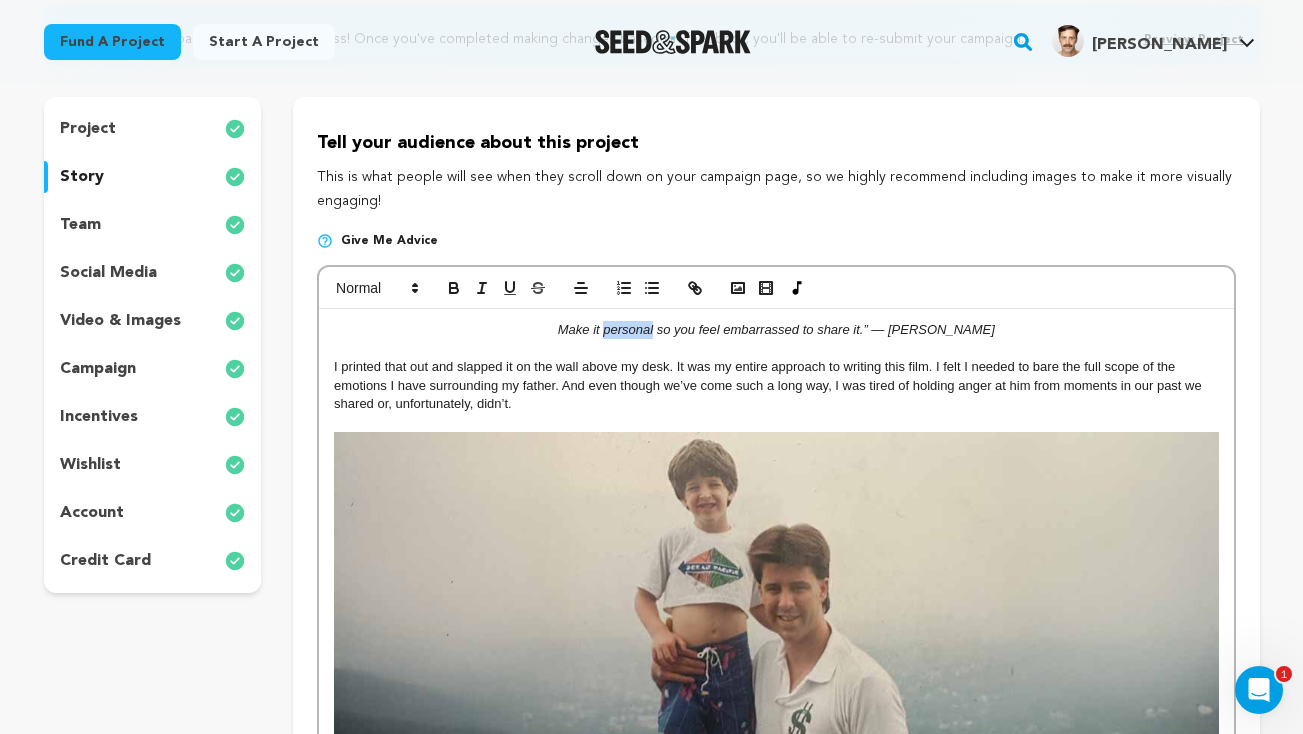 click on "Make it personal so you feel embarrassed to share it.” — [PERSON_NAME]" at bounding box center [776, 330] 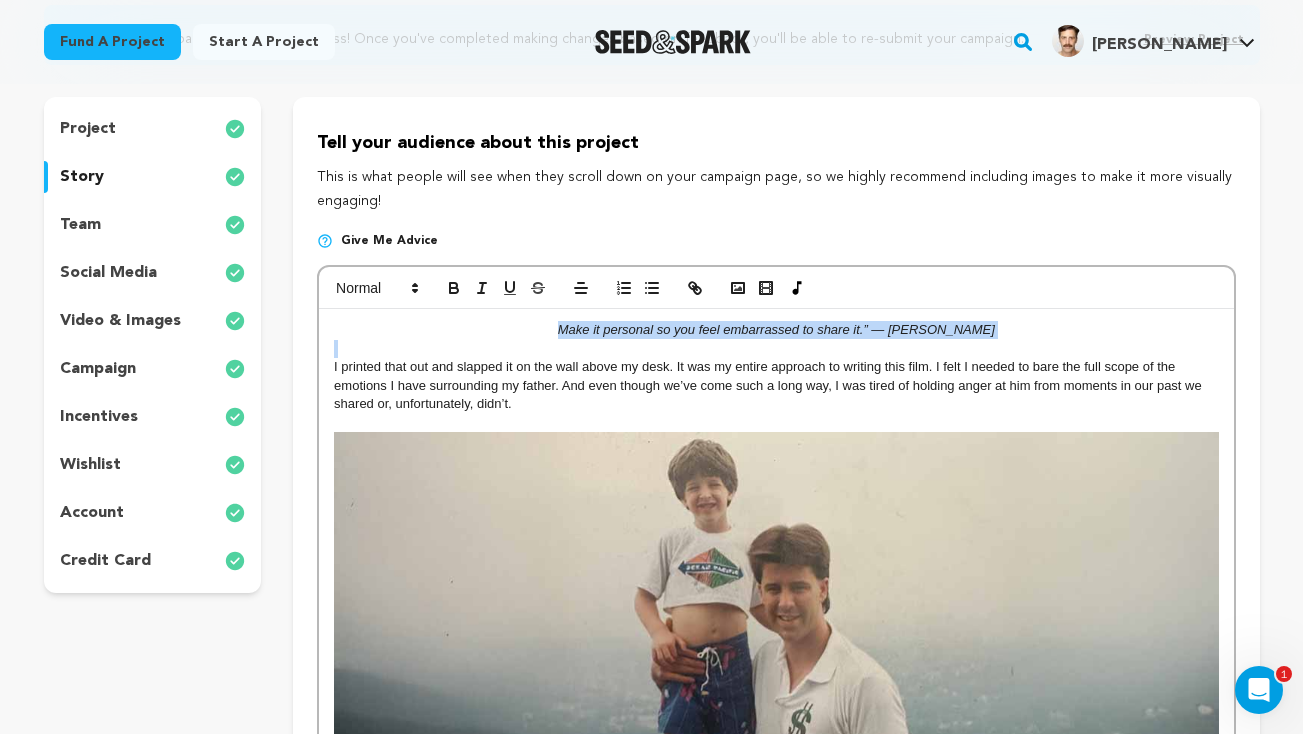 click on "Make it personal so you feel embarrassed to share it.” — [PERSON_NAME]" at bounding box center (776, 330) 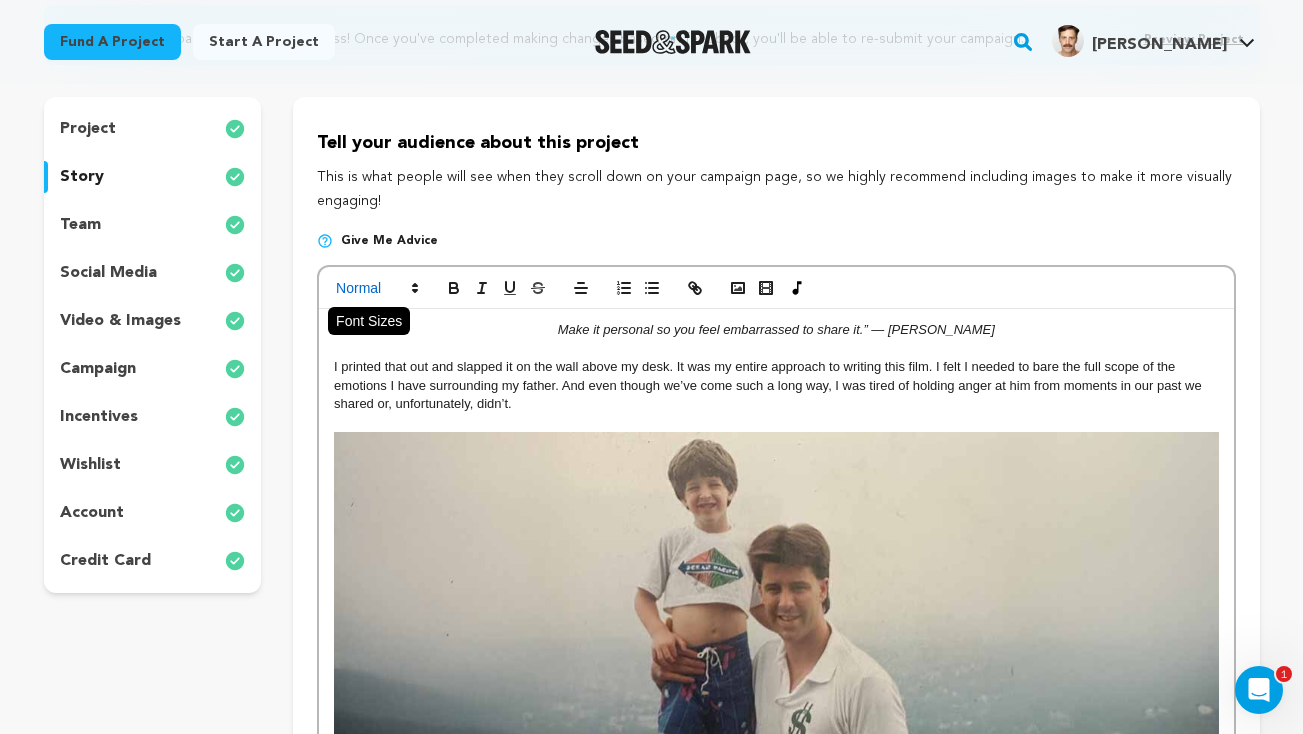 click at bounding box center (376, 288) 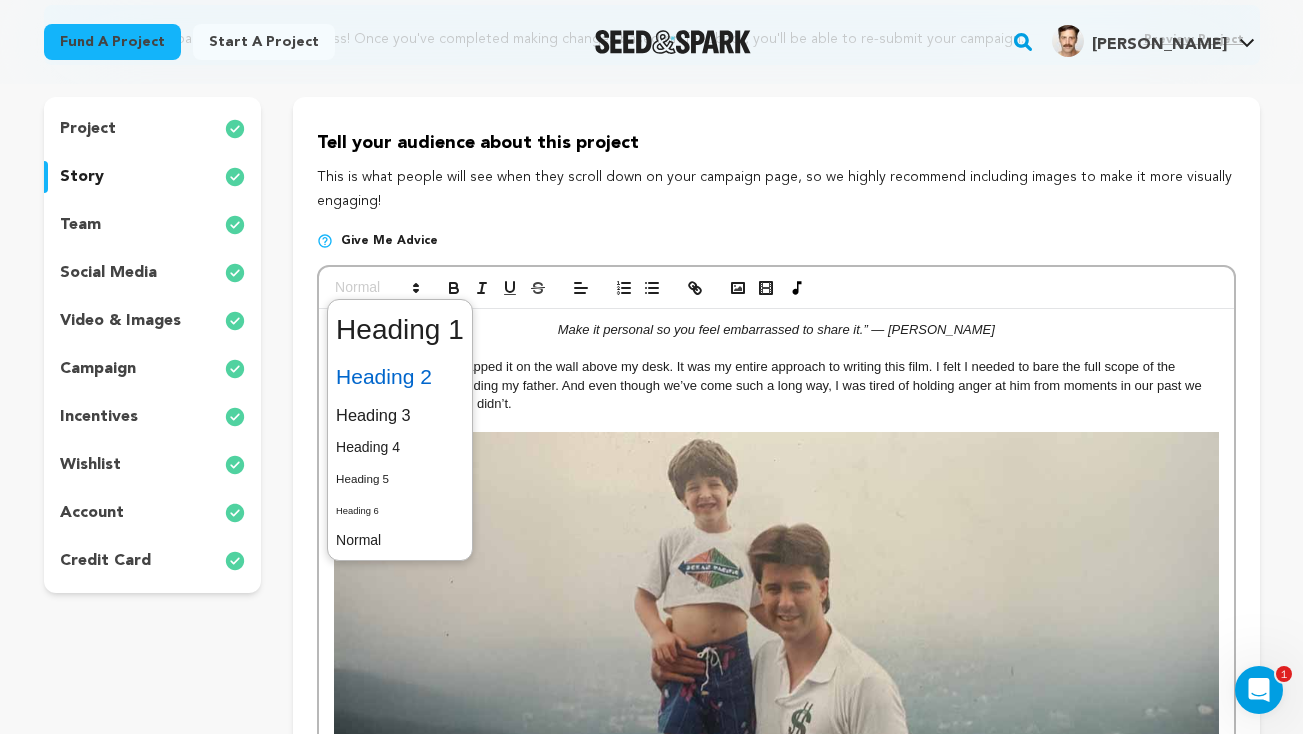 click at bounding box center [400, 377] 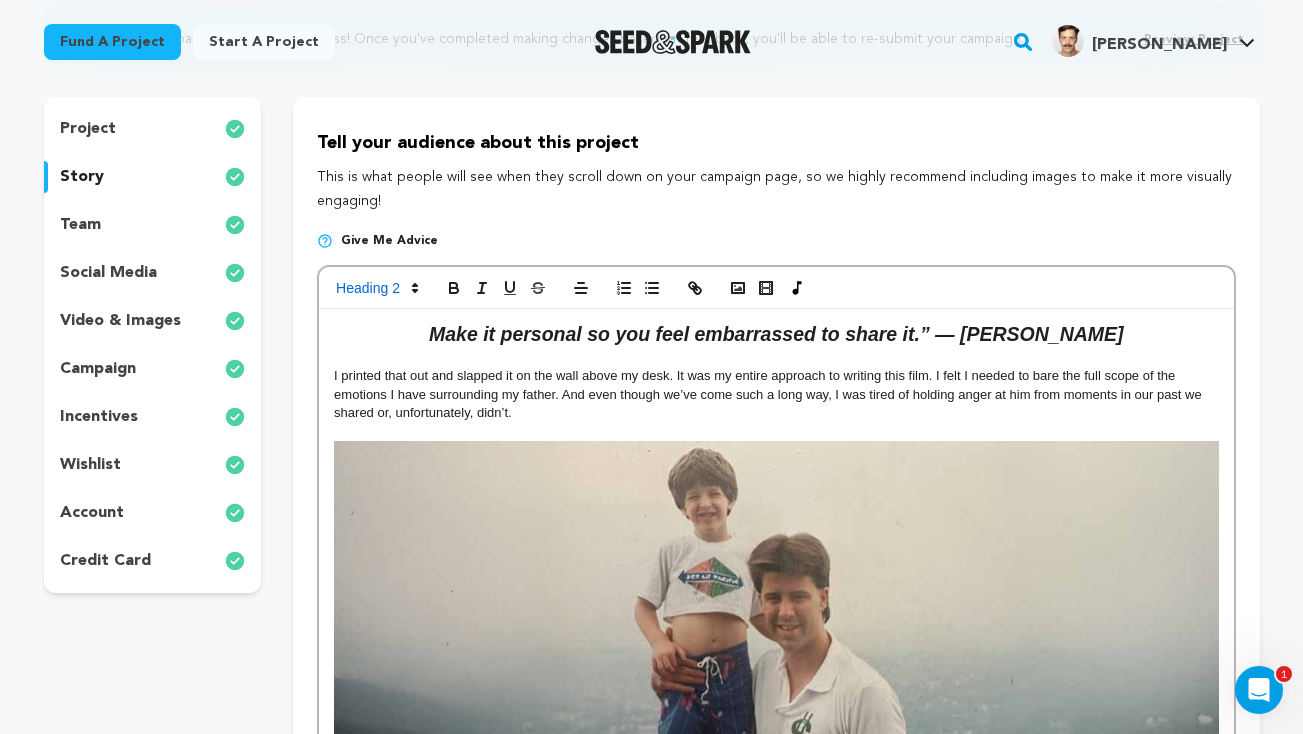 click on "I printed that out and slapped it on the wall above my desk. It was my entire approach to writing this film. I felt I needed to bare the full scope of the emotions I have surrounding my father. And even though we’ve come such a long way, I was tired of holding anger at him from moments in our past we shared or, unfortunately, didn’t." at bounding box center [769, 394] 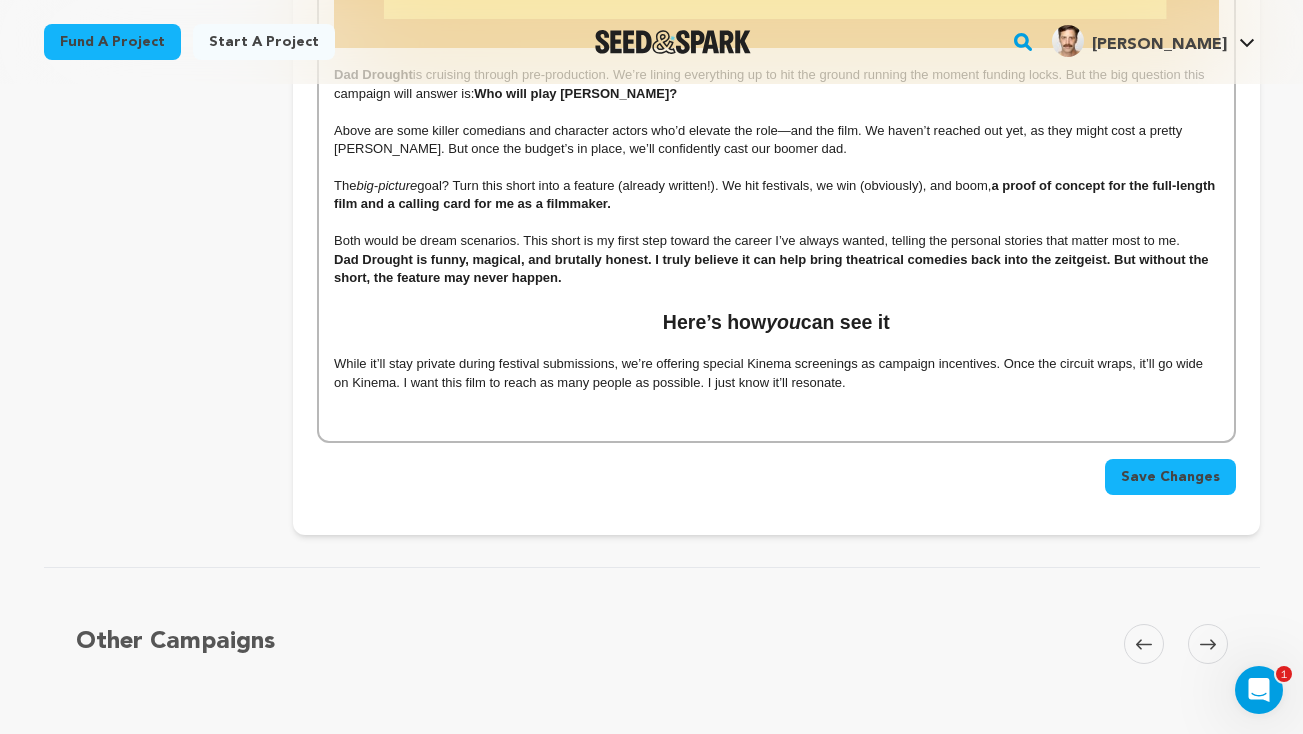 scroll, scrollTop: 5117, scrollLeft: 0, axis: vertical 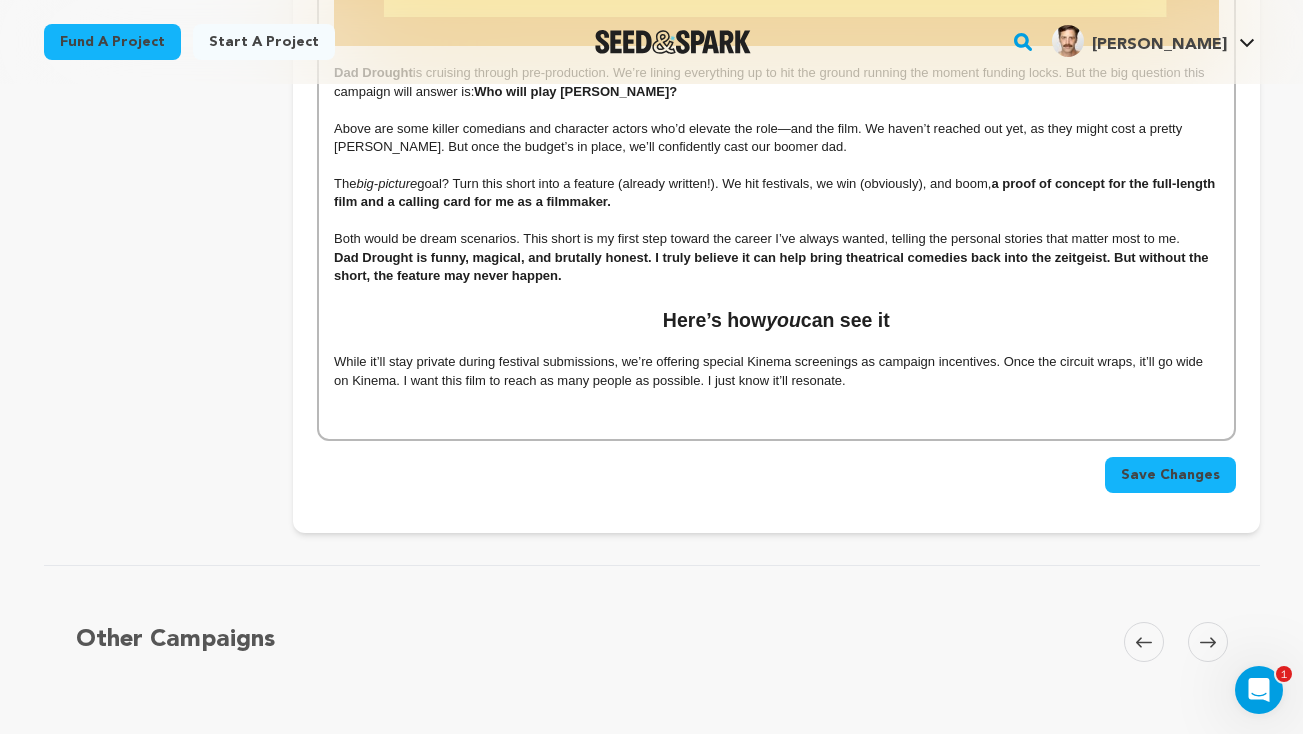 click on "Save Changes" at bounding box center [1170, 475] 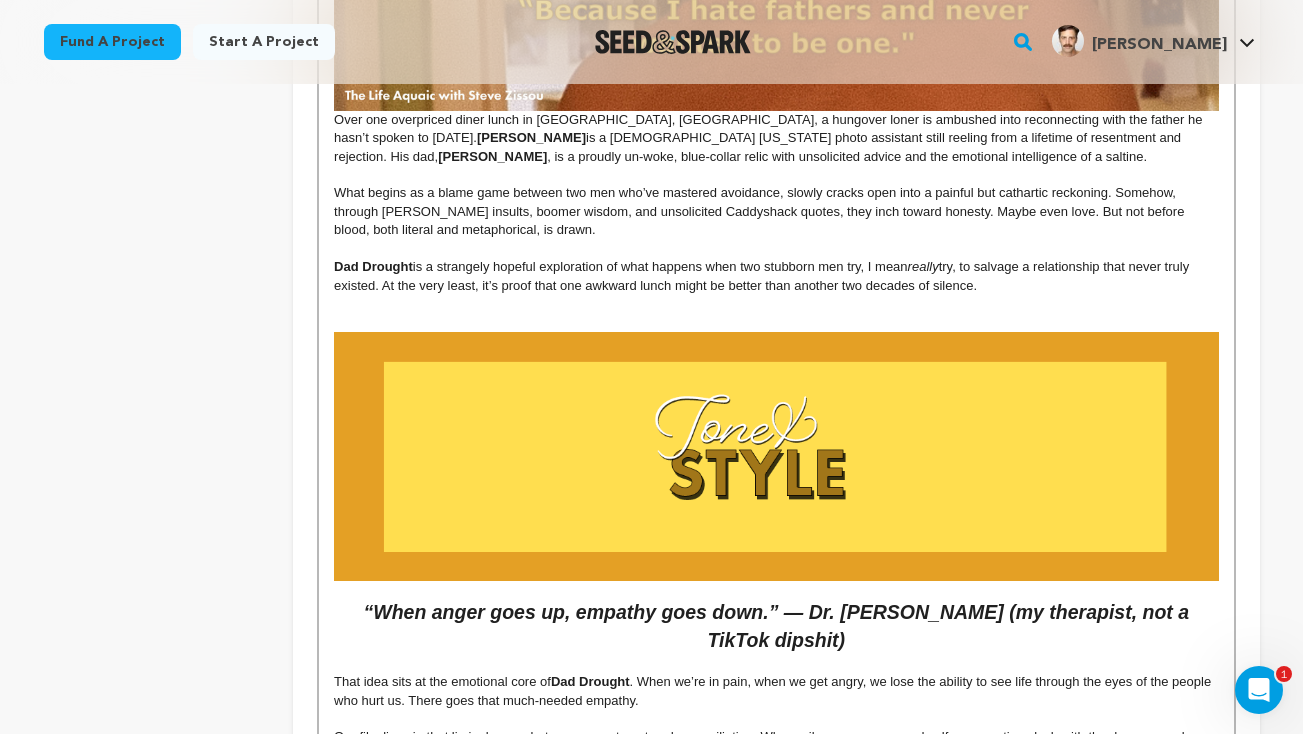 scroll, scrollTop: 2002, scrollLeft: 0, axis: vertical 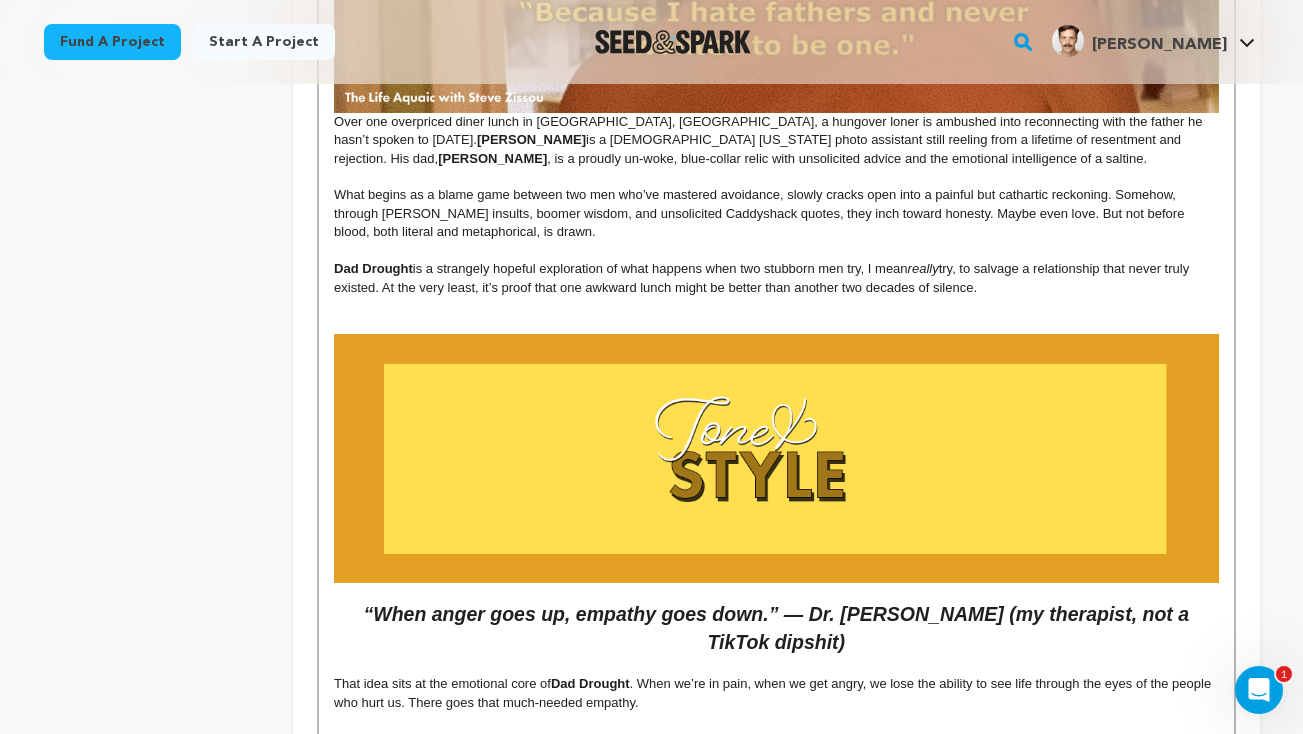 click on "Dad Drought  is a strangely hopeful exploration of what happens when two stubborn men try, I mean  really  try, to salvage a relationship that never truly existed. At the very least, it’s proof that one awkward lunch might be better than another two decades of silence." at bounding box center (776, 278) 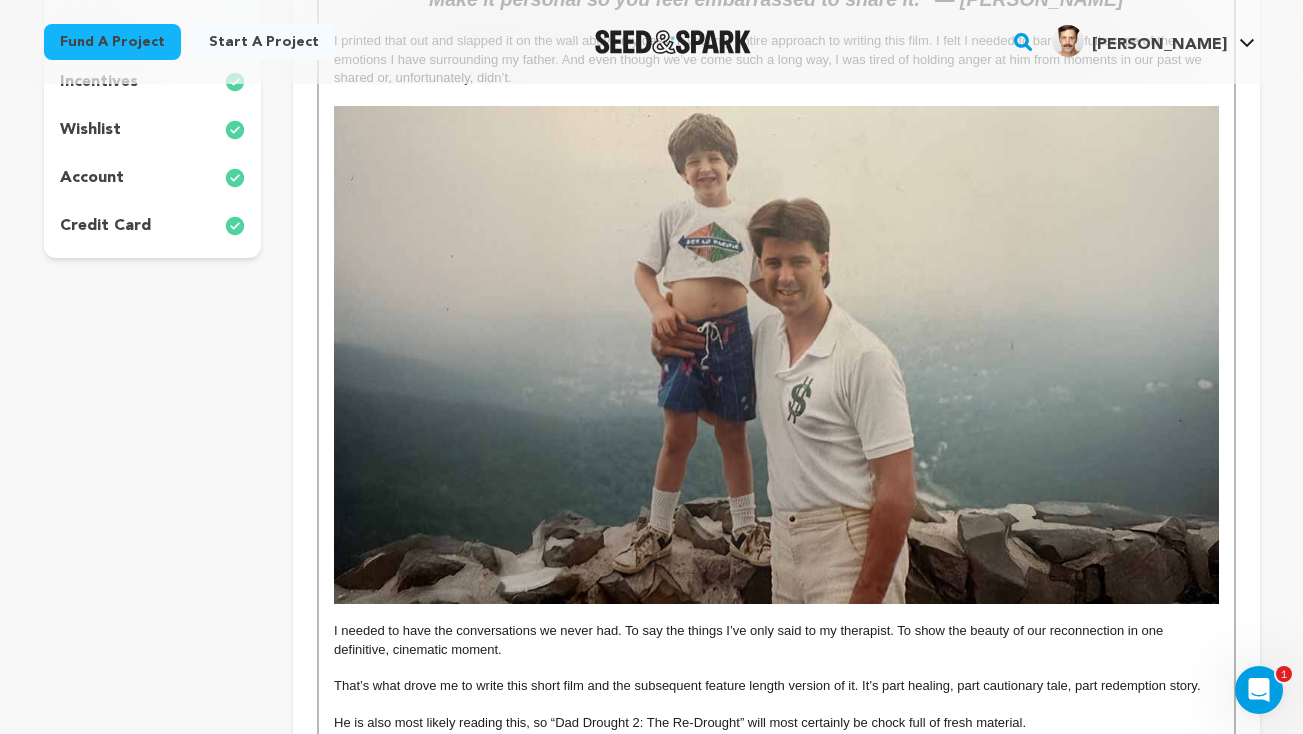 scroll, scrollTop: 0, scrollLeft: 0, axis: both 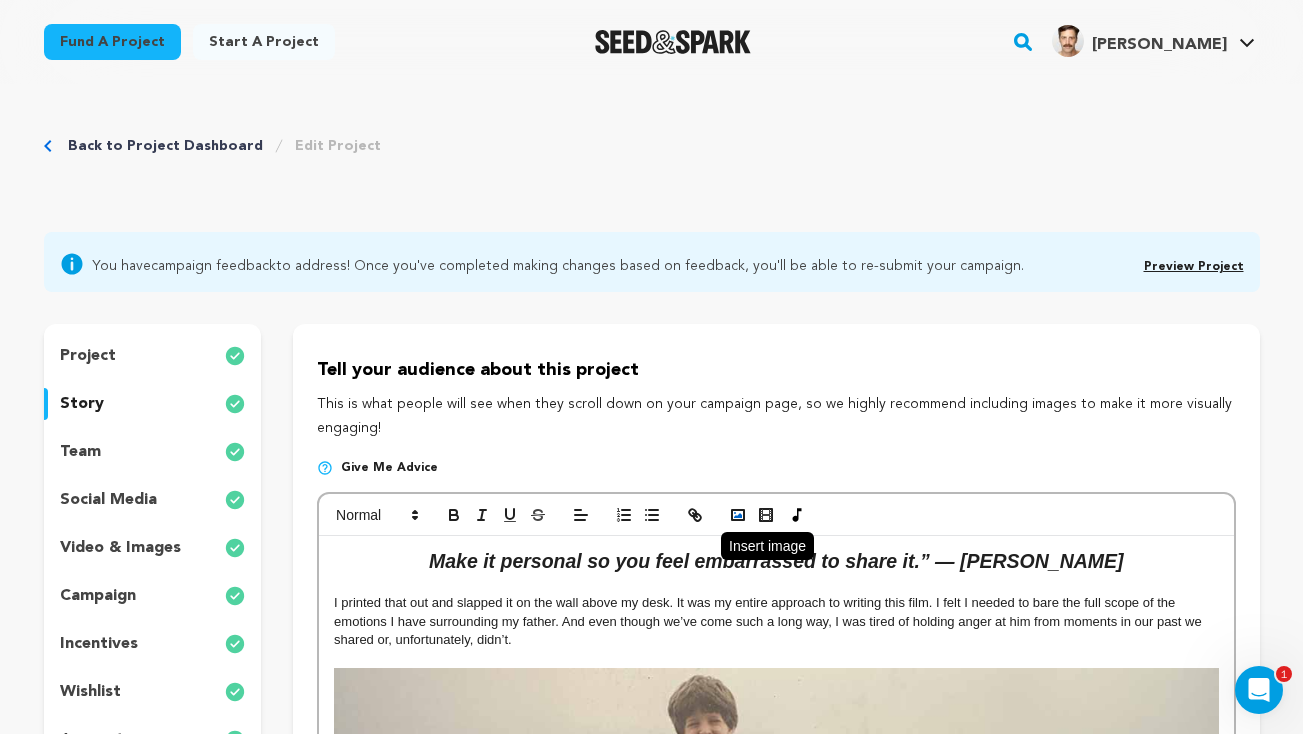 click 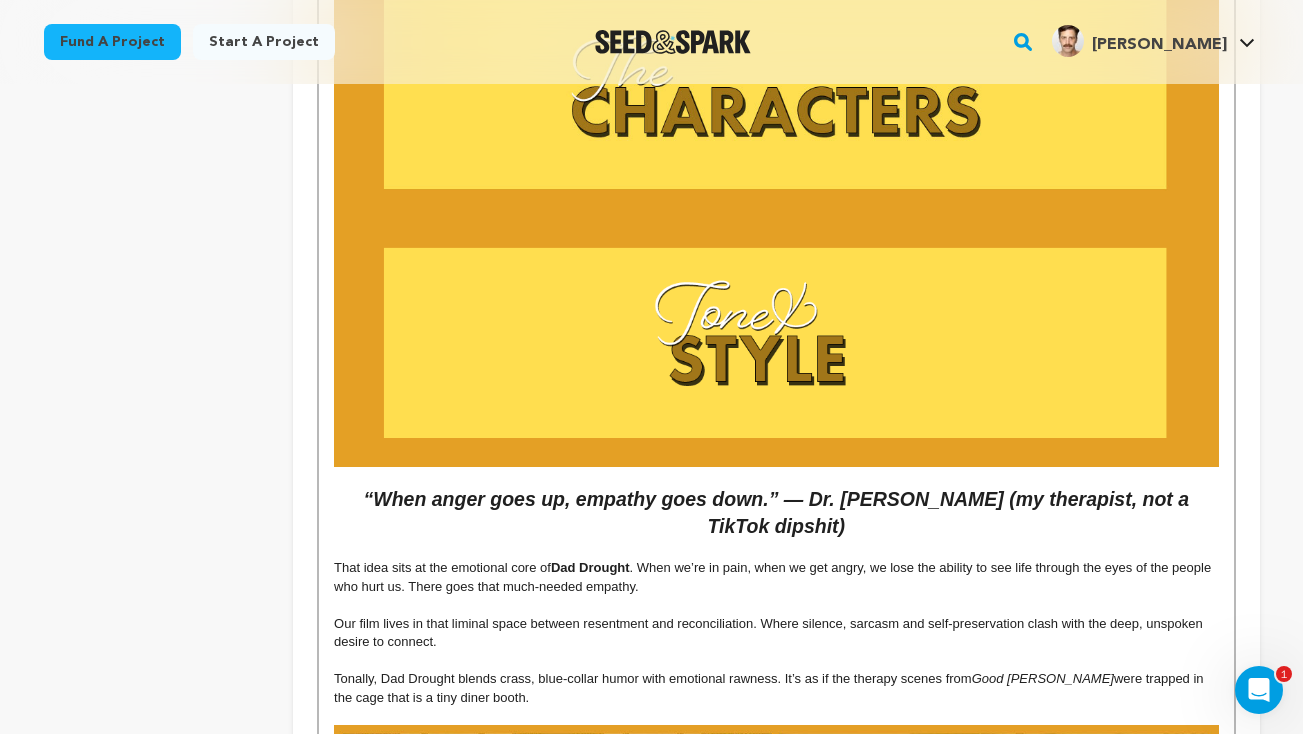 scroll, scrollTop: 2354, scrollLeft: 0, axis: vertical 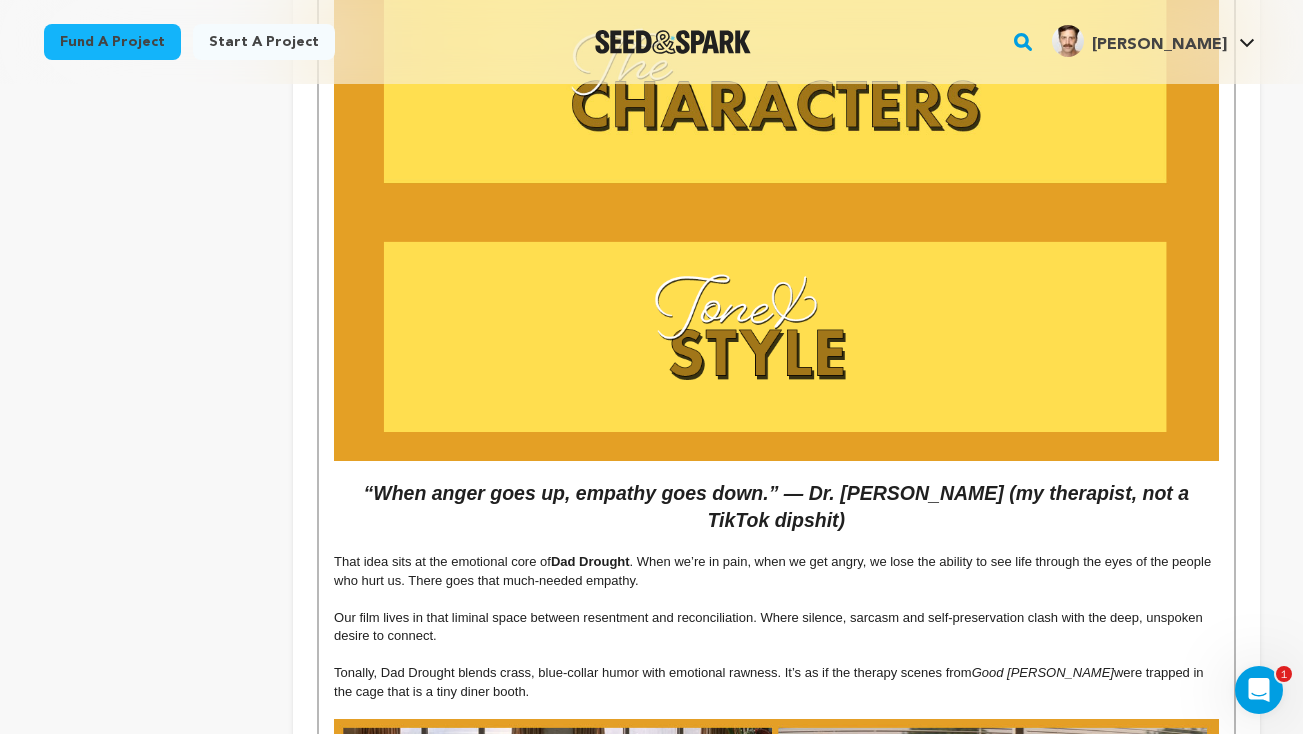 click on "Make it personal so you feel embarrassed to share it.” — Quentin Tarantio I printed that out and slapped it on the wall above my desk. It was my entire approach to writing this film. I felt I needed to bare the full scope of the emotions I have surrounding my father. And even though we’ve come such a long way, I was tired of holding anger at him from moments in our past we shared or, unfortunately, didn’t.  I needed to have the conversations we never had. To say the things I’ve only said to my therapist. To show the beauty of our reconnection in one definitive, cinematic moment.  That’s what drove me to write this short film and the subsequent feature length version of it. It’s part healing, part cautionary tale, part redemption story.   He is also most likely reading this, so “Dad Drought 2: The Re-Drought” will most certainly be chock full of fresh material. LUKE BOON  is a 43-year-old New York photo assistant still reeling from a lifetime of resentment and rejection. His dad,  really" at bounding box center (776, 807) 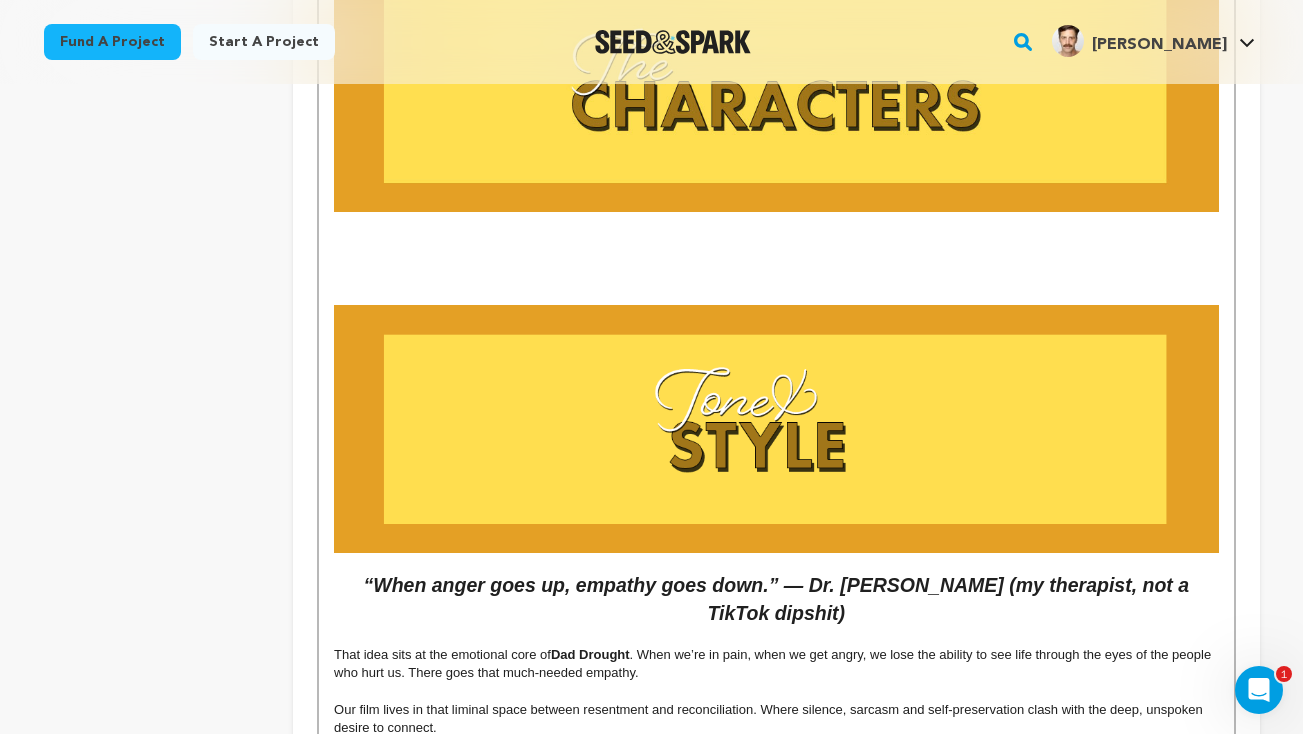 click at bounding box center (776, 240) 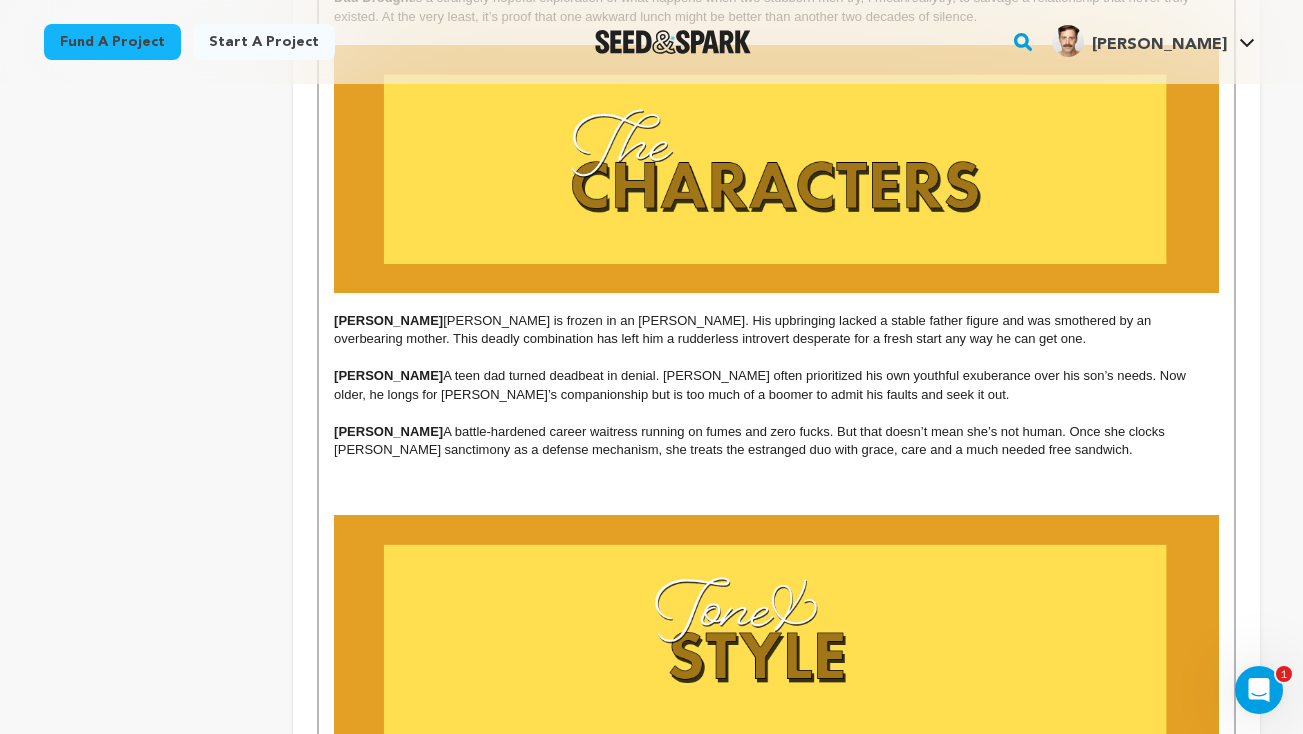 scroll, scrollTop: 2297, scrollLeft: 0, axis: vertical 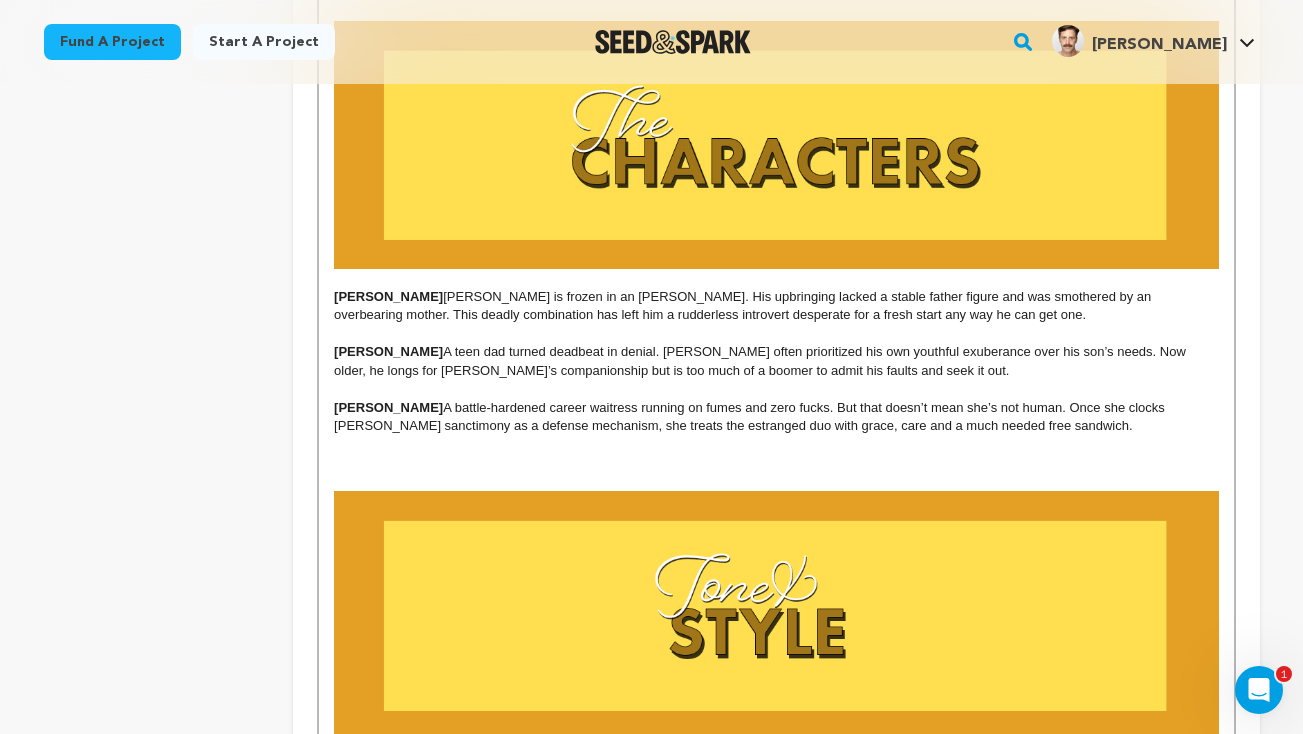 click on "Luke Boon  Luke is frozen in an arrested development. His upbringing lacked a stable father figure and was smothered by an overbearing mother. This deadly combination has left him a rudderless introvert desperate for a fresh start any way he can get one." at bounding box center (776, 306) 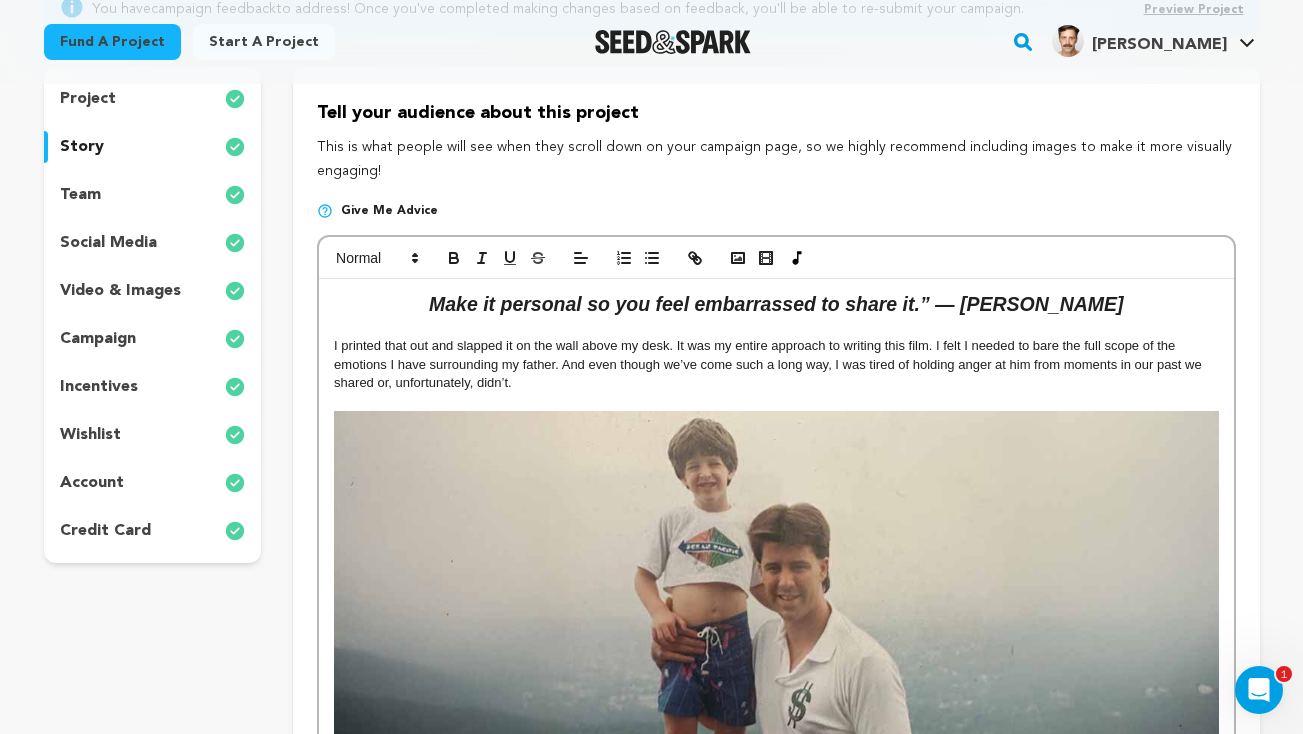 scroll, scrollTop: 232, scrollLeft: 0, axis: vertical 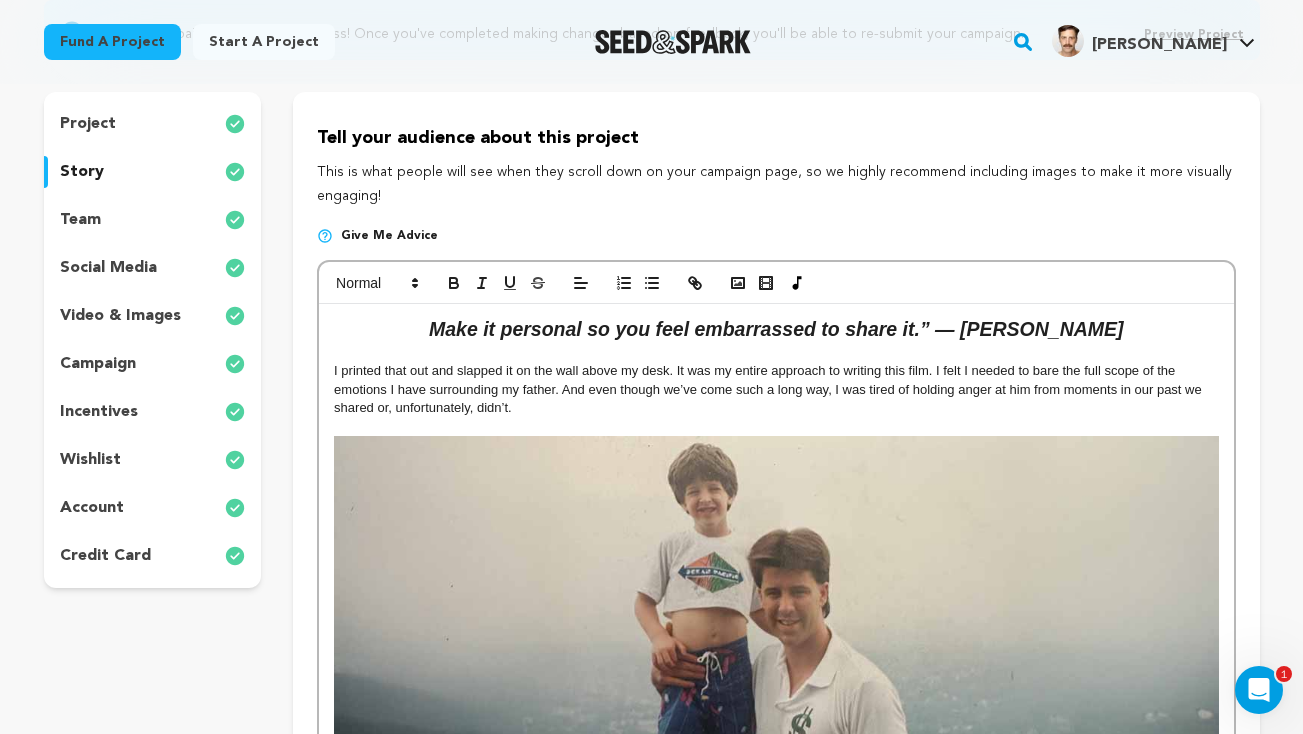 click at bounding box center [776, 283] 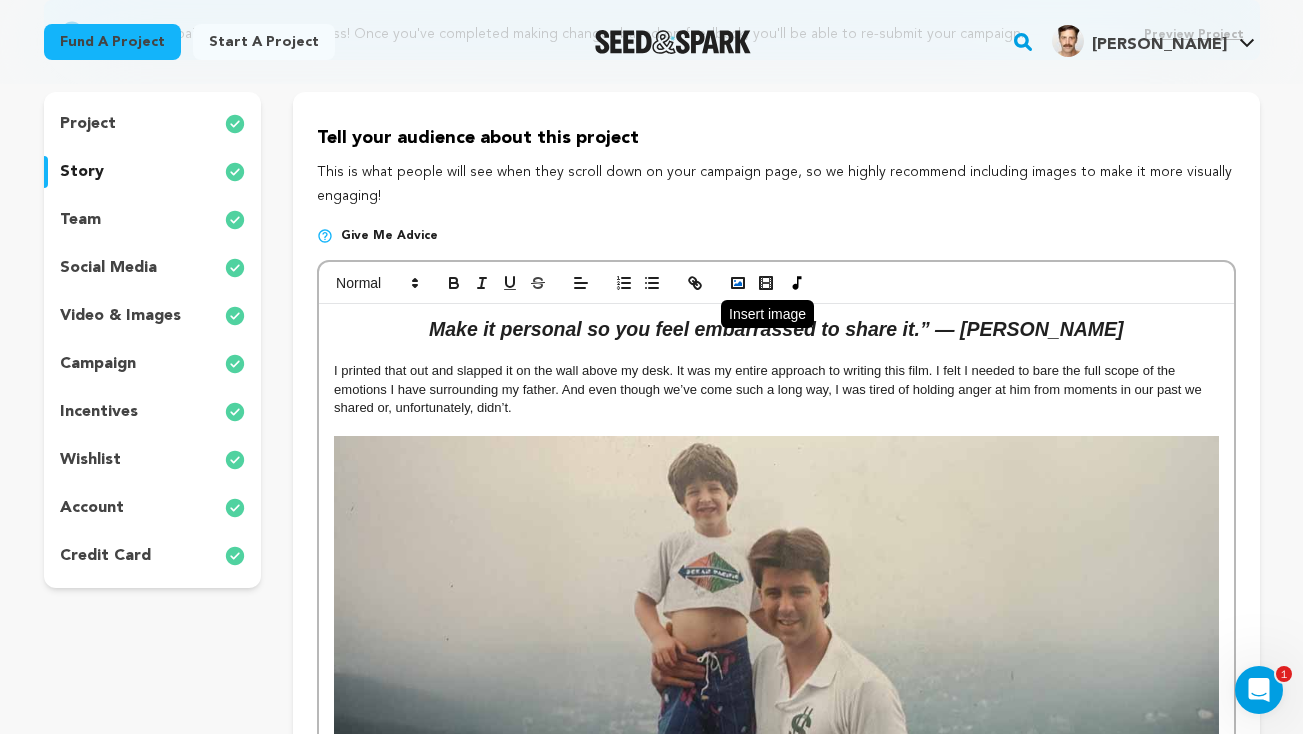 click 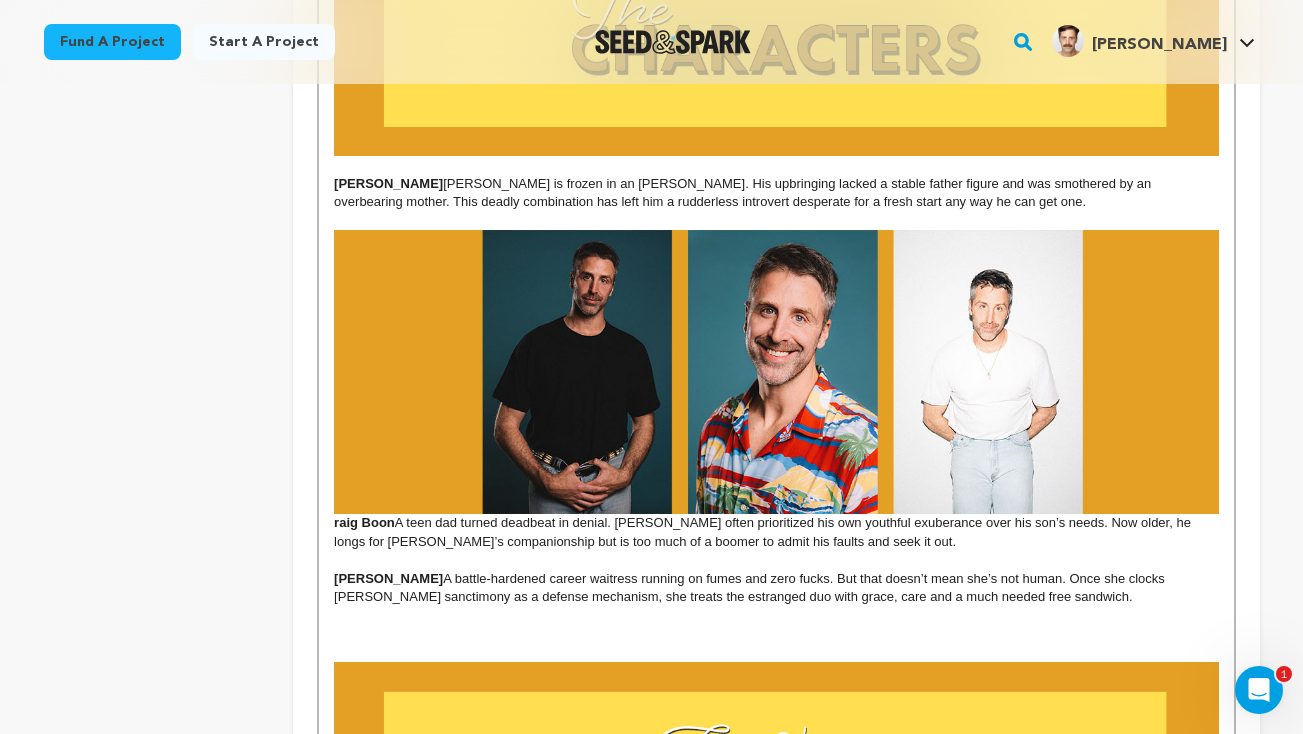 scroll, scrollTop: 2408, scrollLeft: 0, axis: vertical 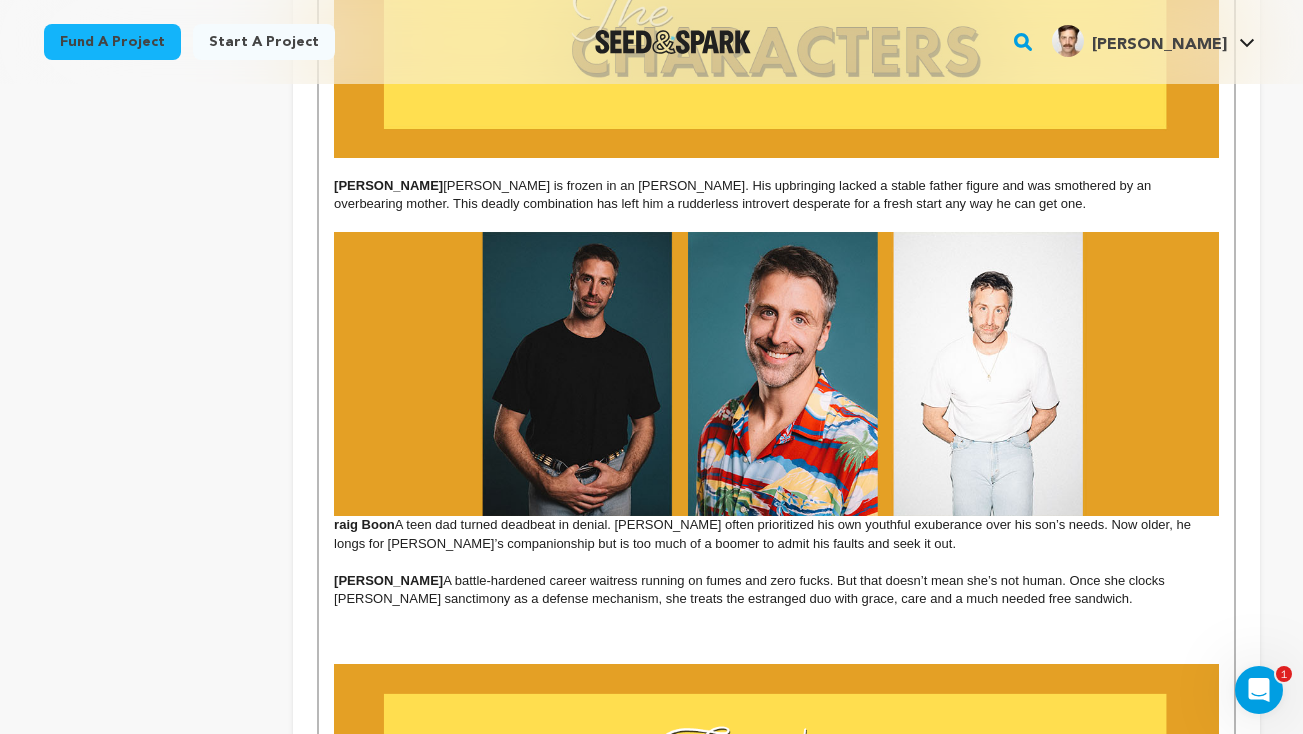 click on "Make it personal so you feel embarrassed to share it.” — Quentin Tarantio I printed that out and slapped it on the wall above my desk. It was my entire approach to writing this film. I felt I needed to bare the full scope of the emotions I have surrounding my father. And even though we’ve come such a long way, I was tired of holding anger at him from moments in our past we shared or, unfortunately, didn’t.  I needed to have the conversations we never had. To say the things I’ve only said to my therapist. To show the beauty of our reconnection in one definitive, cinematic moment.  That’s what drove me to write this short film and the subsequent feature length version of it. It’s part healing, part cautionary tale, part redemption story.   He is also most likely reading this, so “Dad Drought 2: The Re-Drought” will most certainly be chock full of fresh material. LUKE BOON  is a 43-year-old New York photo assistant still reeling from a lifetime of resentment and rejection. His dad,  really" at bounding box center [776, 1006] 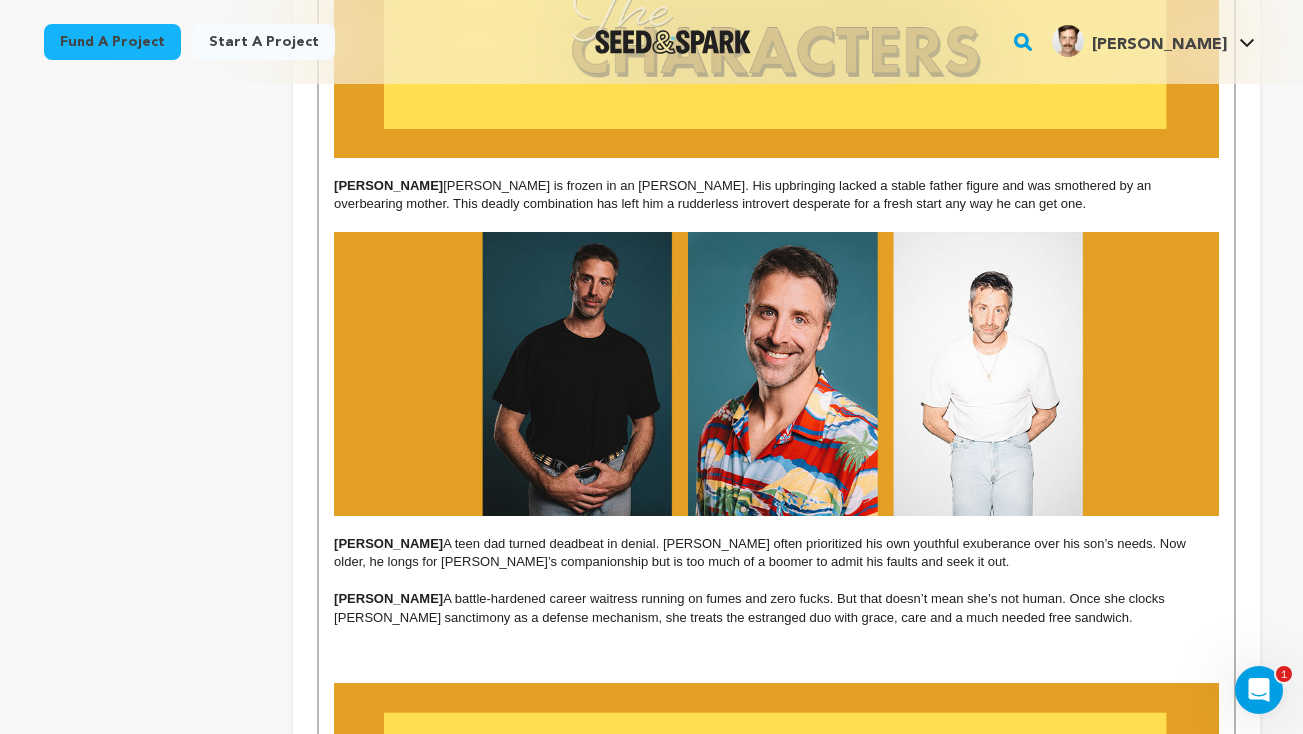 click at bounding box center (776, 581) 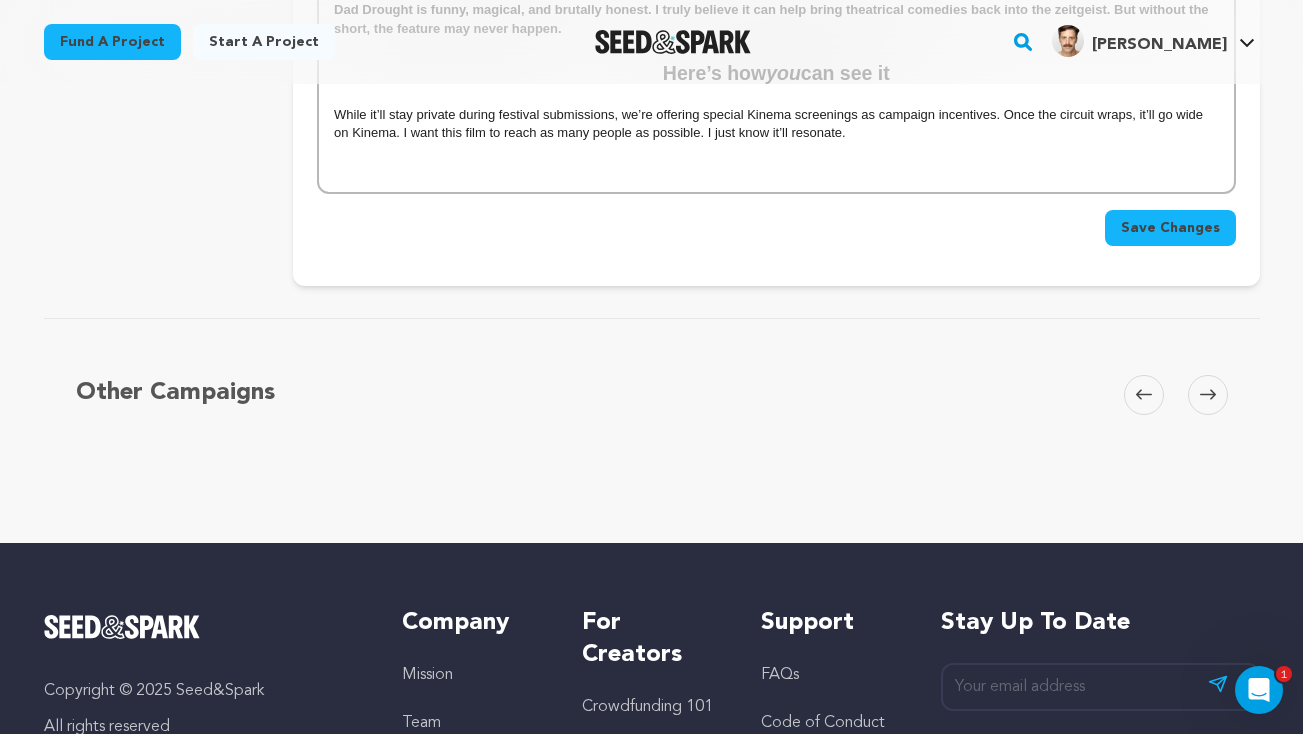 scroll, scrollTop: 6082, scrollLeft: 0, axis: vertical 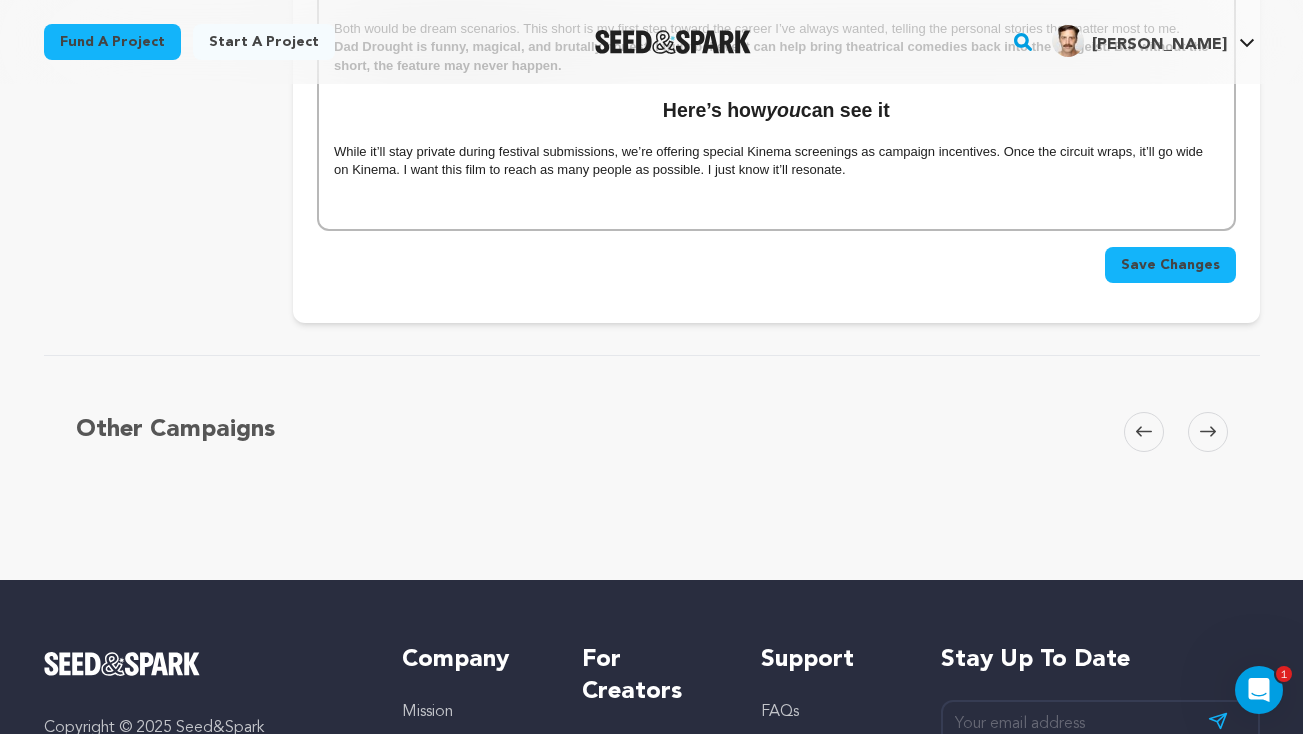 click on "Save Changes" at bounding box center [1170, 265] 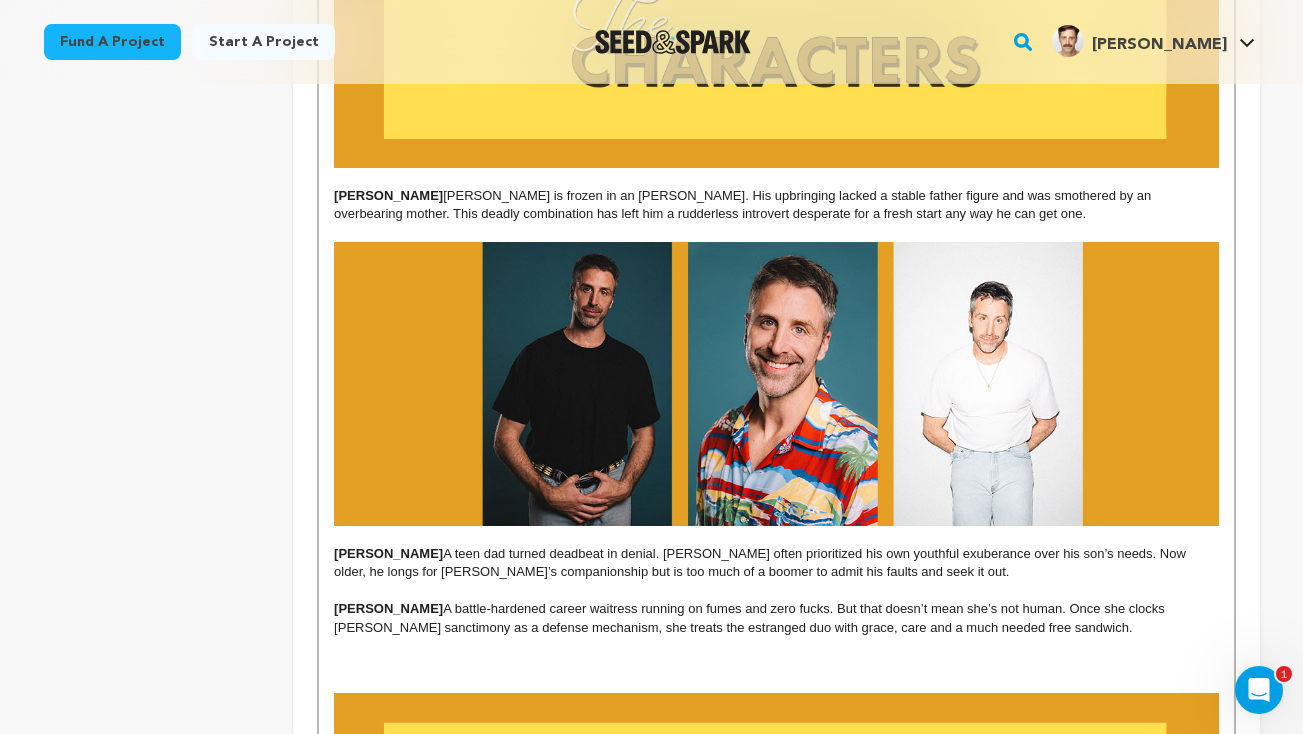scroll, scrollTop: 2397, scrollLeft: 0, axis: vertical 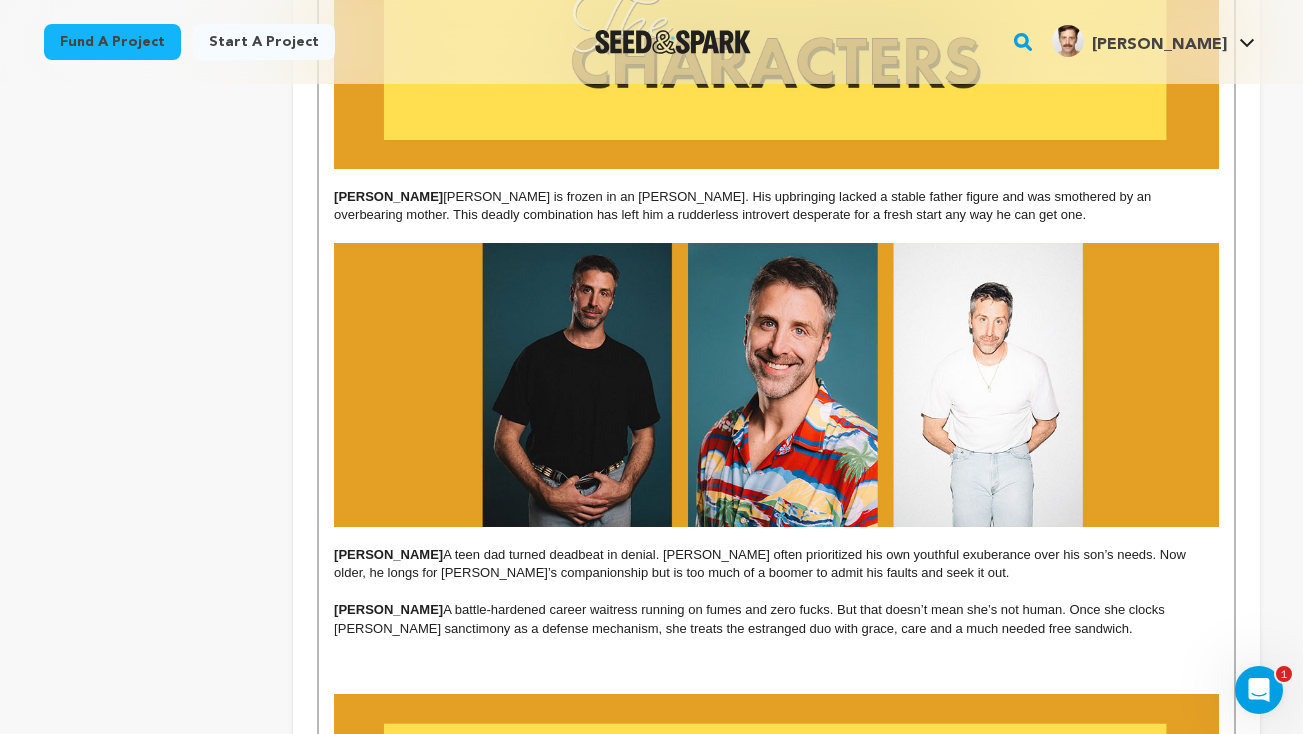 click at bounding box center [776, 234] 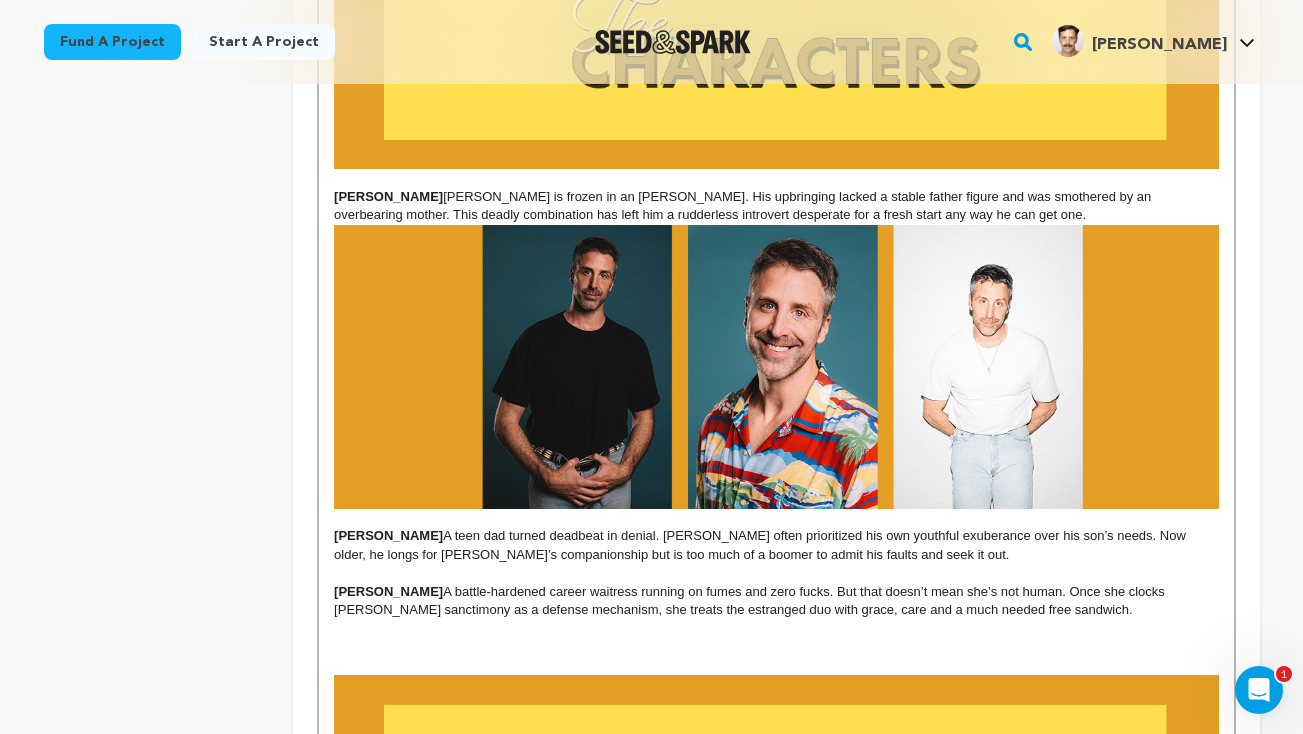 click at bounding box center [776, 518] 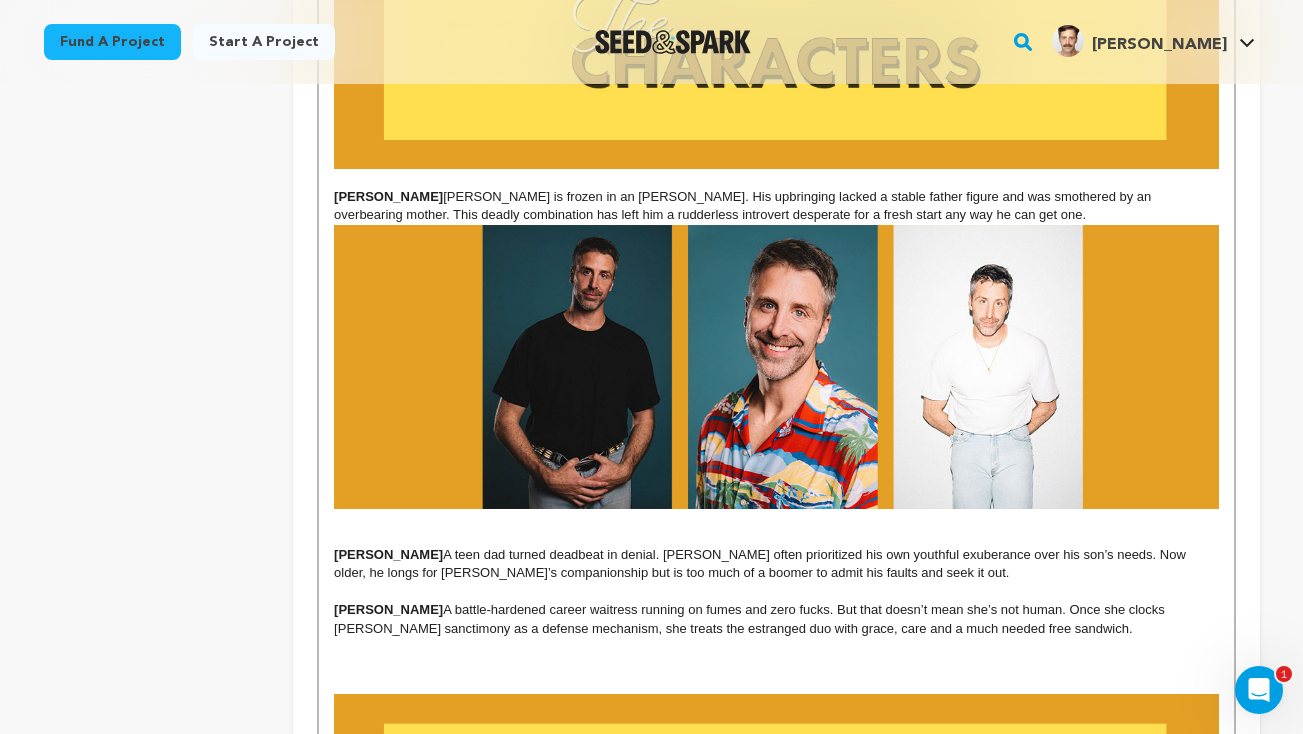 click on "Craig Boon  A teen dad turned deadbeat in denial. Craig often prioritized his own youthful exuberance over his son’s needs. Now older, he longs for Luke’s companionship but is too much of a boomer to admit his faults and seek it out." at bounding box center [776, 564] 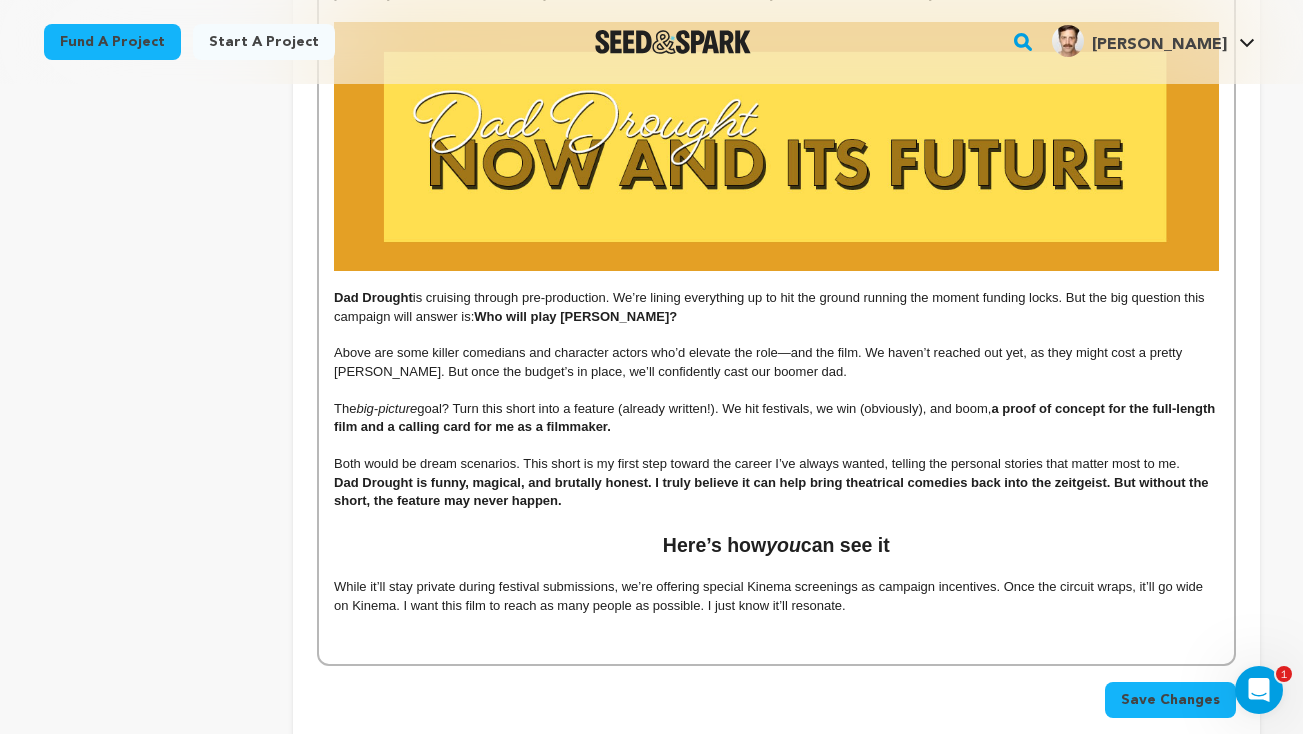 scroll, scrollTop: 5843, scrollLeft: 0, axis: vertical 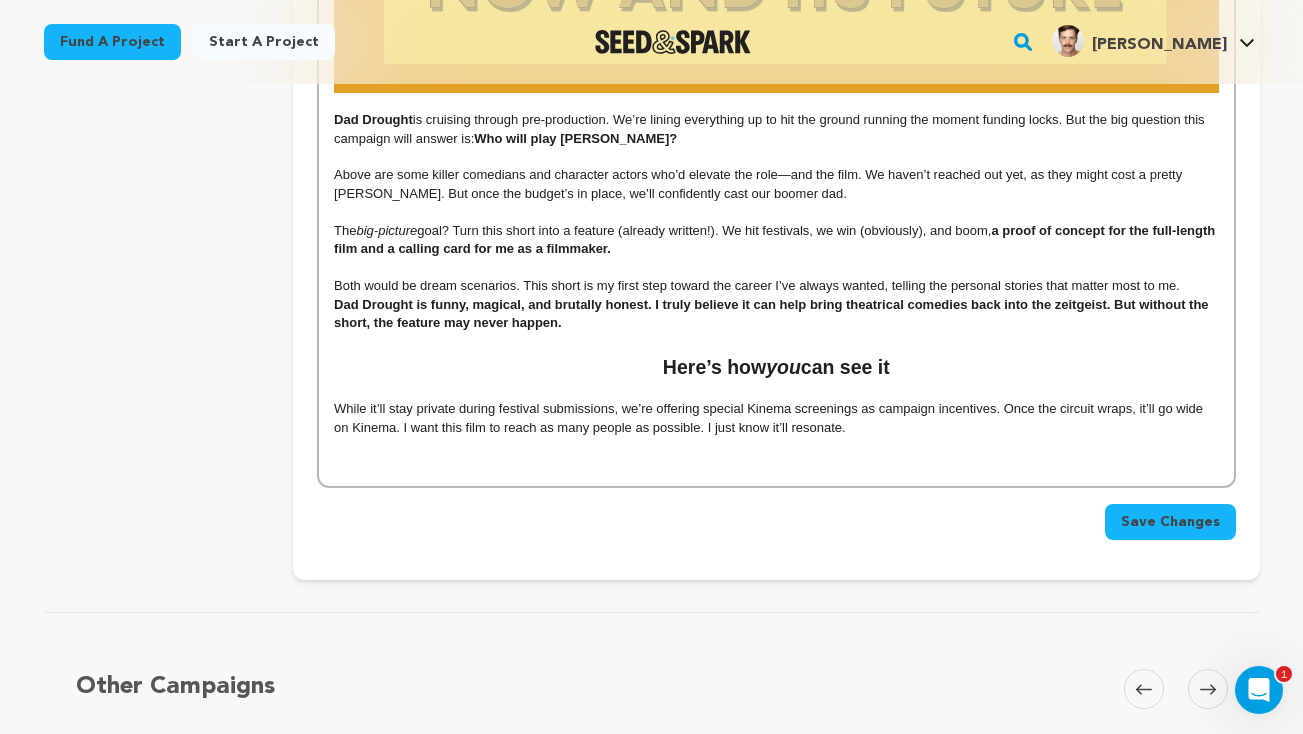 click on "Save Changes" at bounding box center (1170, 522) 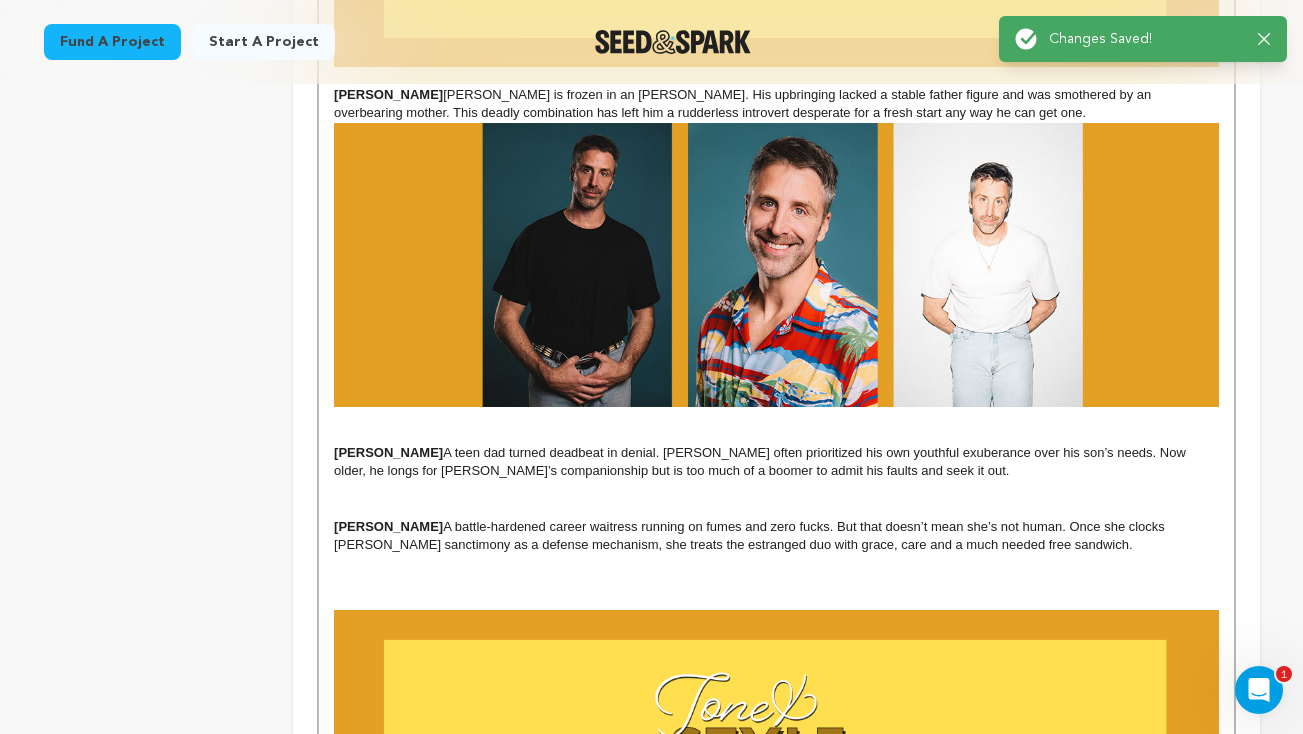 scroll, scrollTop: 2561, scrollLeft: 0, axis: vertical 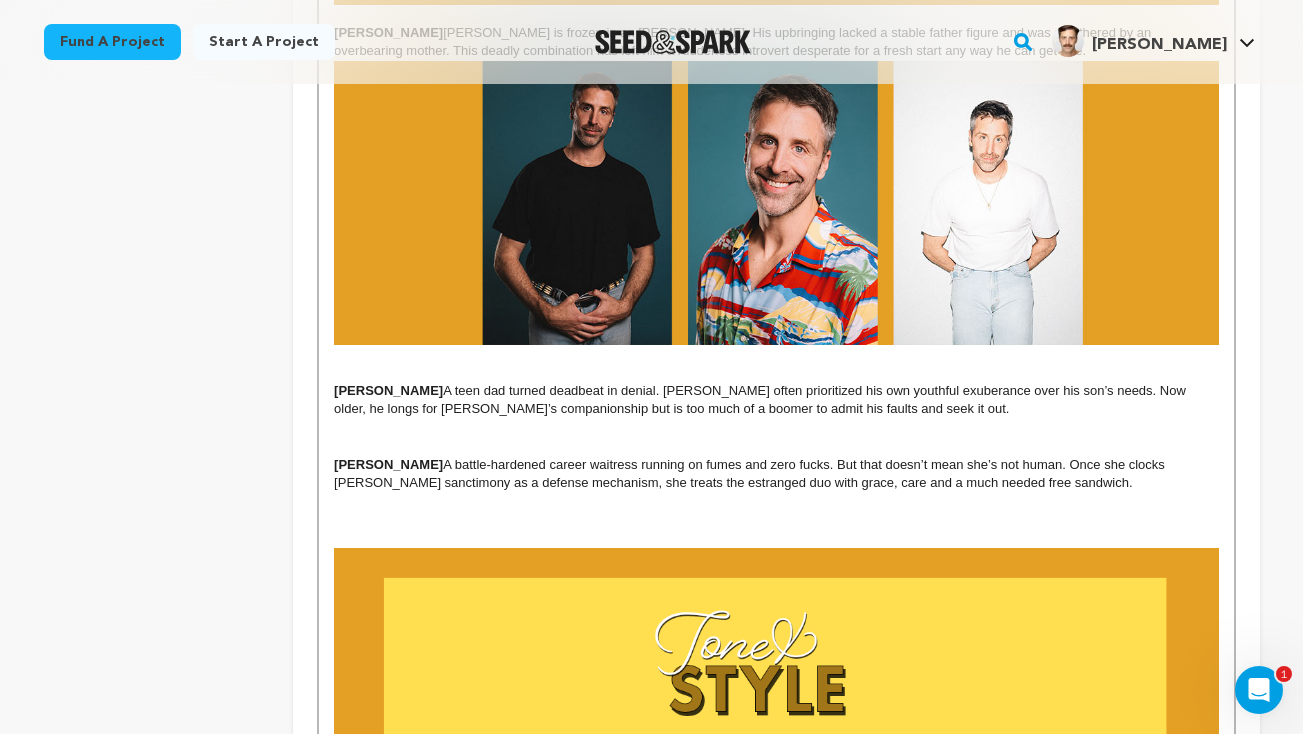 click at bounding box center [776, 446] 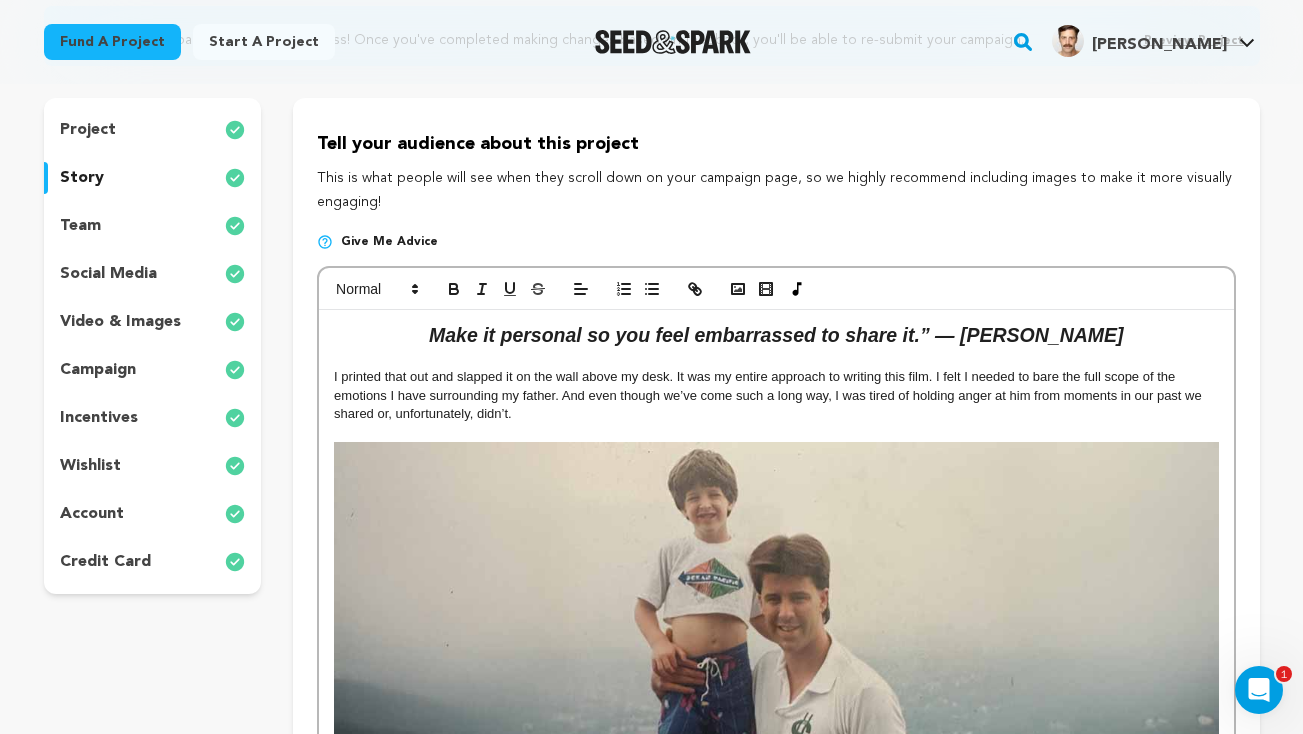 scroll, scrollTop: 0, scrollLeft: 0, axis: both 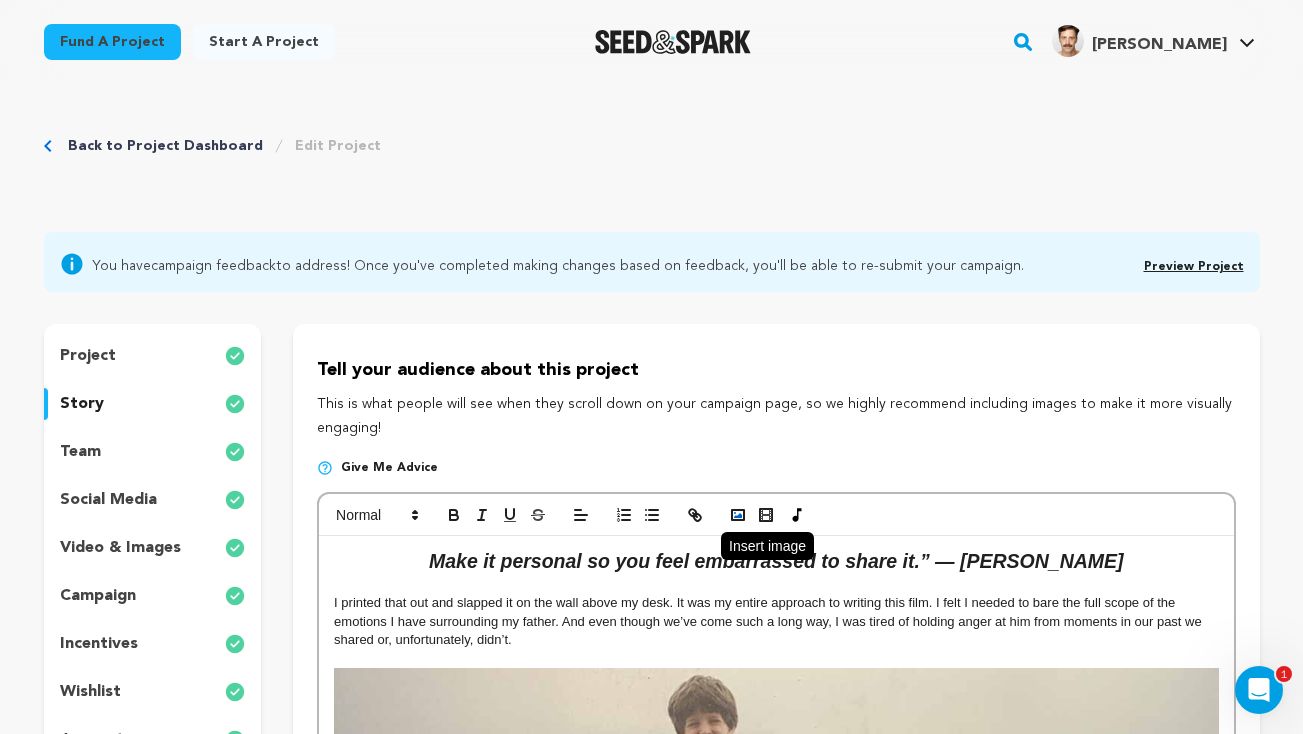 click 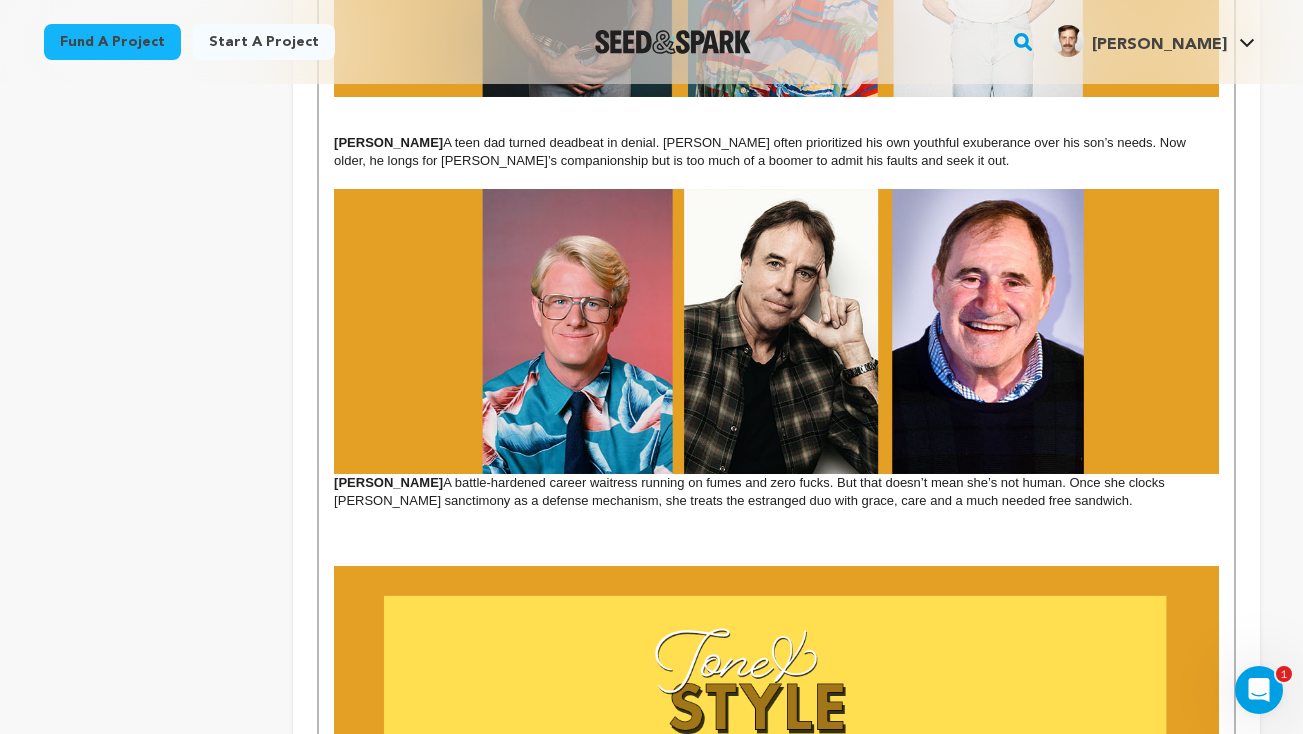 scroll, scrollTop: 2807, scrollLeft: 0, axis: vertical 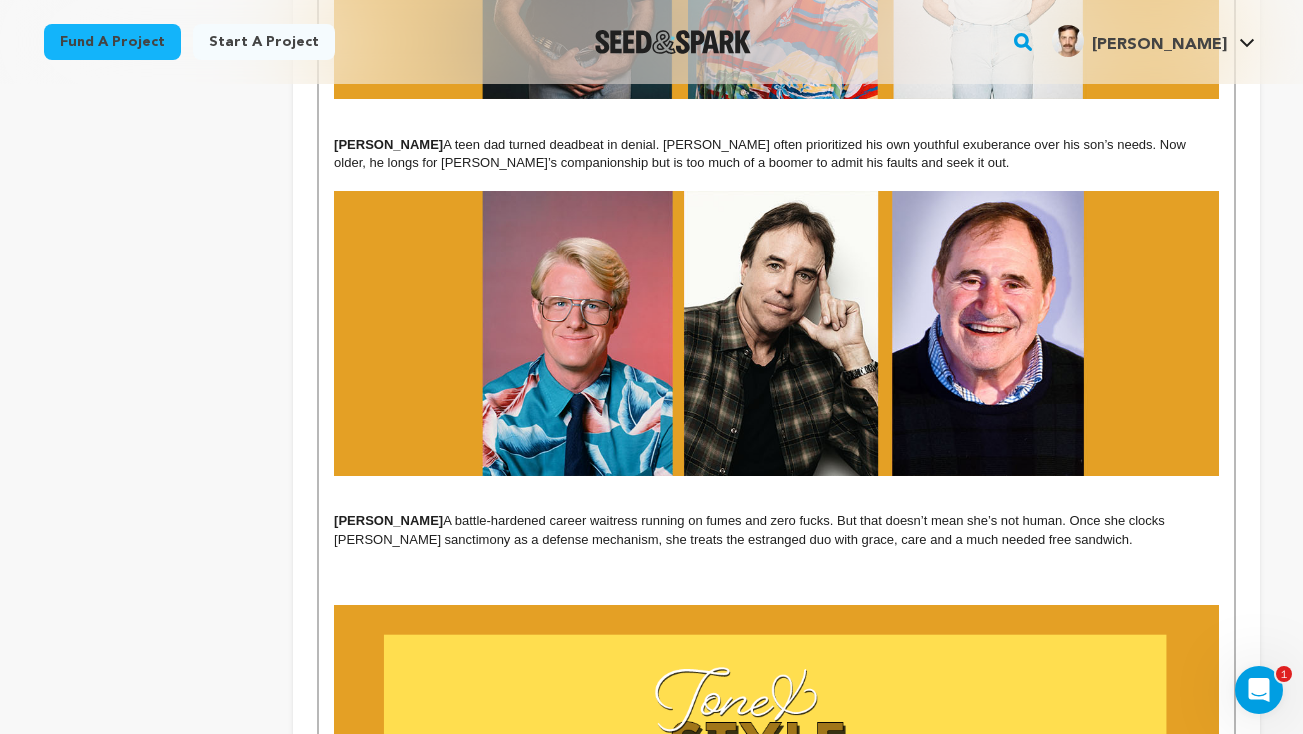 click at bounding box center [776, 182] 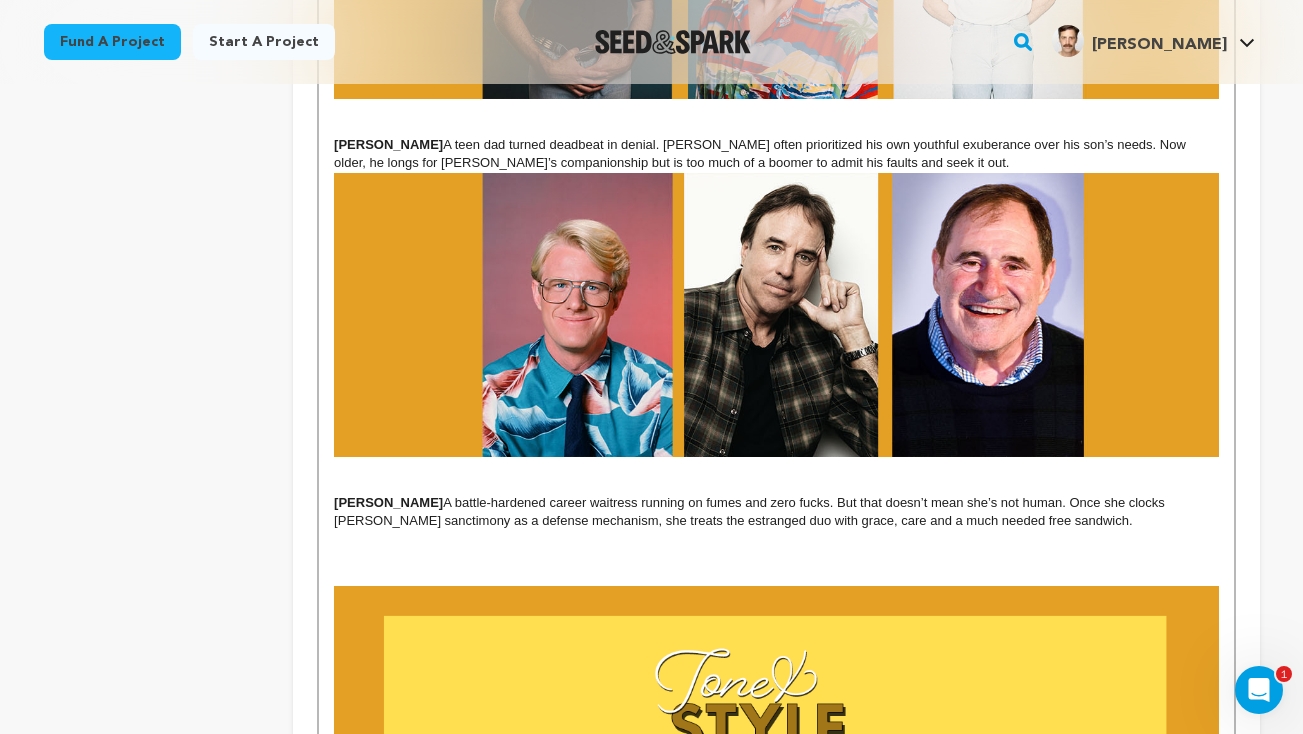 click at bounding box center (776, 466) 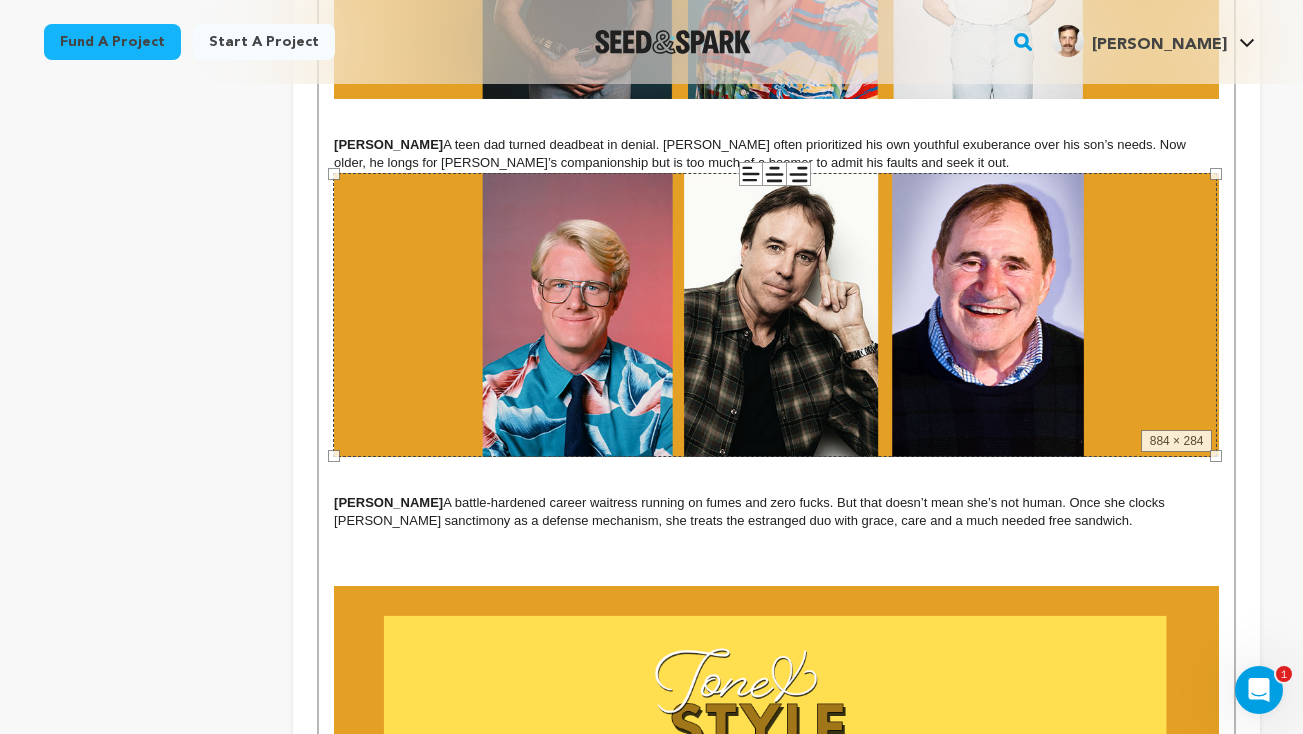 click at bounding box center (776, 485) 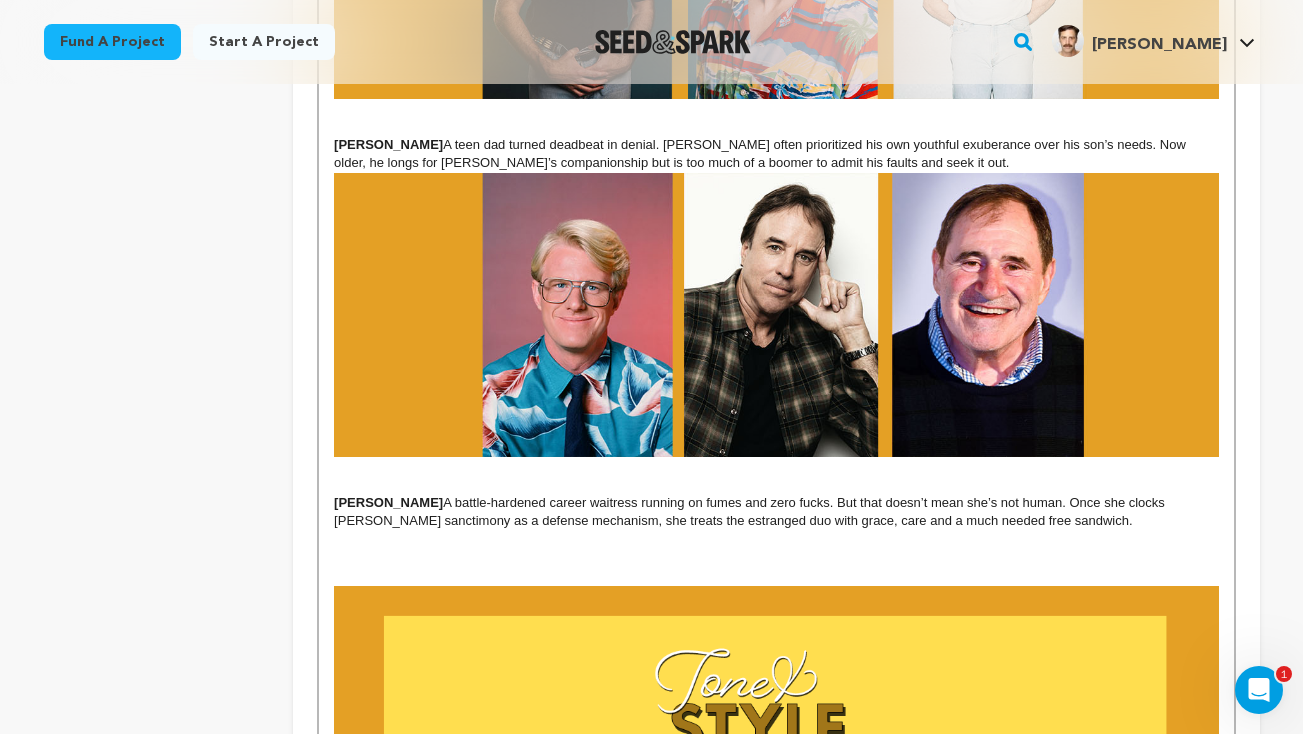 click at bounding box center (776, 466) 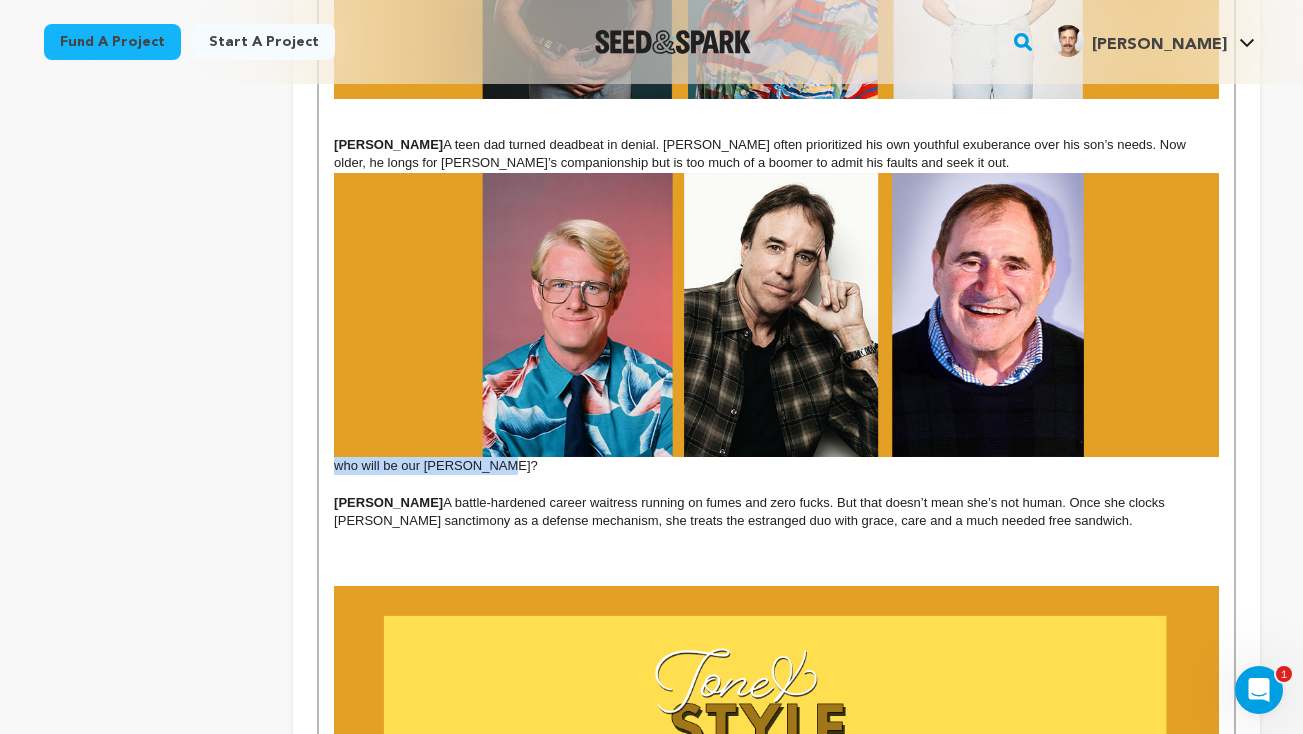 drag, startPoint x: 510, startPoint y: 462, endPoint x: 222, endPoint y: 460, distance: 288.00696 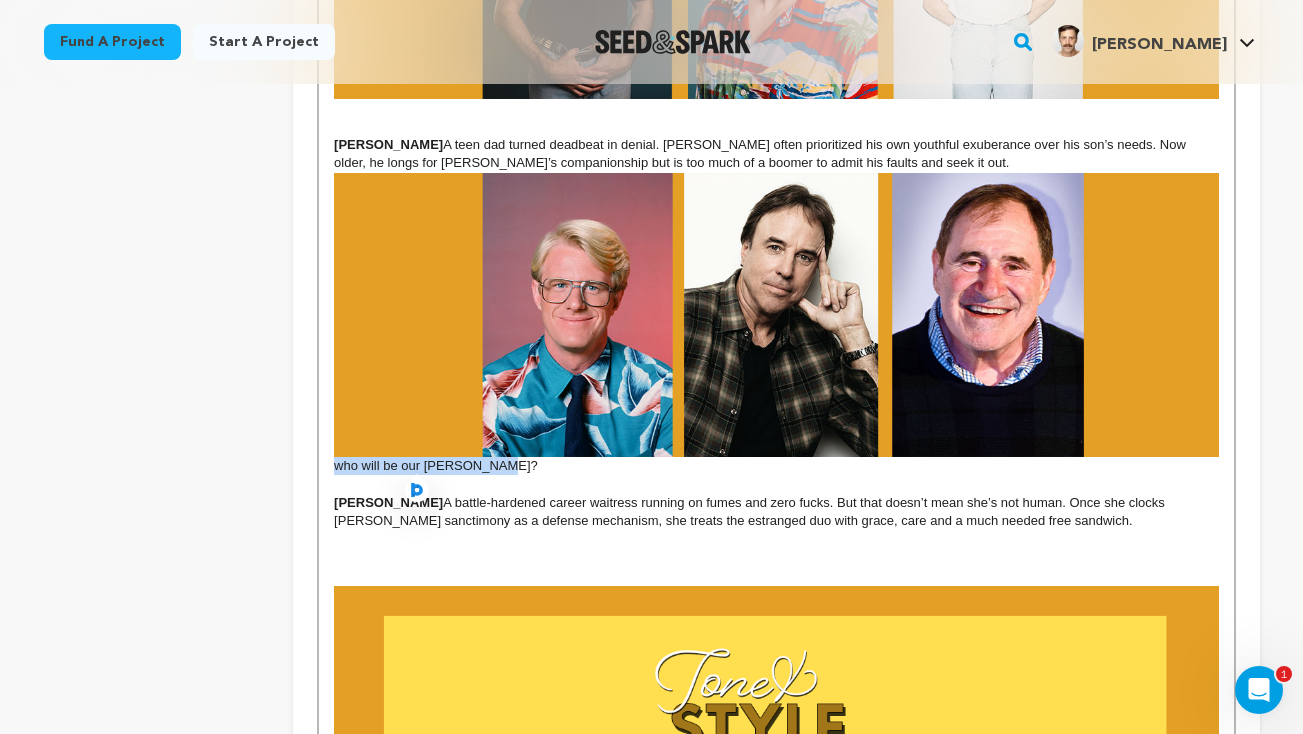 click on "who will be our Craig Boon?" at bounding box center (776, 466) 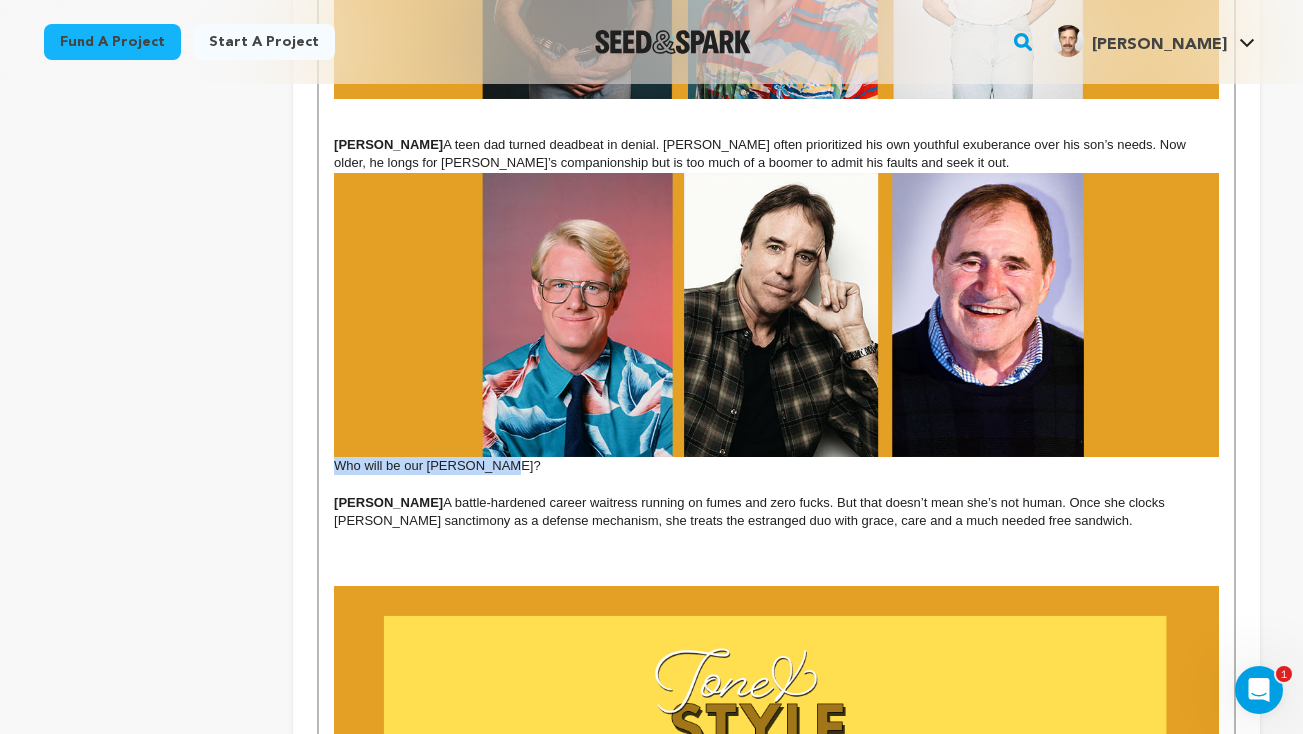 drag, startPoint x: 508, startPoint y: 463, endPoint x: 329, endPoint y: 463, distance: 179 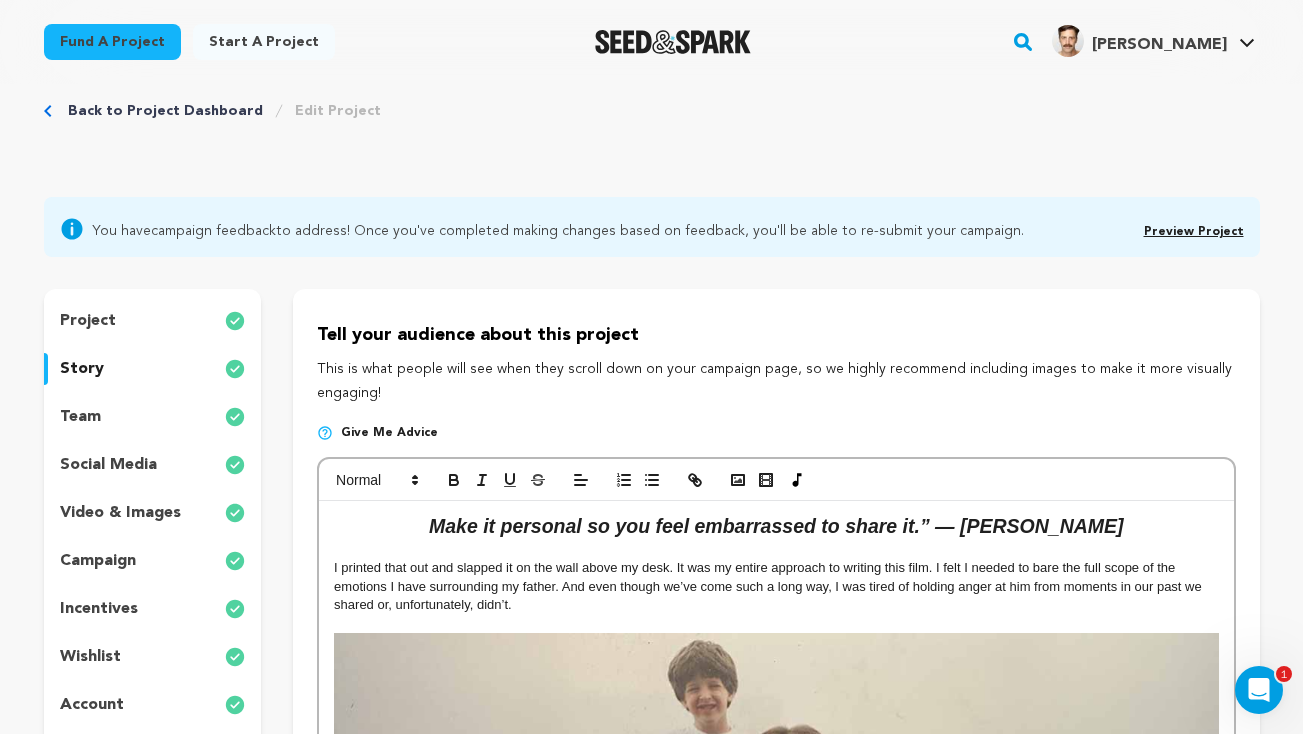 scroll, scrollTop: 49, scrollLeft: 0, axis: vertical 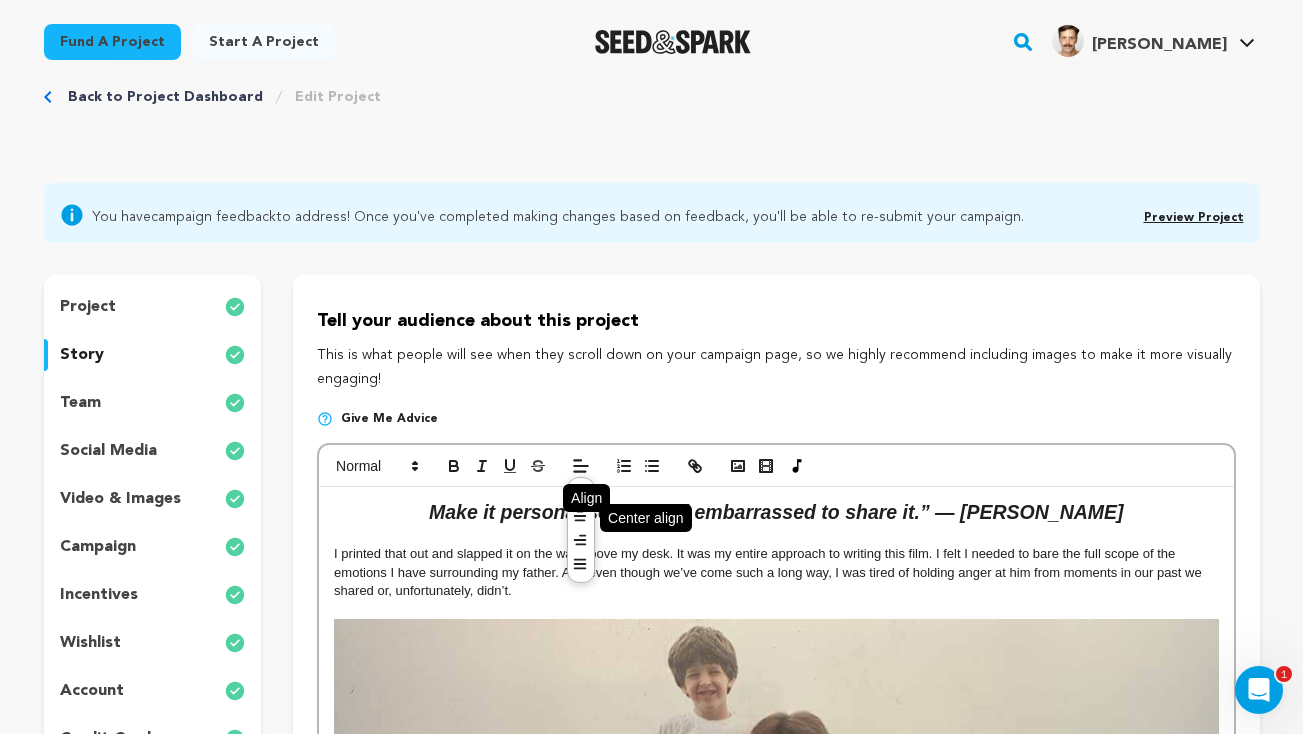 click 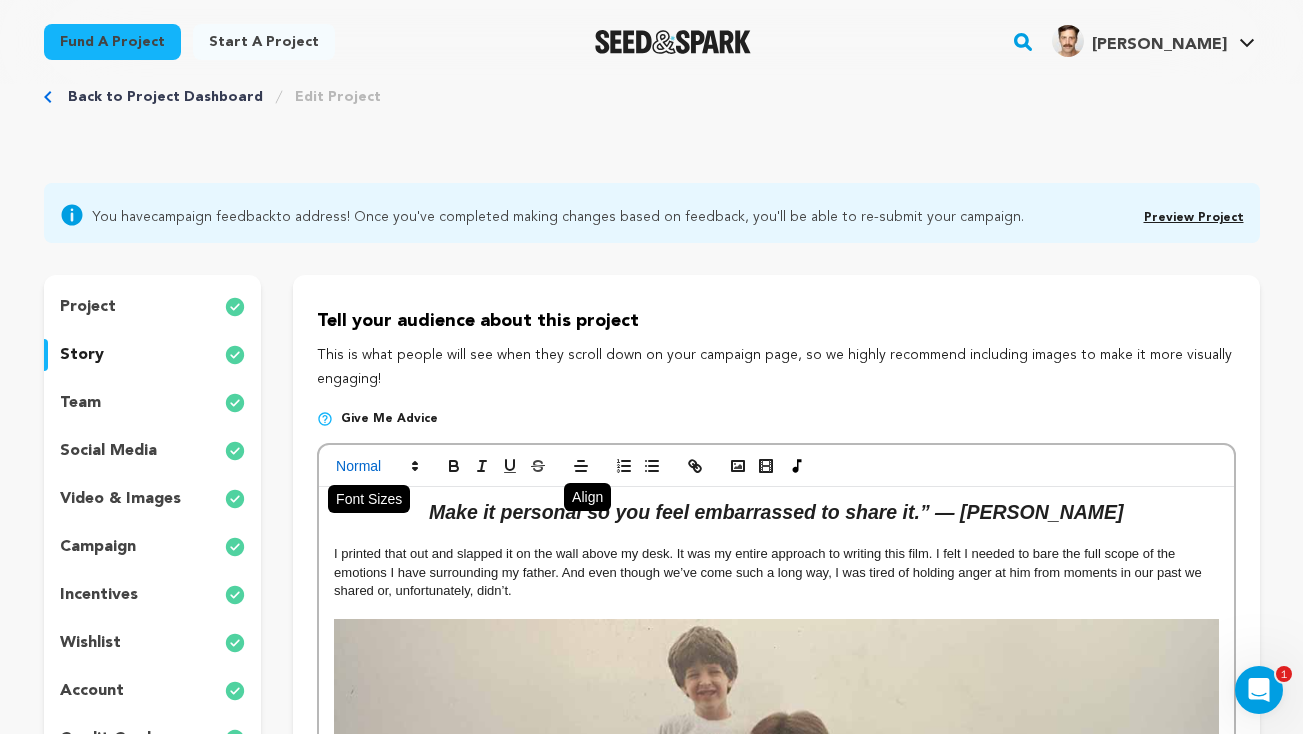 click at bounding box center [376, 466] 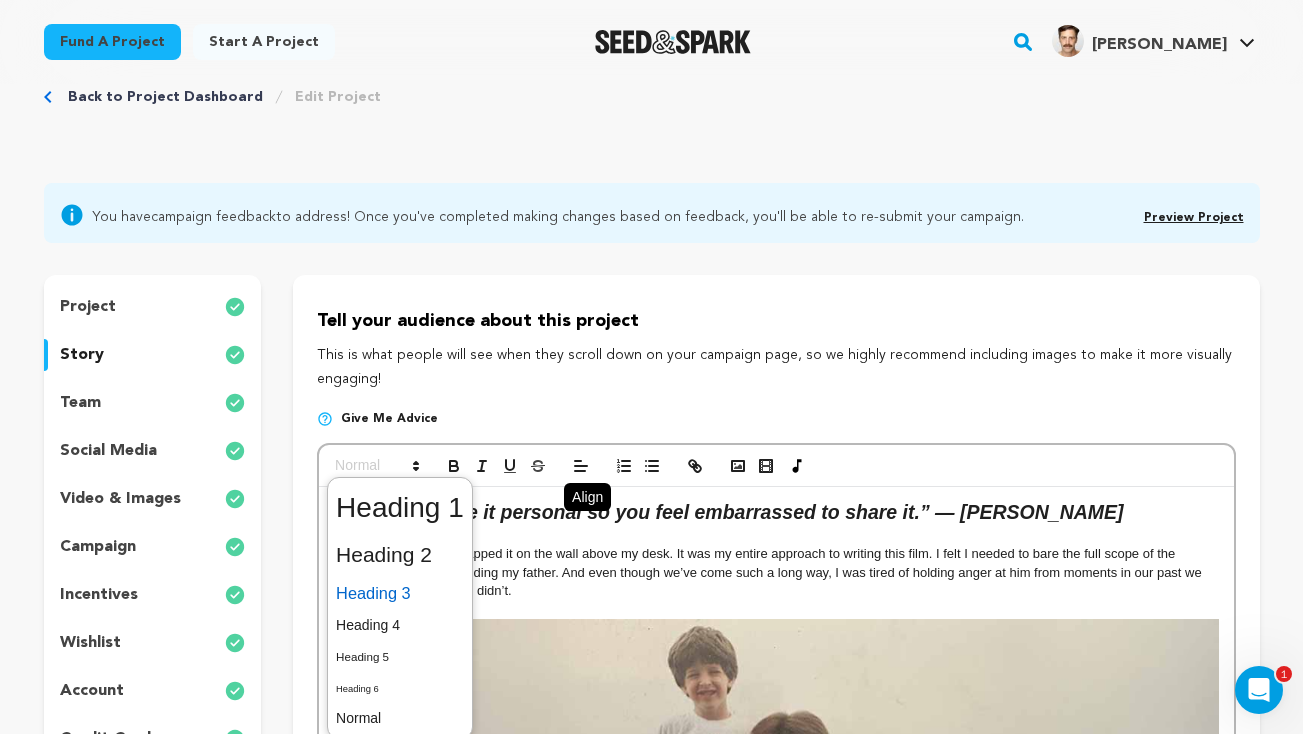 click at bounding box center [400, 593] 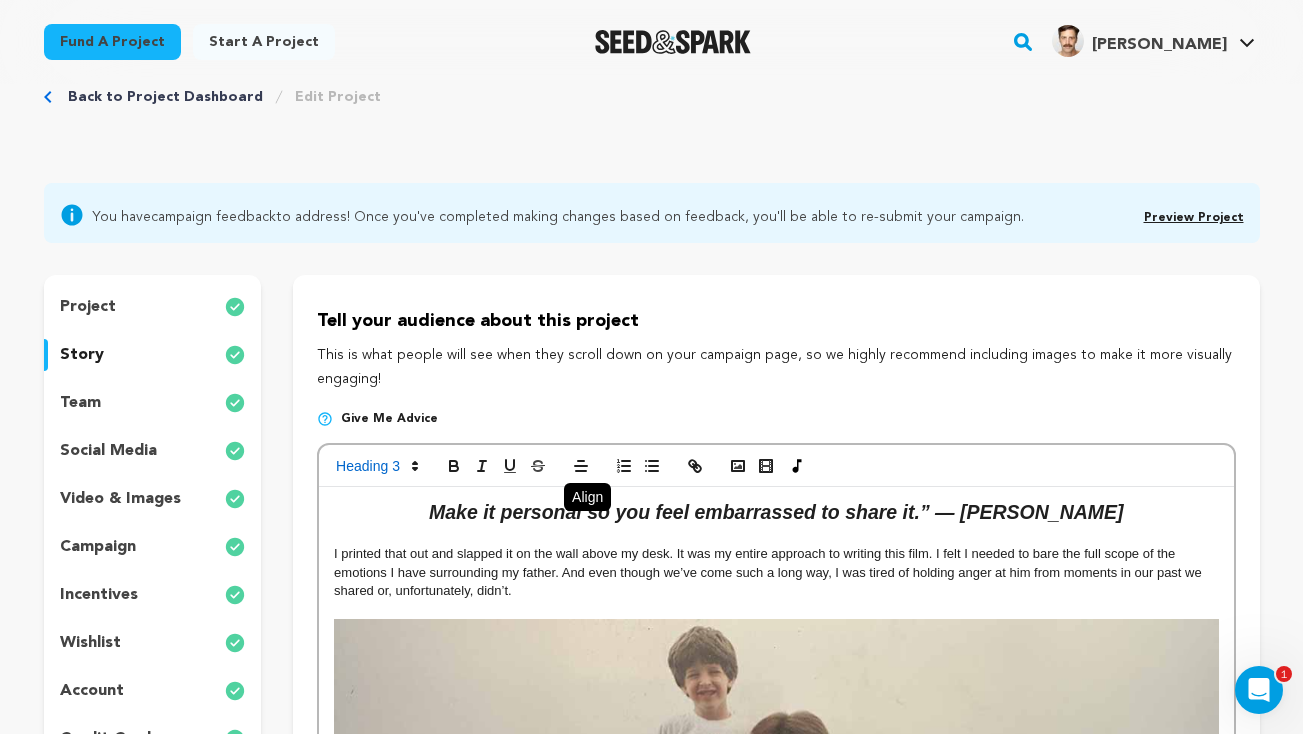 click on "Make it personal so you feel embarrassed to share it.” — [PERSON_NAME]" at bounding box center (776, 512) 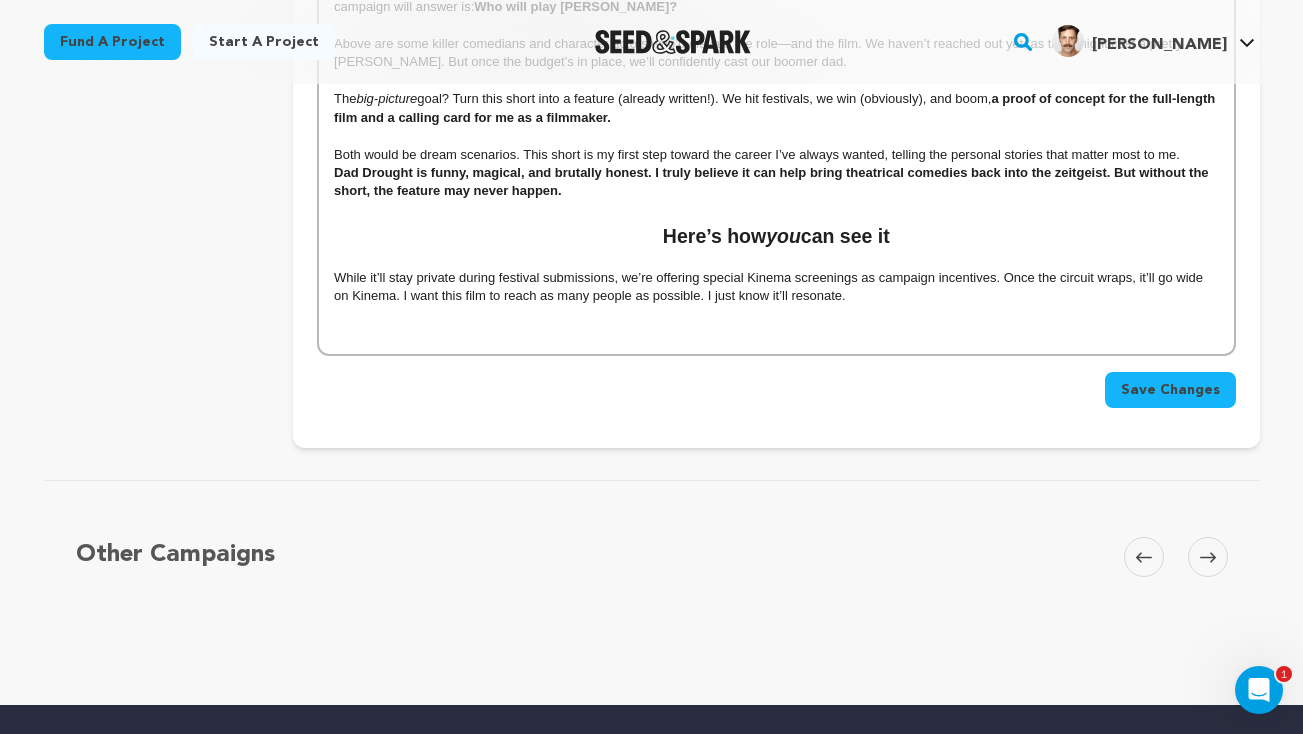 scroll, scrollTop: 6222, scrollLeft: 0, axis: vertical 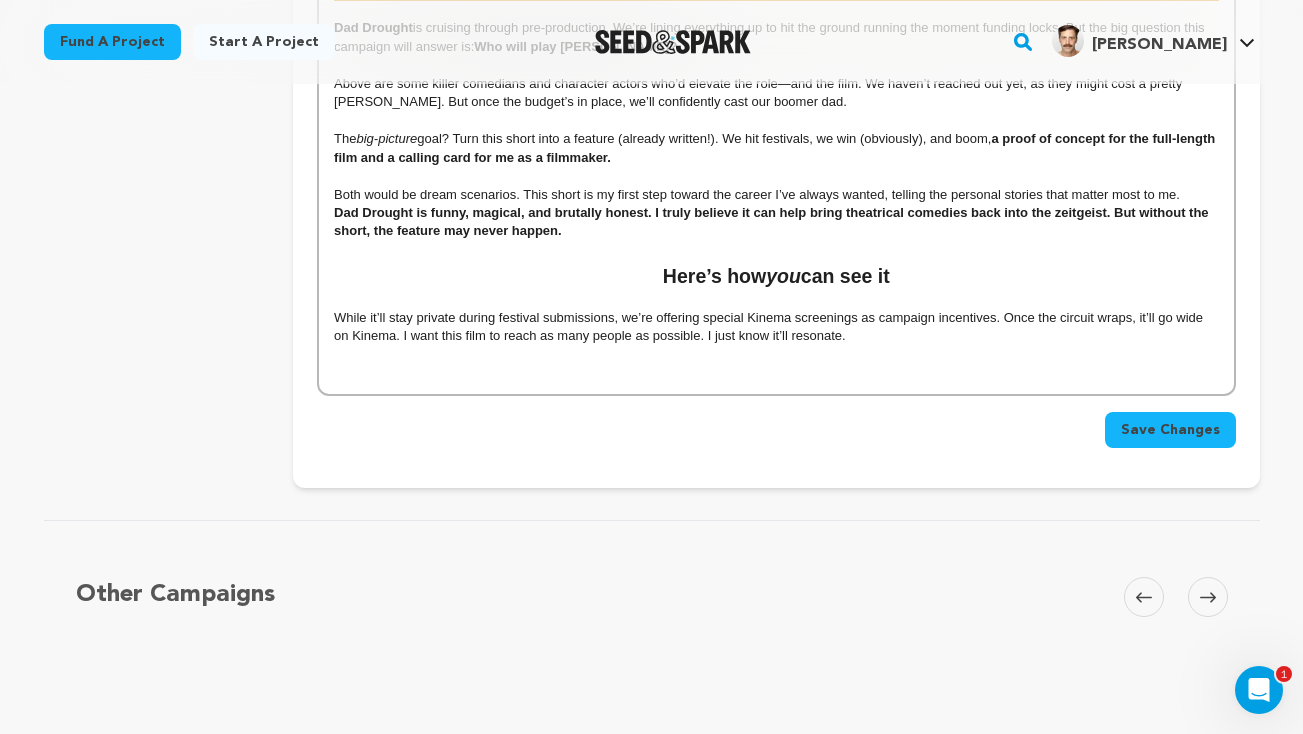 click on "Save Changes" at bounding box center [1170, 430] 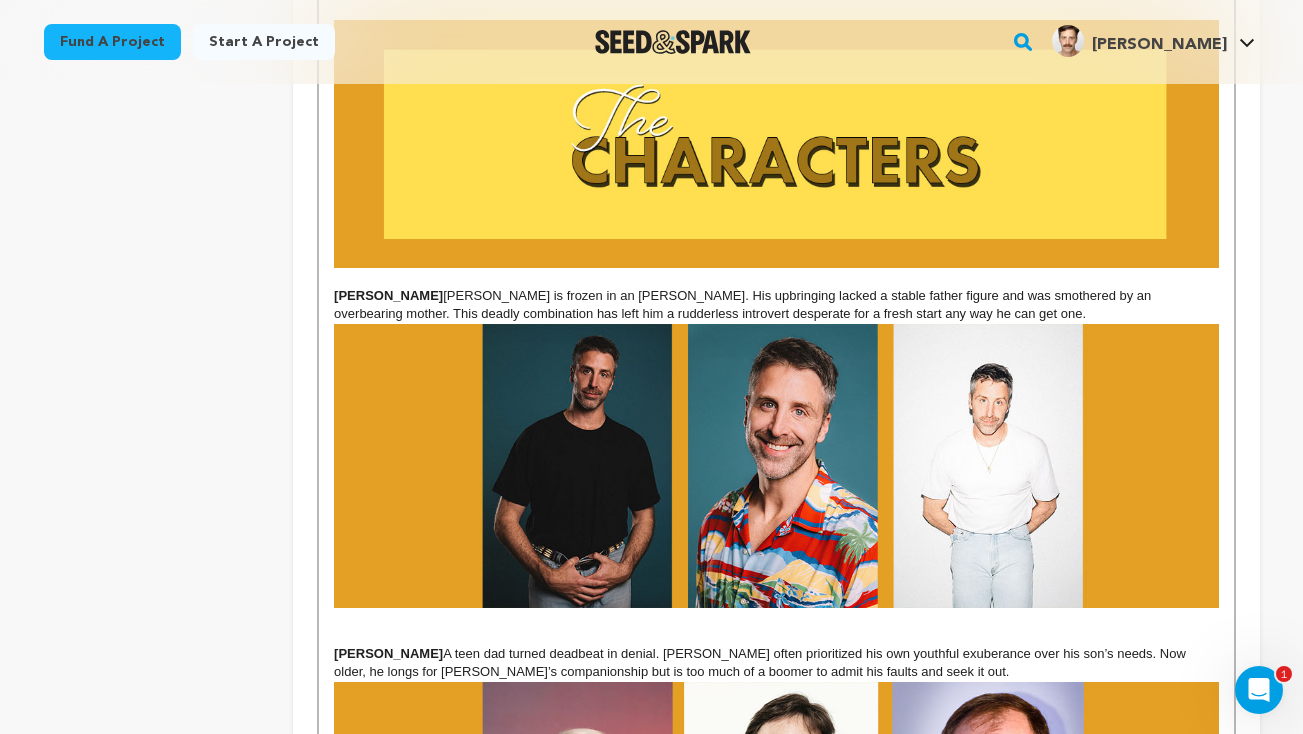 scroll, scrollTop: 2303, scrollLeft: 0, axis: vertical 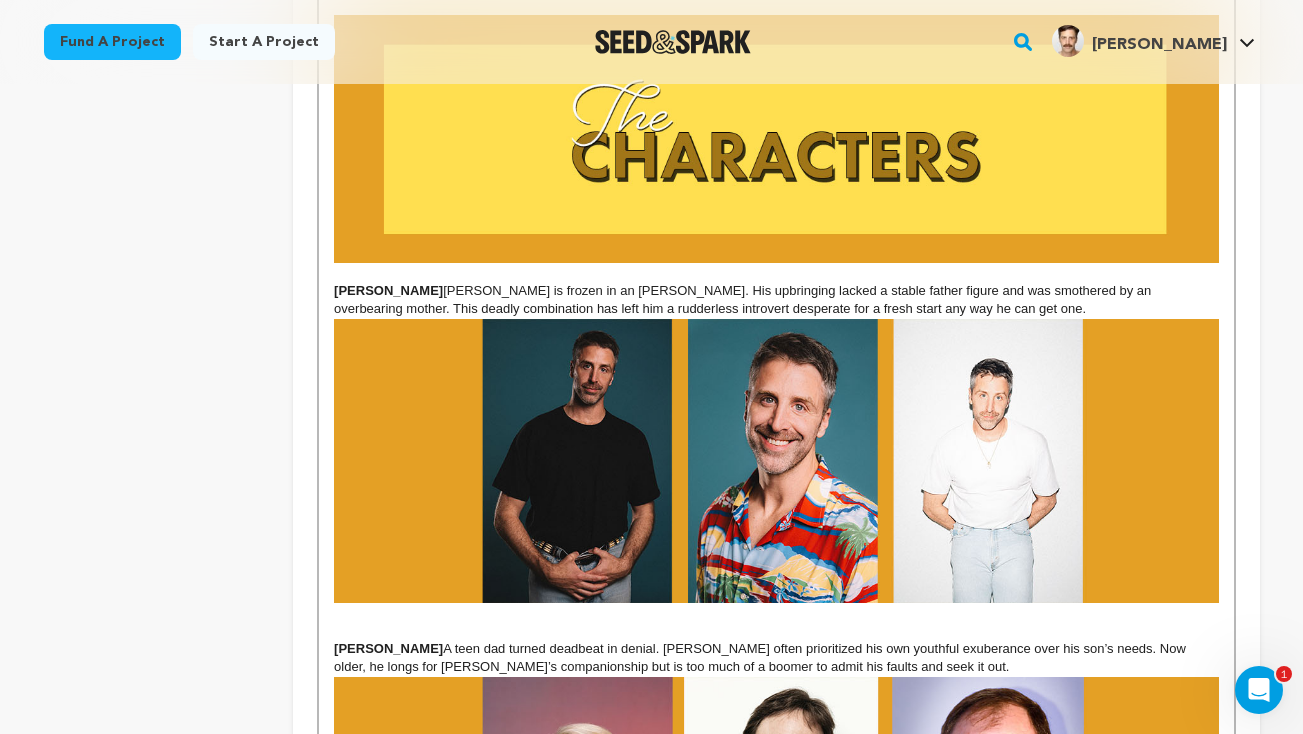 click on "Luke Boon" at bounding box center [388, 290] 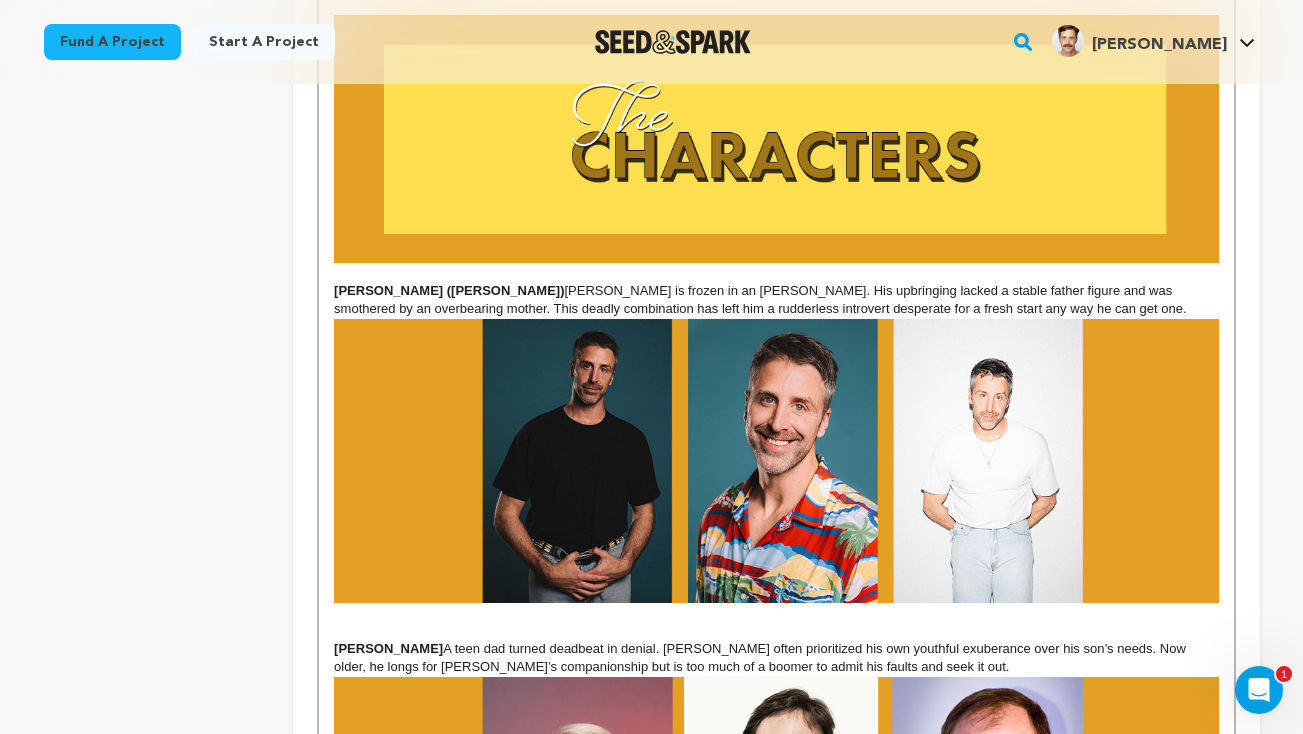 click on "A teen dad turned deadbeat in denial. [PERSON_NAME] often prioritized his own youthful exuberance over his son’s needs. Now older, he longs for [PERSON_NAME]’s companionship but is too much of a boomer to admit his faults and seek it out." at bounding box center [761, 657] 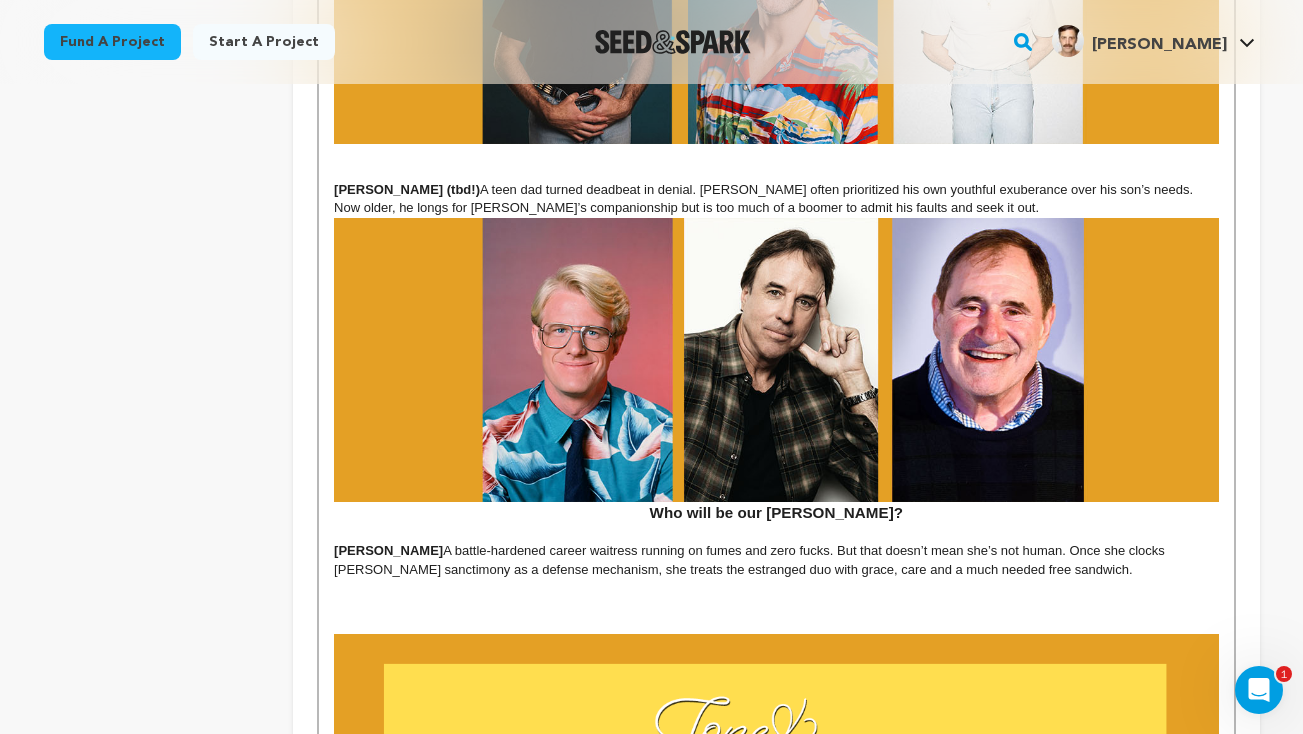scroll, scrollTop: 2944, scrollLeft: 0, axis: vertical 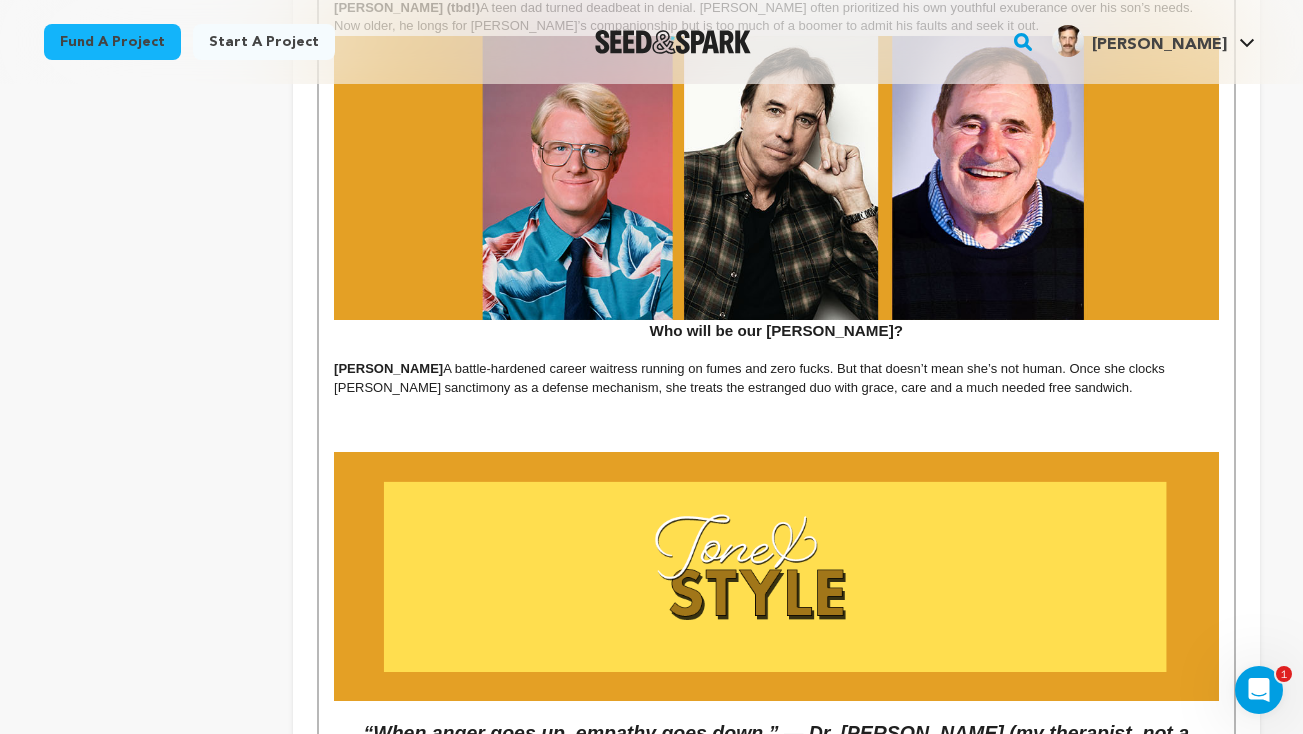 click on "Karla" at bounding box center [388, 368] 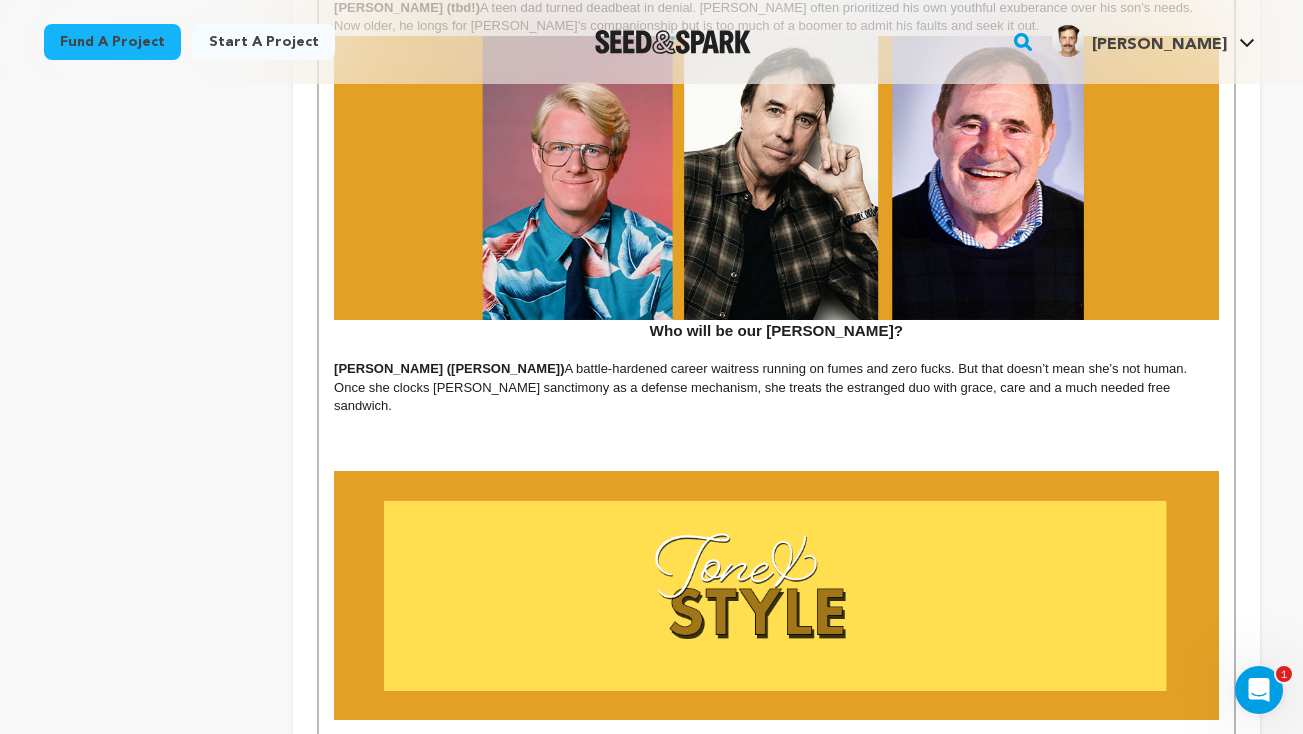 click at bounding box center (776, 443) 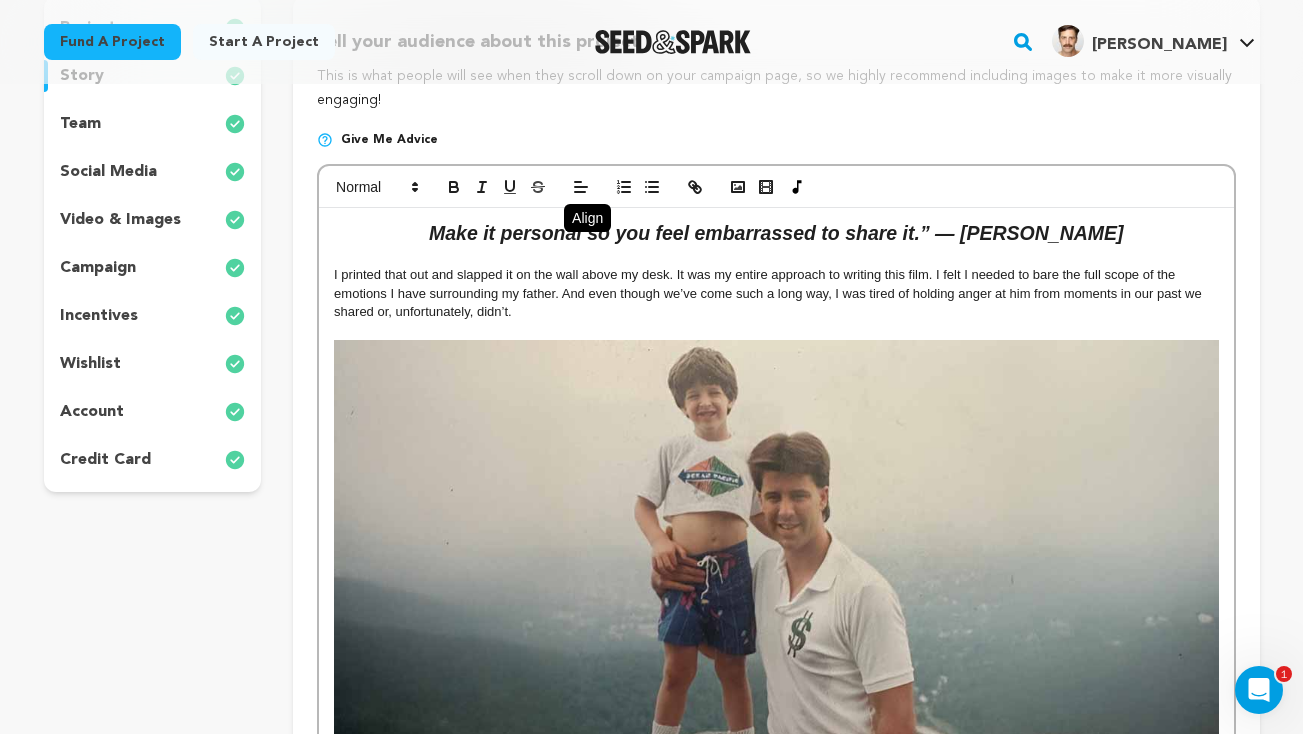scroll, scrollTop: 0, scrollLeft: 0, axis: both 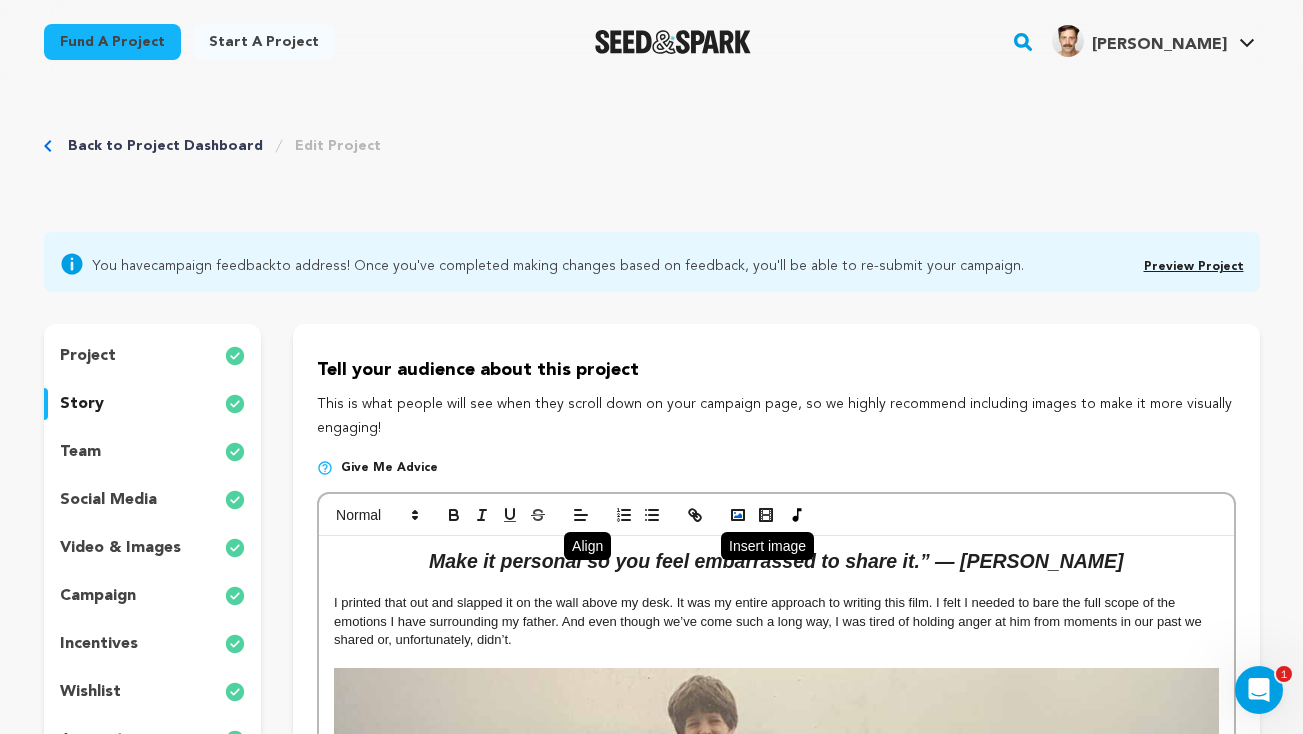click 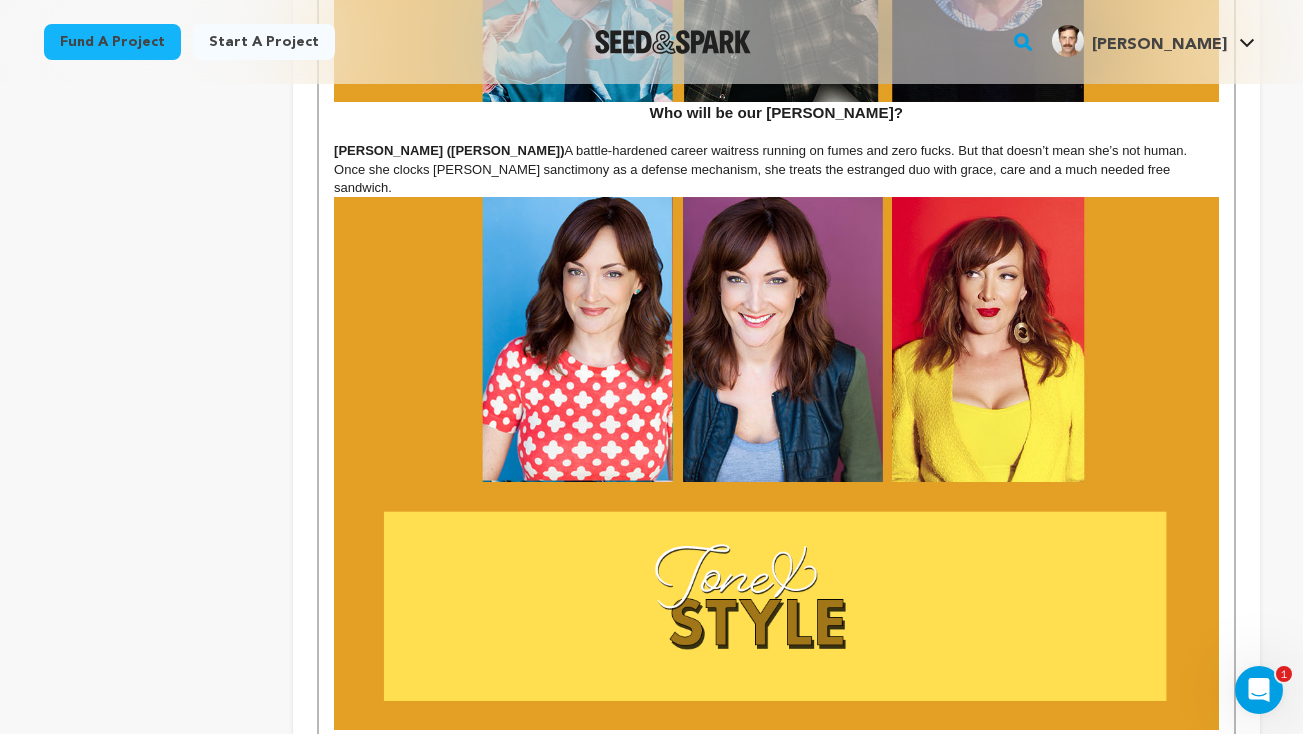 scroll, scrollTop: 3216, scrollLeft: 0, axis: vertical 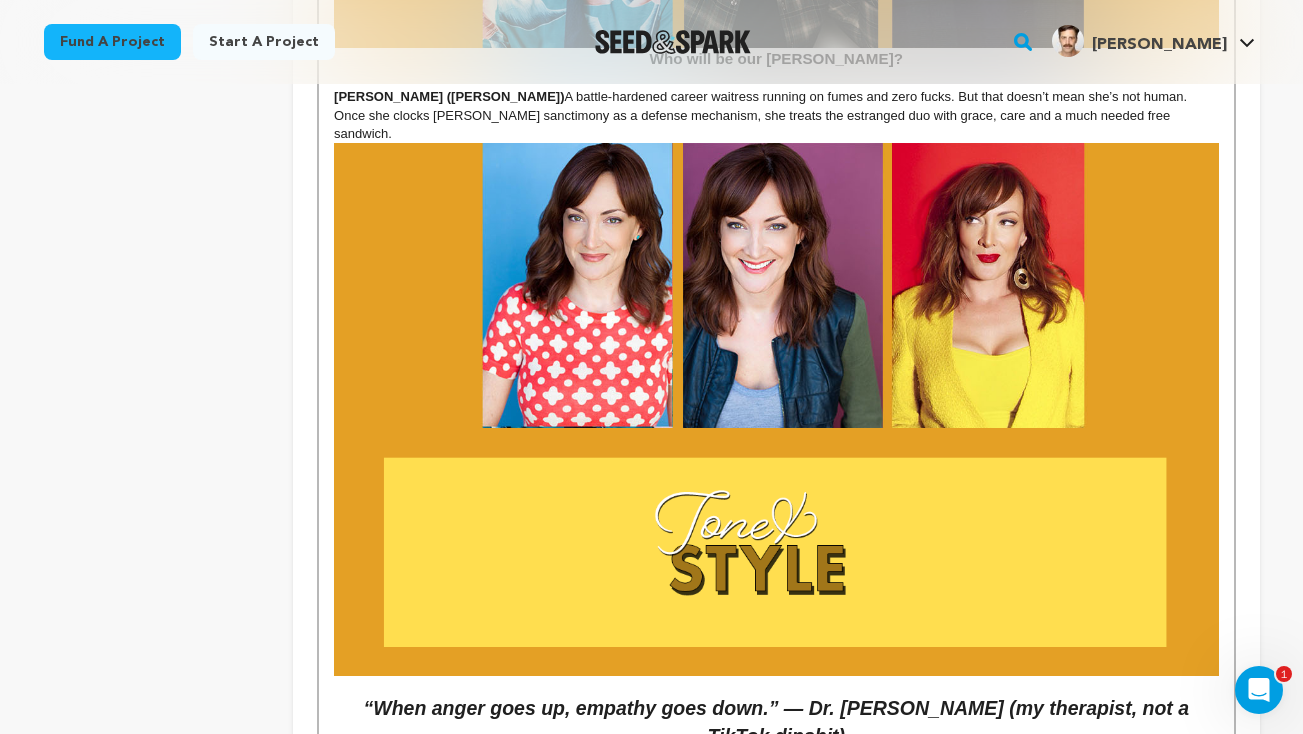 click at bounding box center [776, 552] 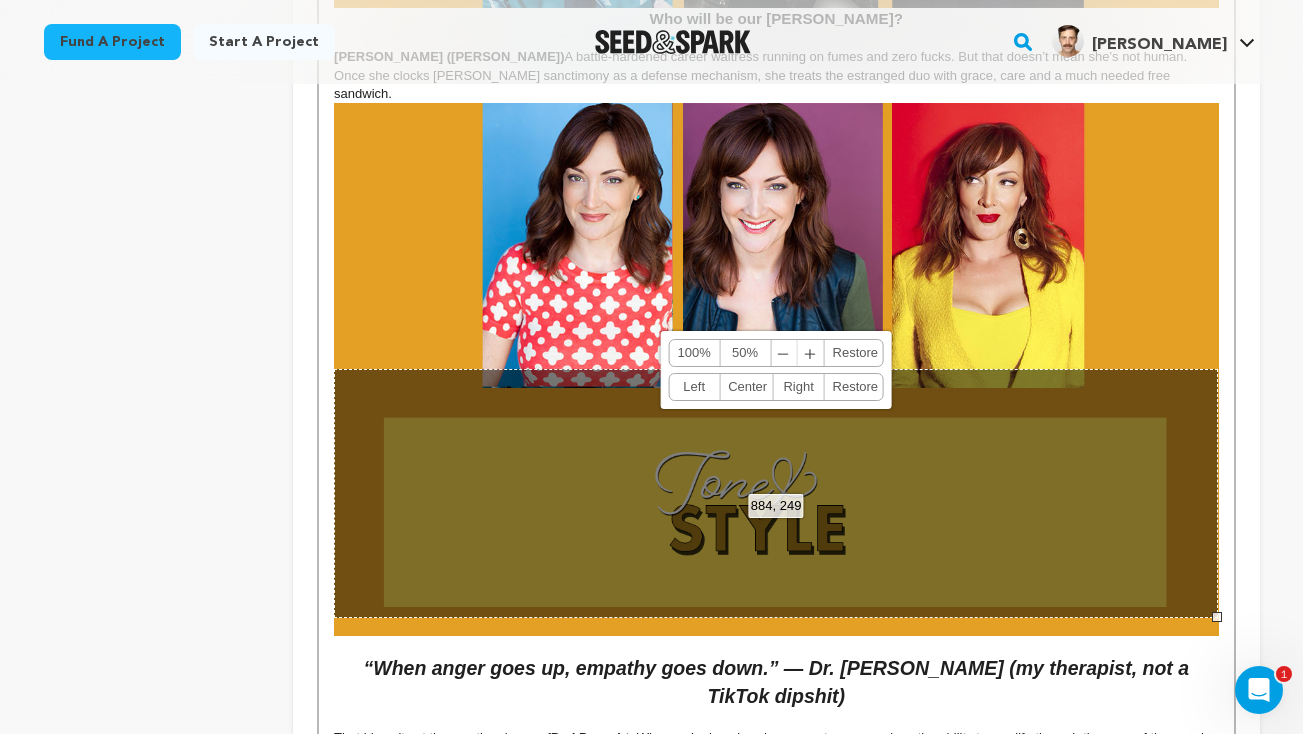 scroll, scrollTop: 3216, scrollLeft: 0, axis: vertical 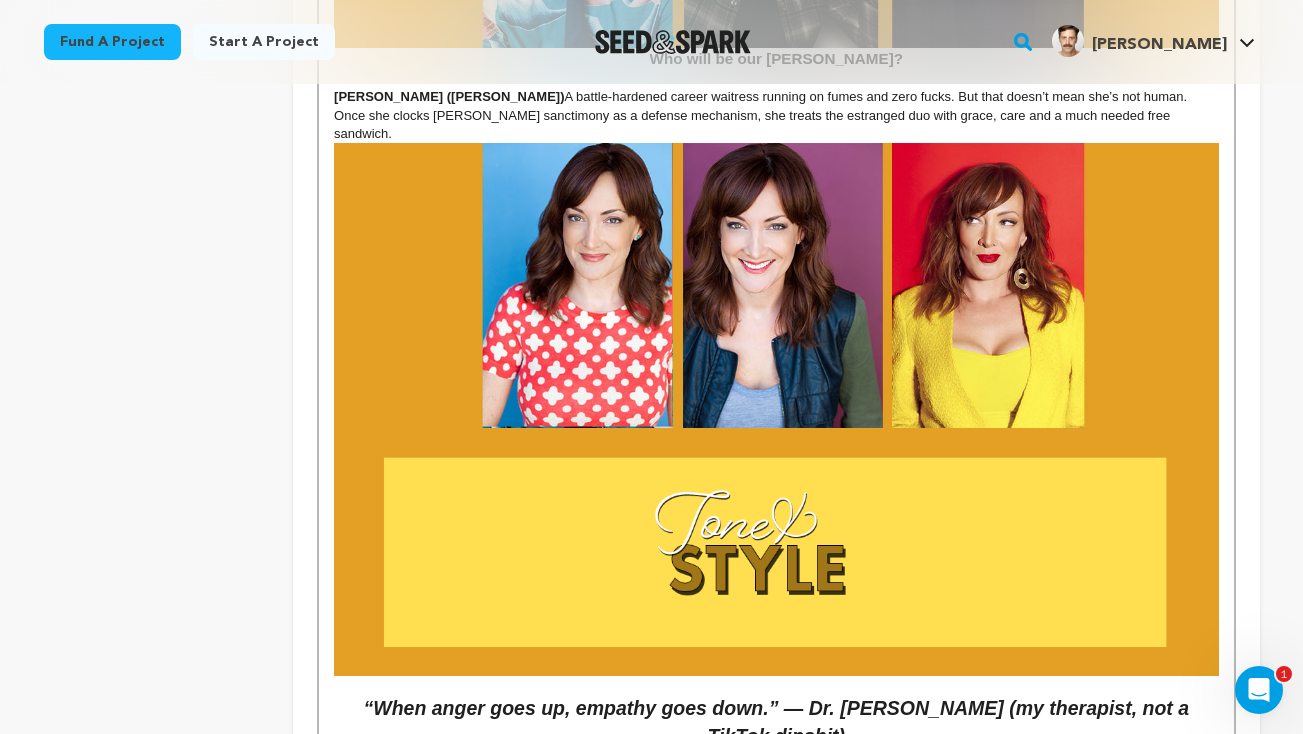 click at bounding box center (776, 285) 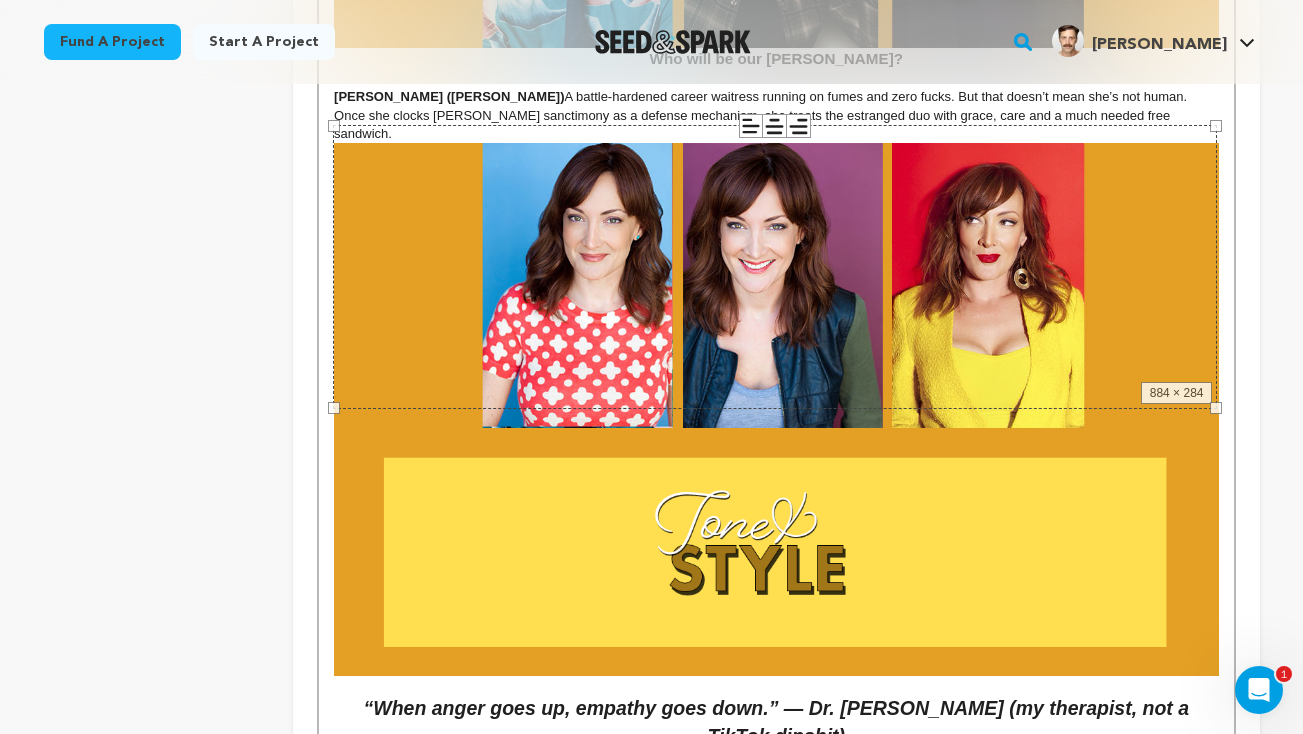 click at bounding box center [776, 685] 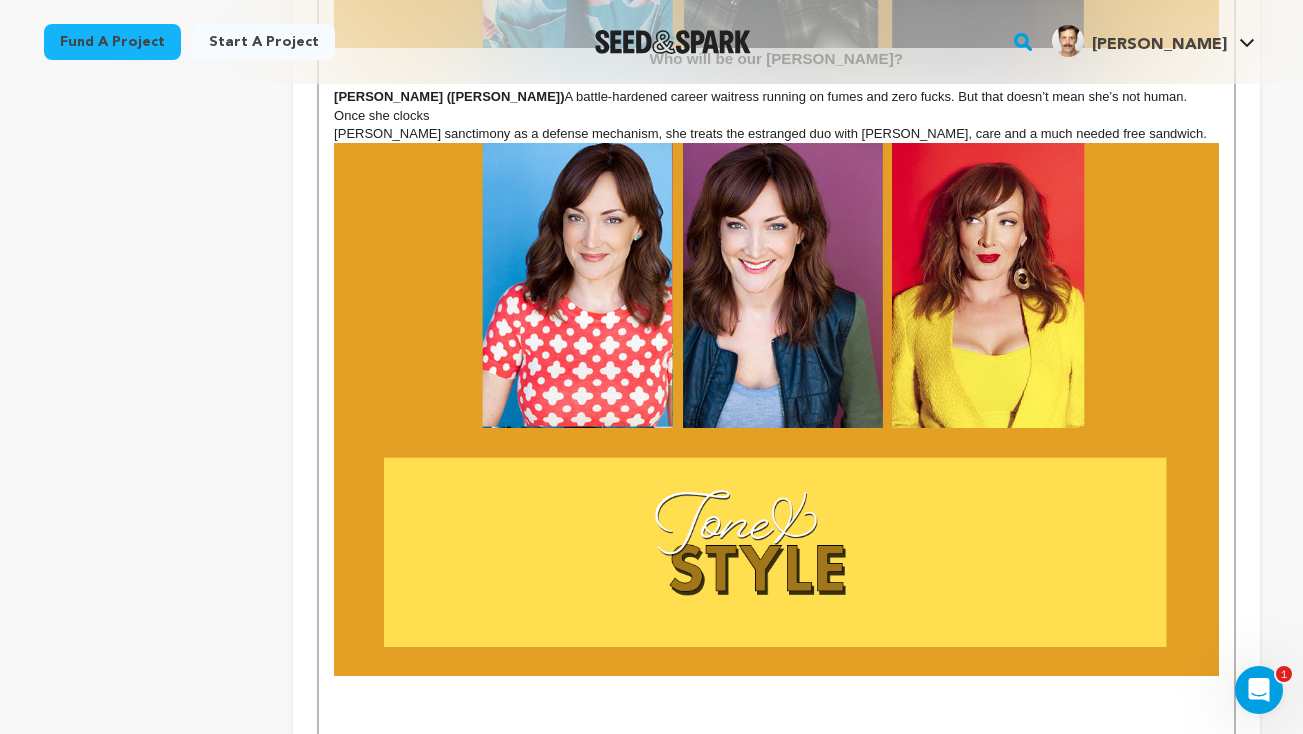 click on "Make it personal so you feel embarrassed to share it.” — Quentin Tarantio I printed that out and slapped it on the wall above my desk. It was my entire approach to writing this film. I felt I needed to bare the full scope of the emotions I have surrounding my father. And even though we’ve come such a long way, I was tired of holding anger at him from moments in our past we shared or, unfortunately, didn’t.  I needed to have the conversations we never had. To say the things I’ve only said to my therapist. To show the beauty of our reconnection in one definitive, cinematic moment.  That’s what drove me to write this short film and the subsequent feature length version of it. It’s part healing, part cautionary tale, part redemption story.   He is also most likely reading this, so “Dad Drought 2: The Re-Drought” will most certainly be chock full of fresh material. LUKE BOON  is a 43-year-old New York photo assistant still reeling from a lifetime of resentment and rejection. His dad,  really" at bounding box center (776, 502) 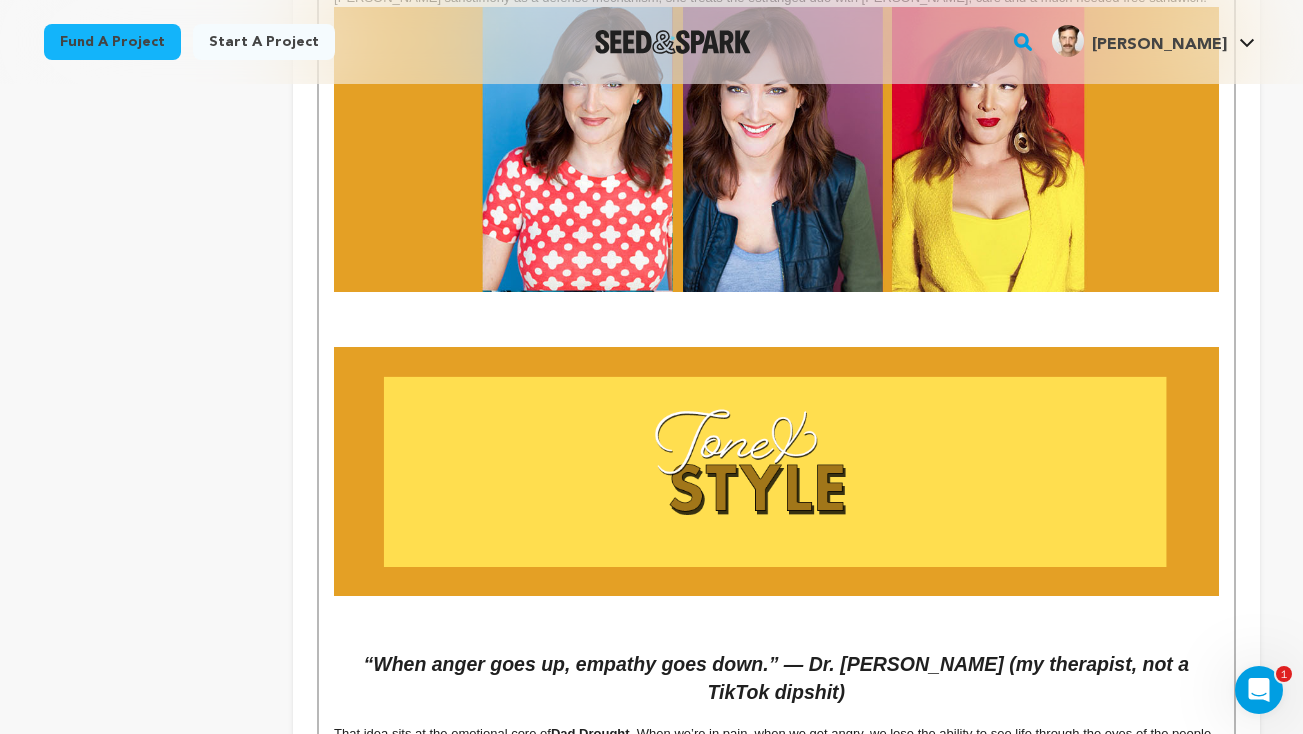 scroll, scrollTop: 3429, scrollLeft: 0, axis: vertical 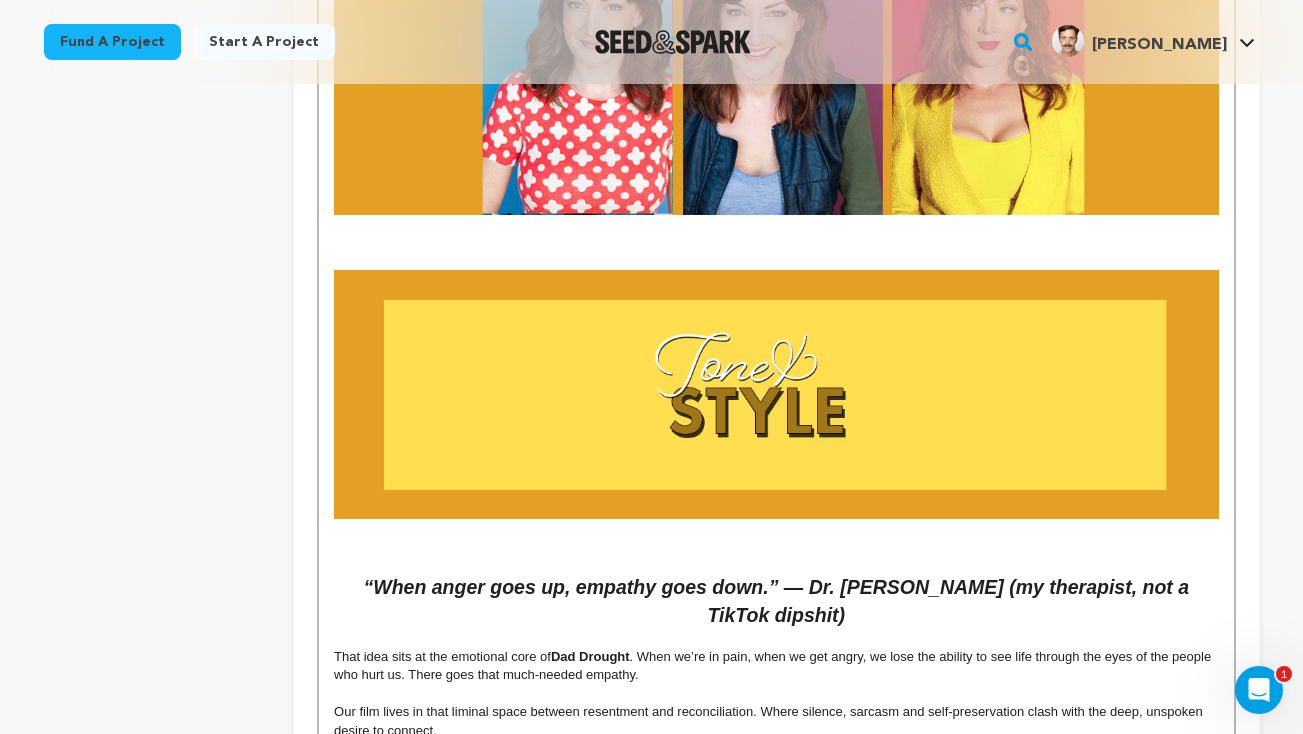 click at bounding box center (776, 546) 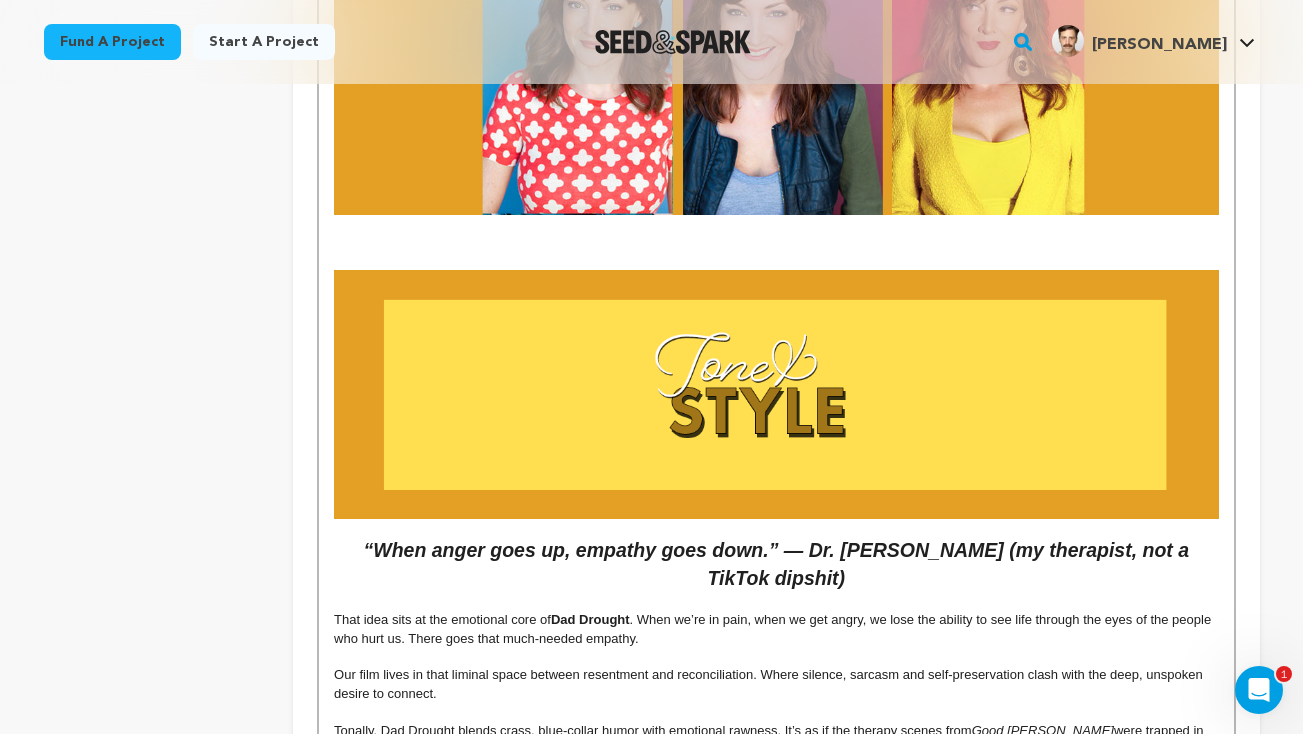 click at bounding box center (776, 528) 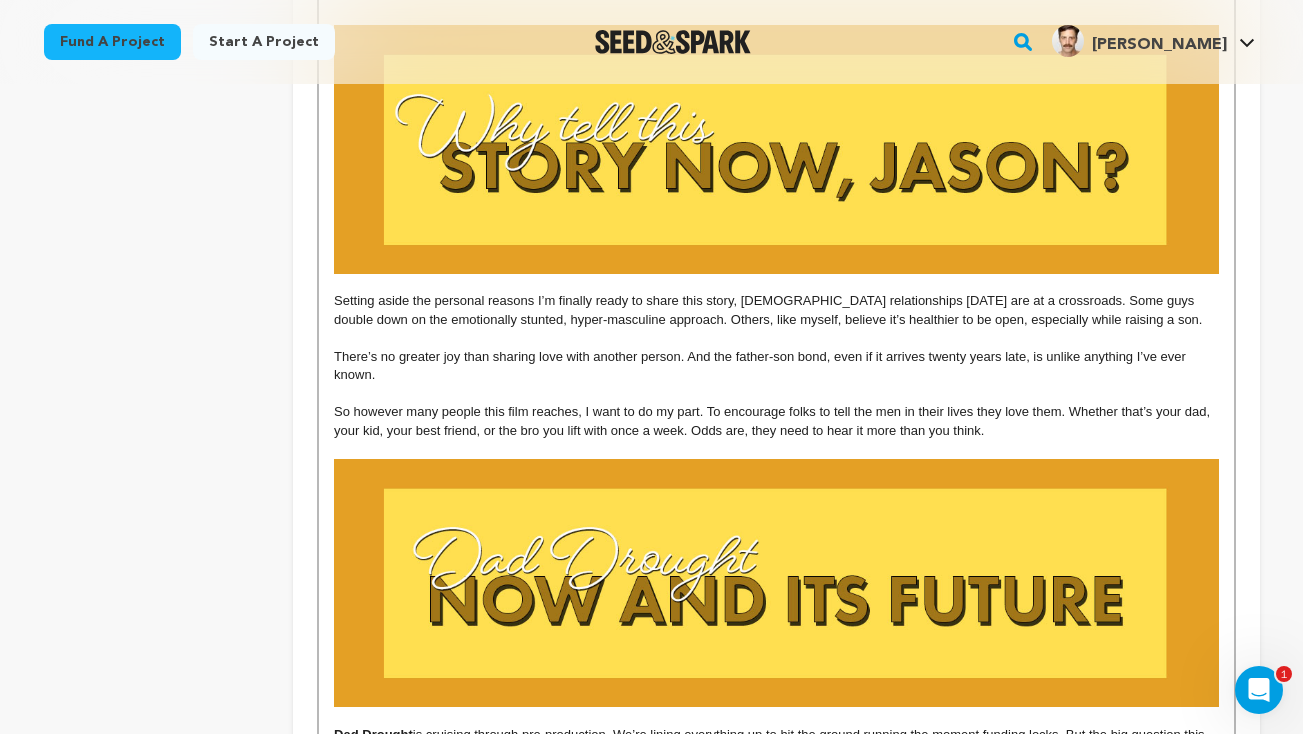 scroll, scrollTop: 6272, scrollLeft: 0, axis: vertical 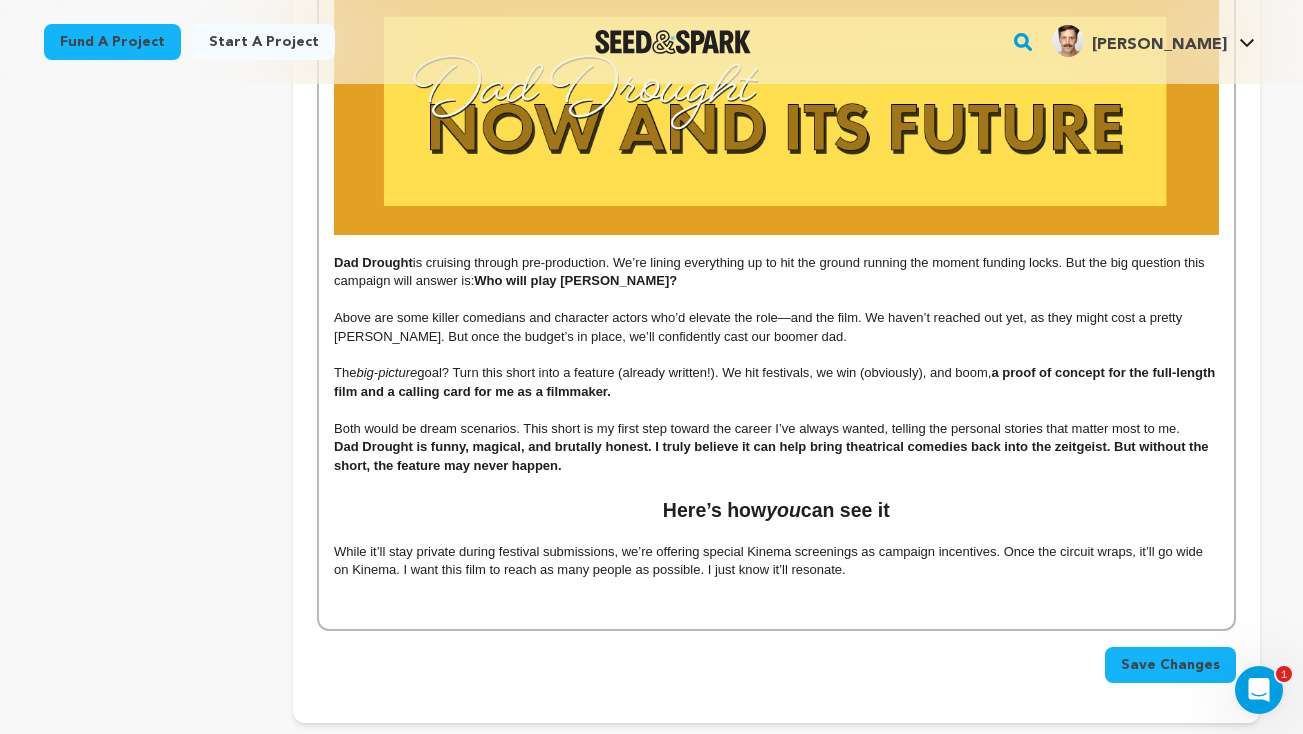 click on "Save Changes" at bounding box center [1170, 665] 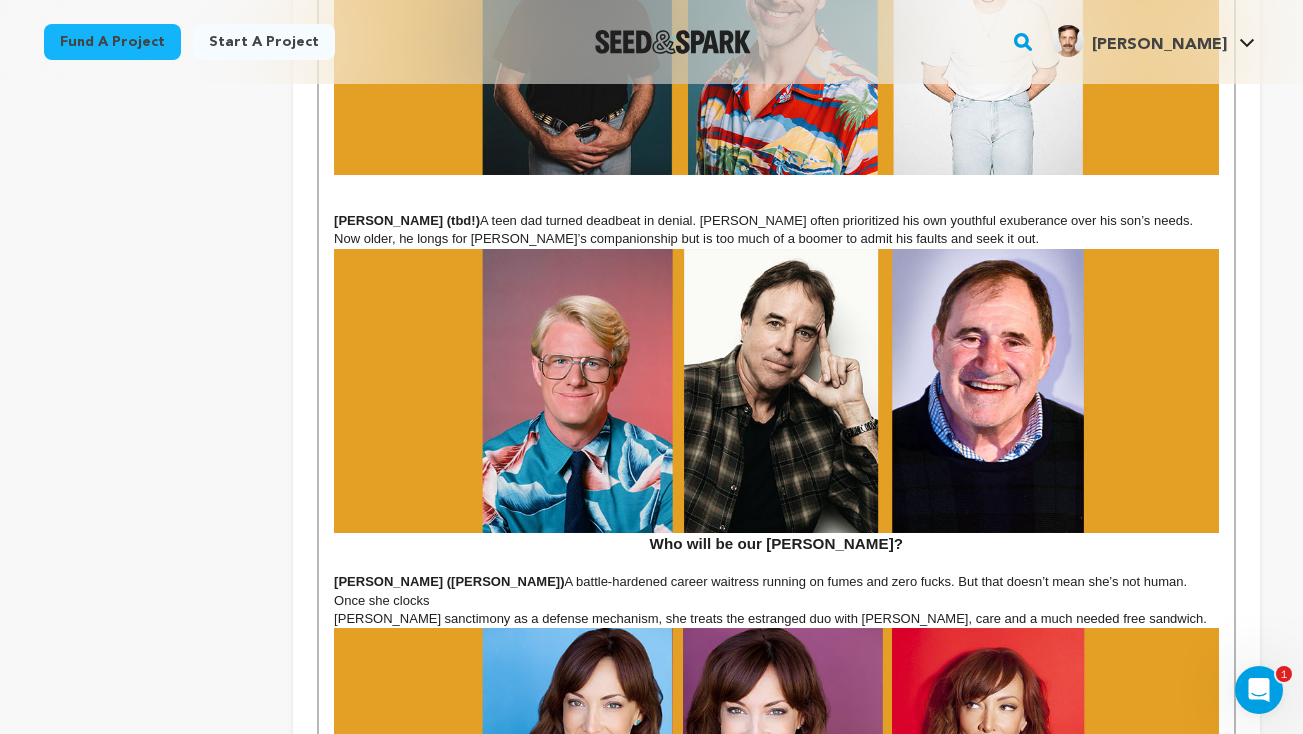 scroll, scrollTop: 2733, scrollLeft: 0, axis: vertical 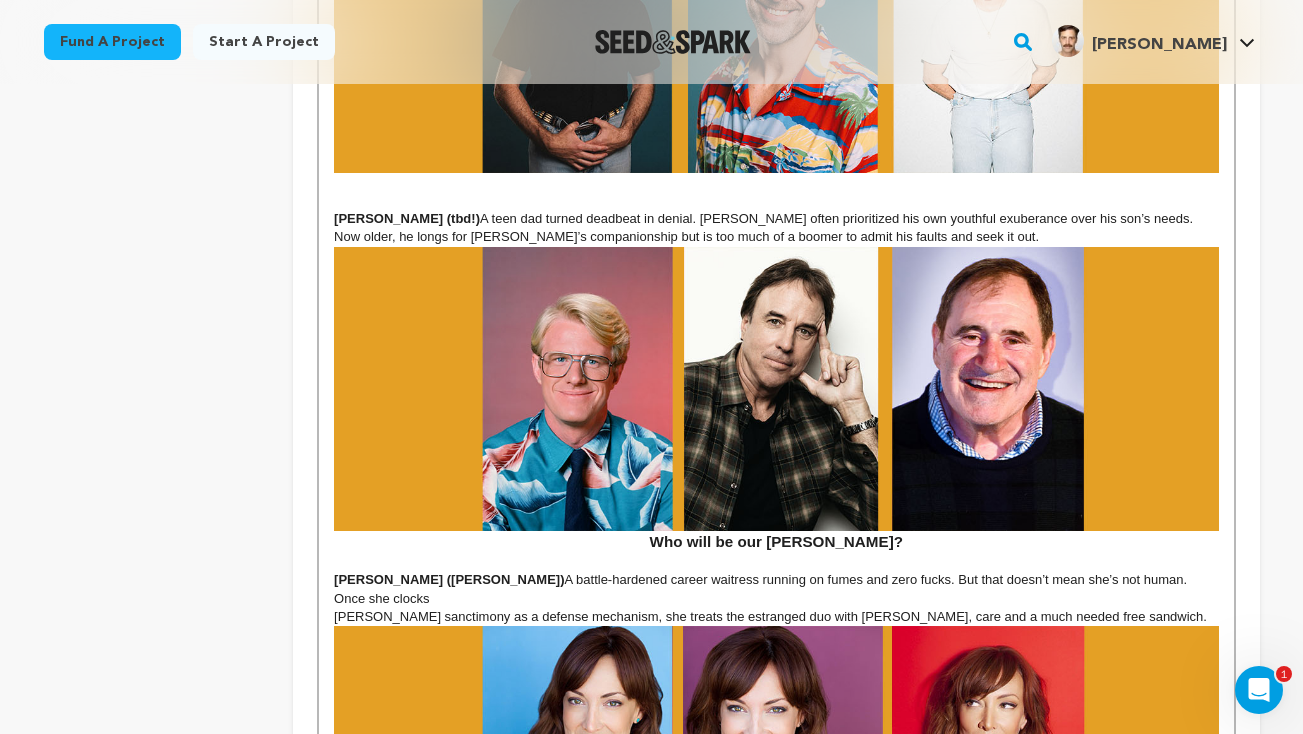 click on "Craig’s sanctimony as a defense mechanism, she treats the estranged duo with grace, care and a much needed free sandwich." at bounding box center (776, 617) 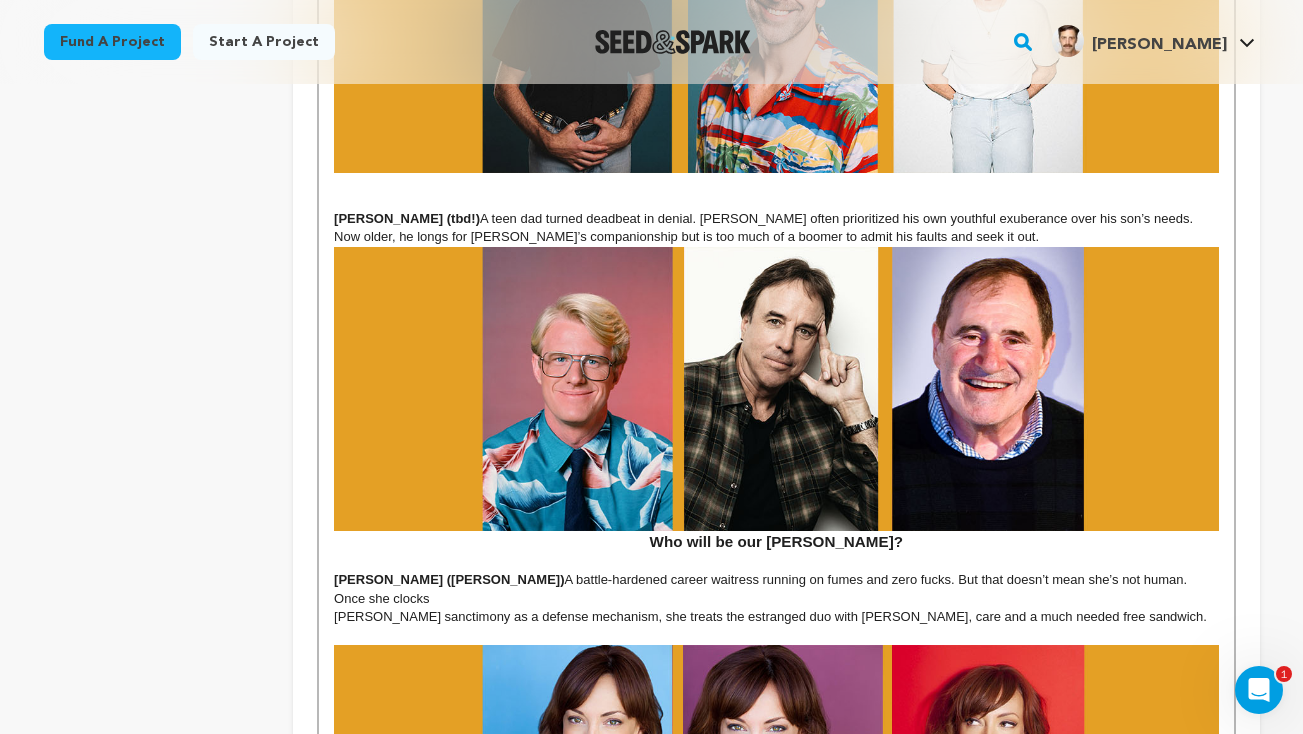 click on "Make it personal so you feel embarrassed to share it.” — Quentin Tarantio I printed that out and slapped it on the wall above my desk. It was my entire approach to writing this film. I felt I needed to bare the full scope of the emotions I have surrounding my father. And even though we’ve come such a long way, I was tired of holding anger at him from moments in our past we shared or, unfortunately, didn’t.  I needed to have the conversations we never had. To say the things I’ve only said to my therapist. To show the beauty of our reconnection in one definitive, cinematic moment.  That’s what drove me to write this short film and the subsequent feature length version of it. It’s part healing, part cautionary tale, part redemption story.   He is also most likely reading this, so “Dad Drought 2: The Re-Drought” will most certainly be chock full of fresh material. LUKE BOON  is a 43-year-old New York photo assistant still reeling from a lifetime of resentment and rejection. His dad,  really" at bounding box center (776, 994) 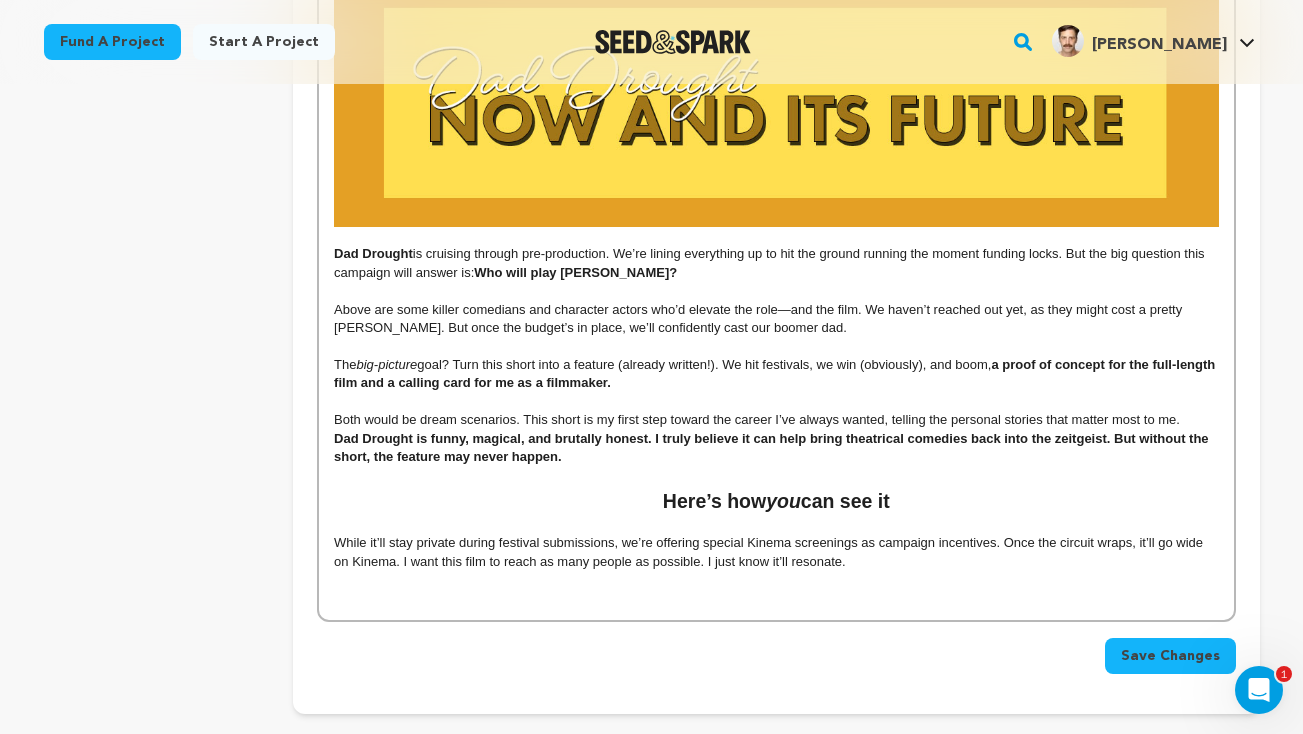 scroll, scrollTop: 6515, scrollLeft: 0, axis: vertical 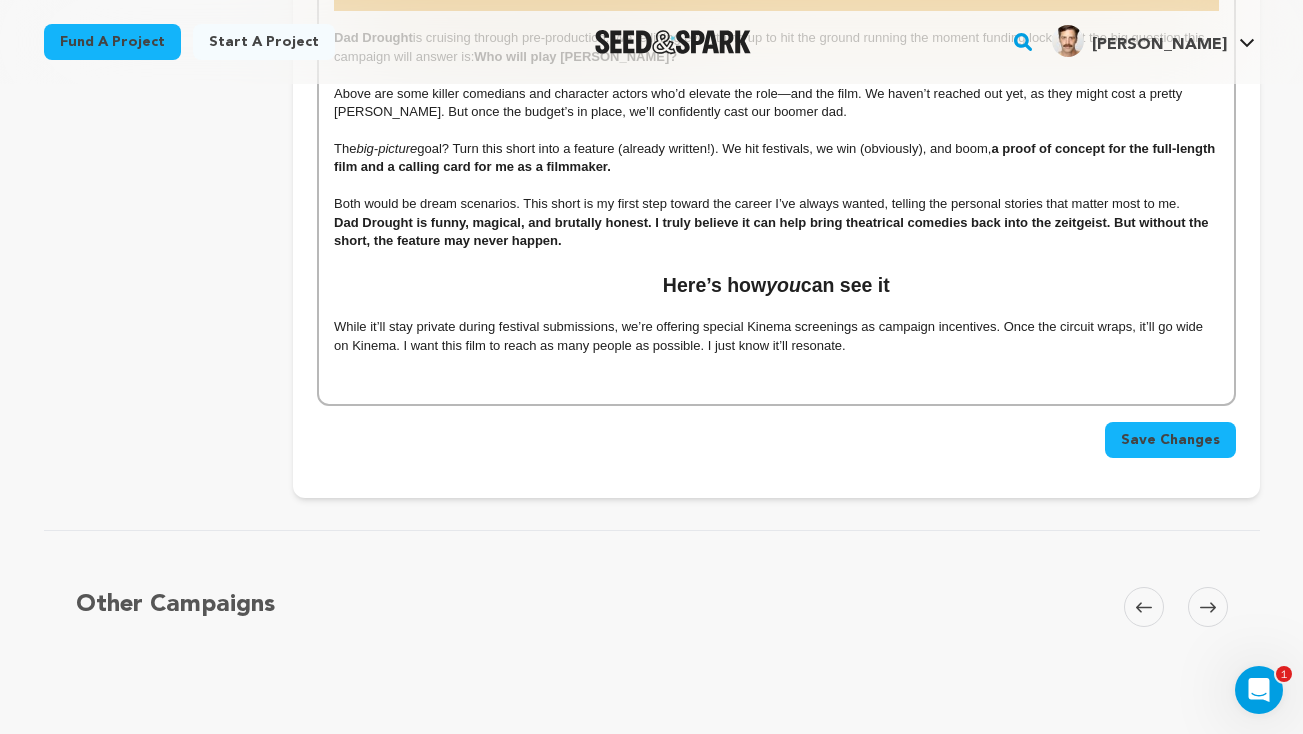 click on "Save Changes" at bounding box center (1170, 440) 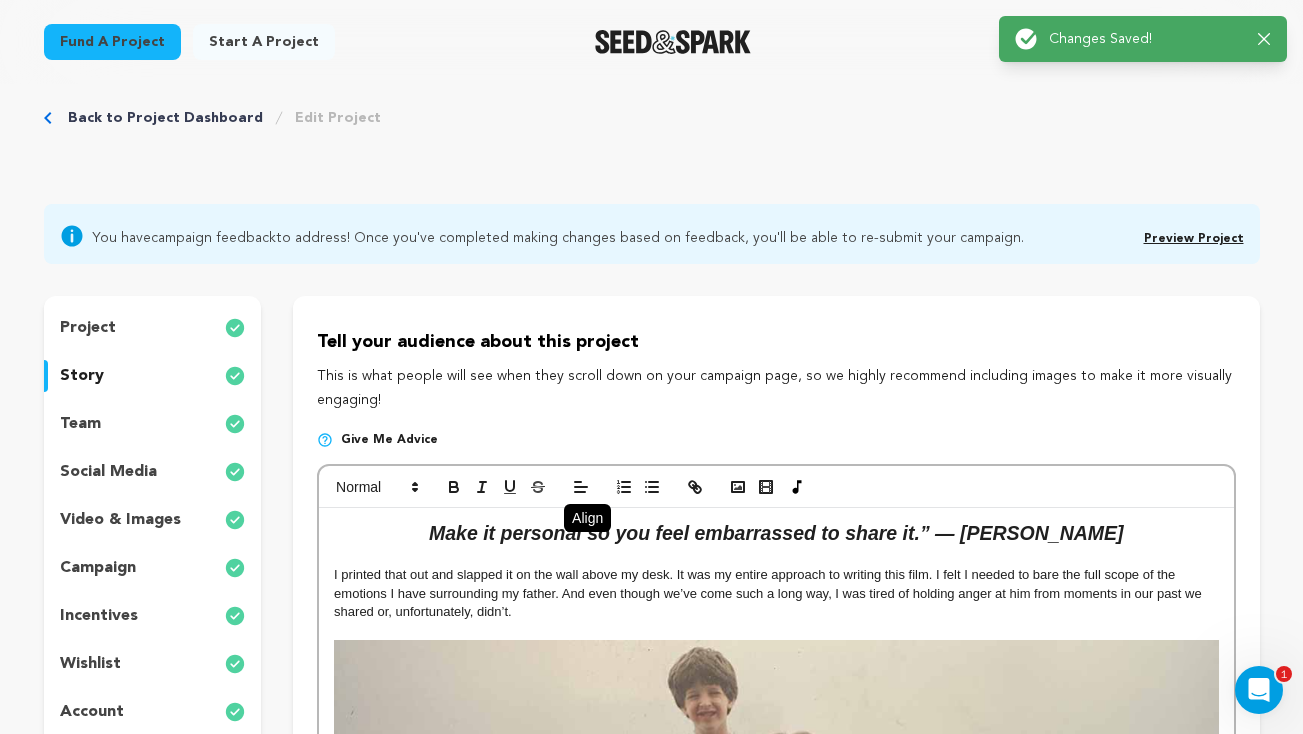 scroll, scrollTop: 0, scrollLeft: 0, axis: both 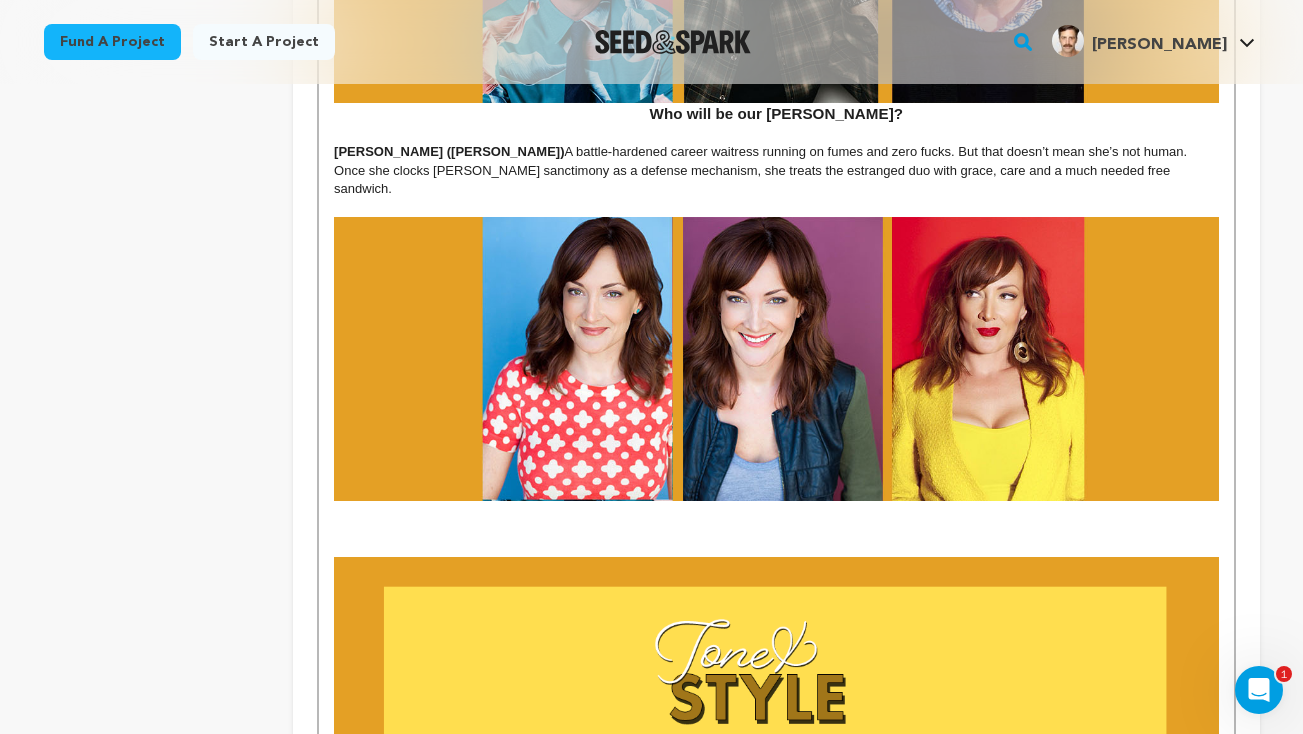 click at bounding box center (776, 207) 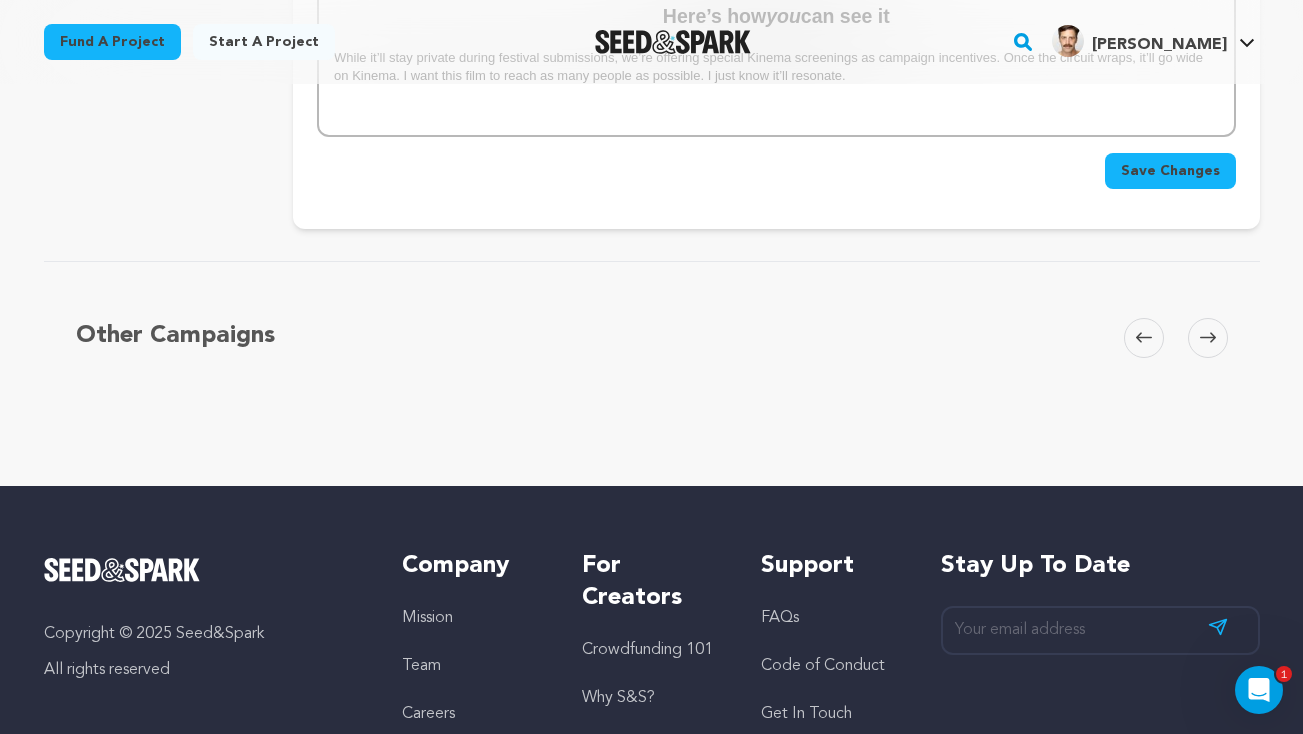 scroll, scrollTop: 6764, scrollLeft: 0, axis: vertical 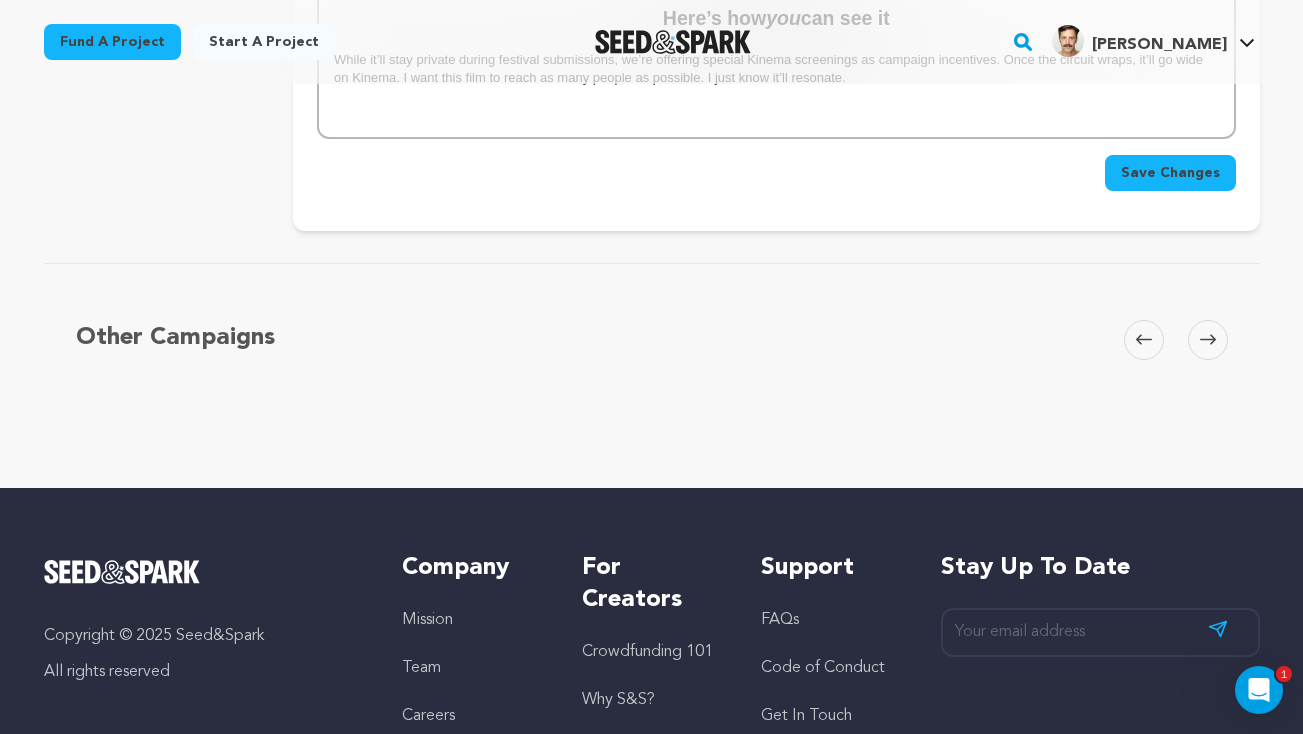 click on "Save Changes" at bounding box center [1170, 173] 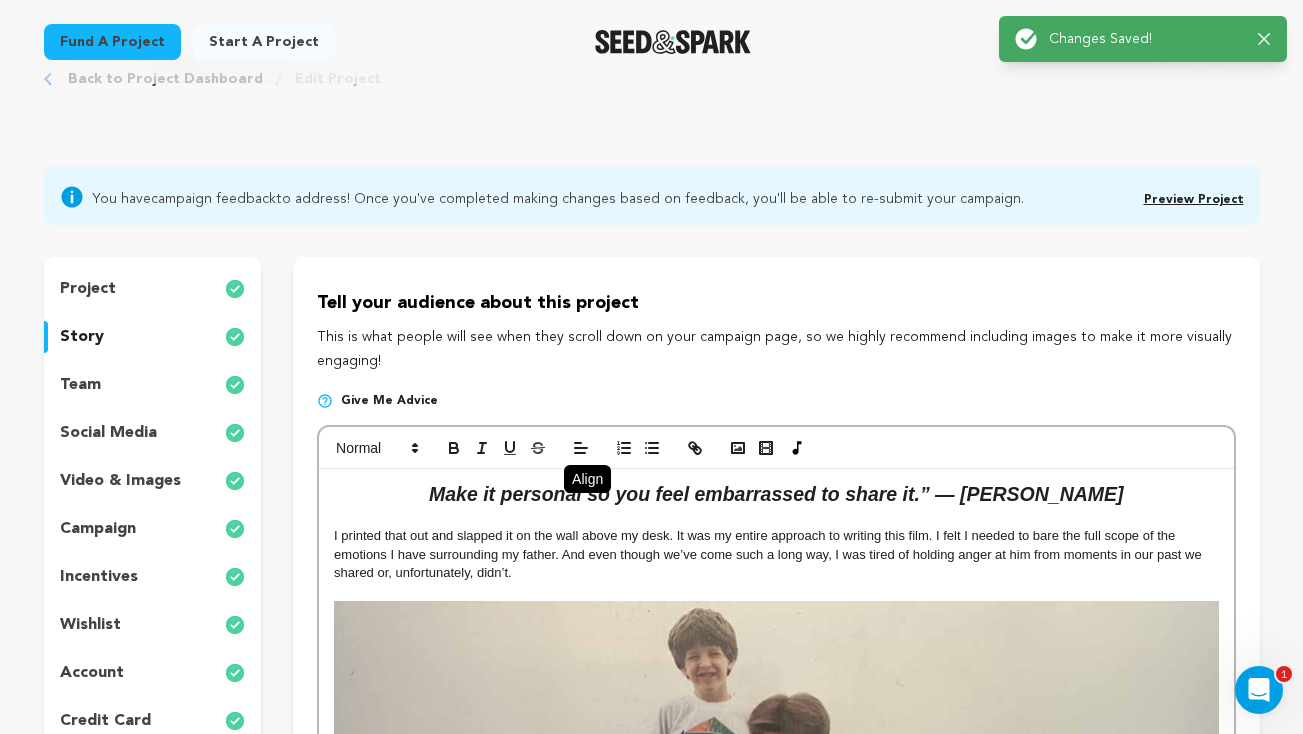 scroll, scrollTop: 0, scrollLeft: 0, axis: both 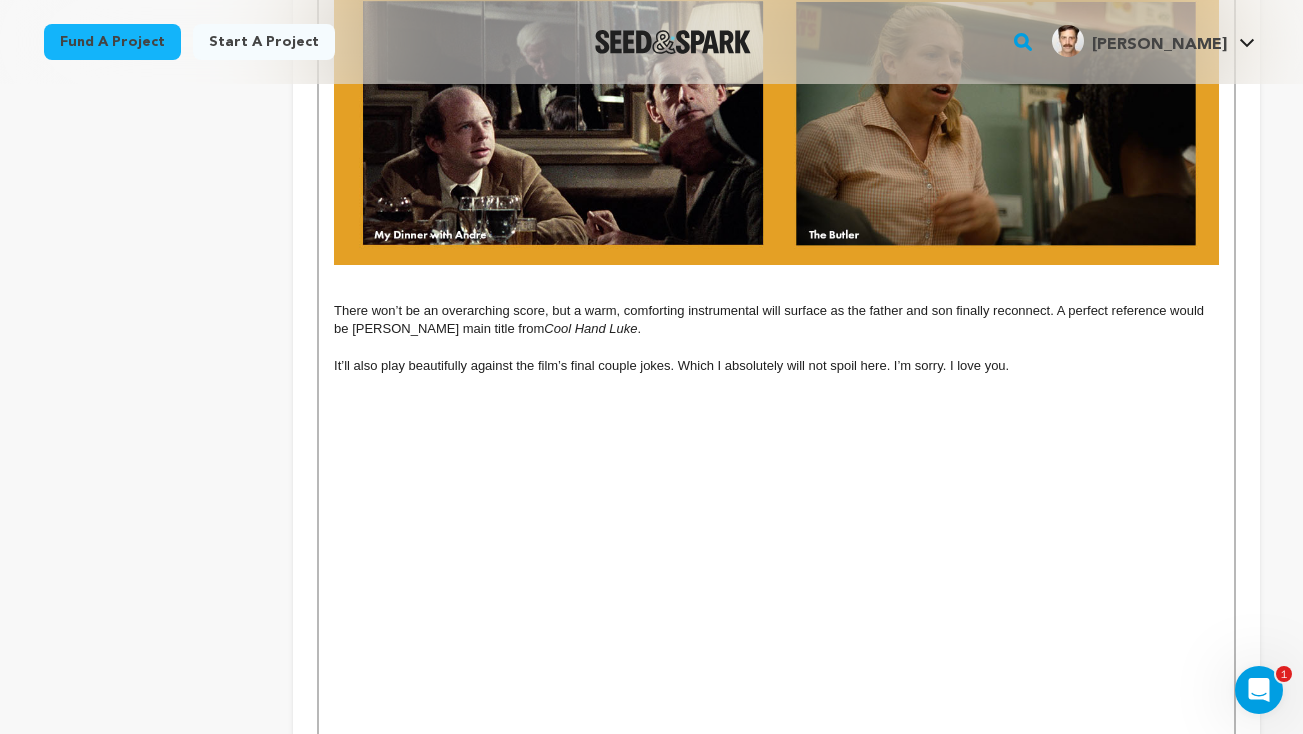click at bounding box center (776, 274) 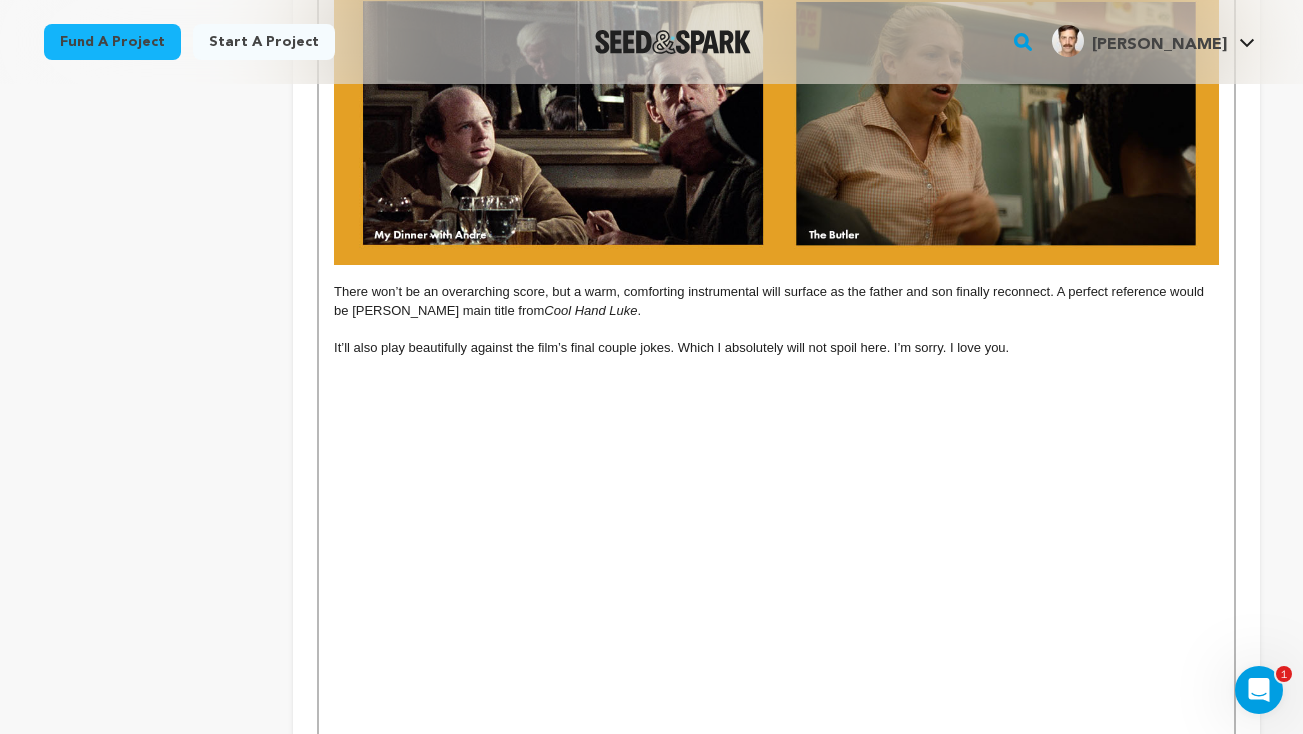 click at bounding box center [776, 366] 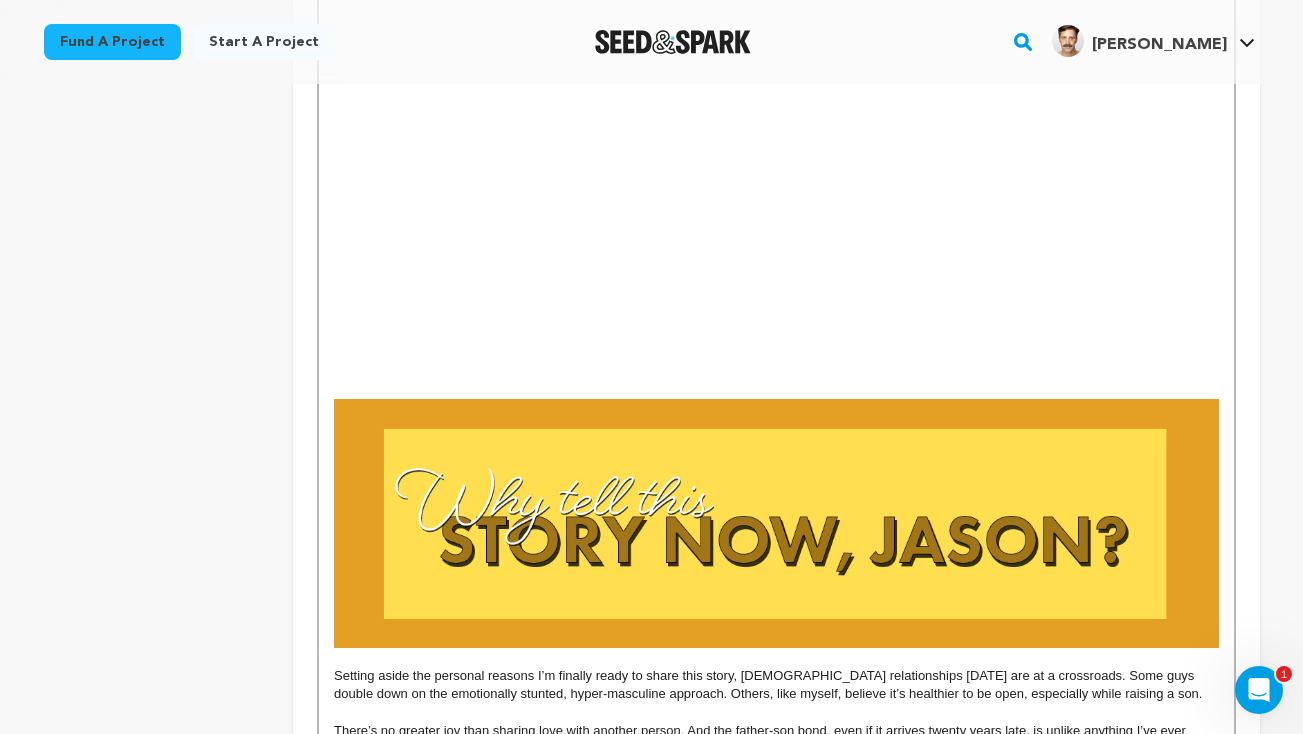 scroll, scrollTop: 5383, scrollLeft: 0, axis: vertical 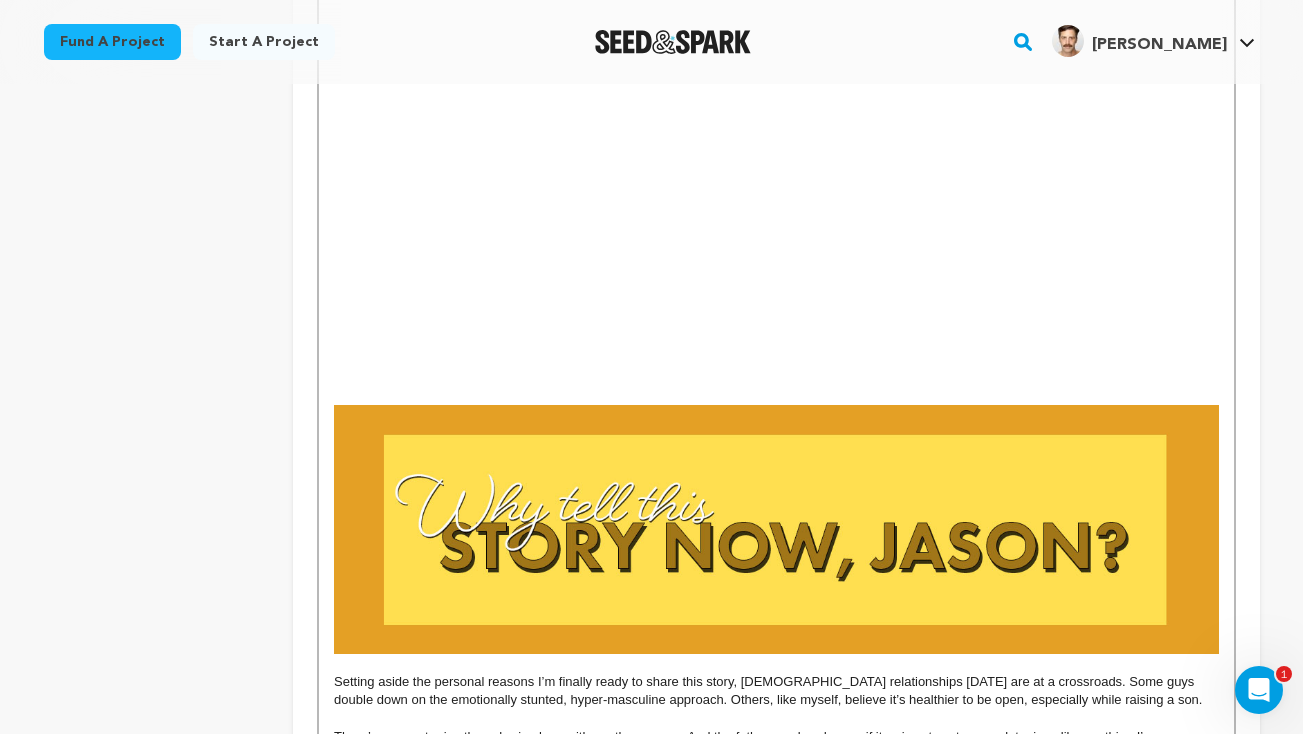 click at bounding box center [776, 377] 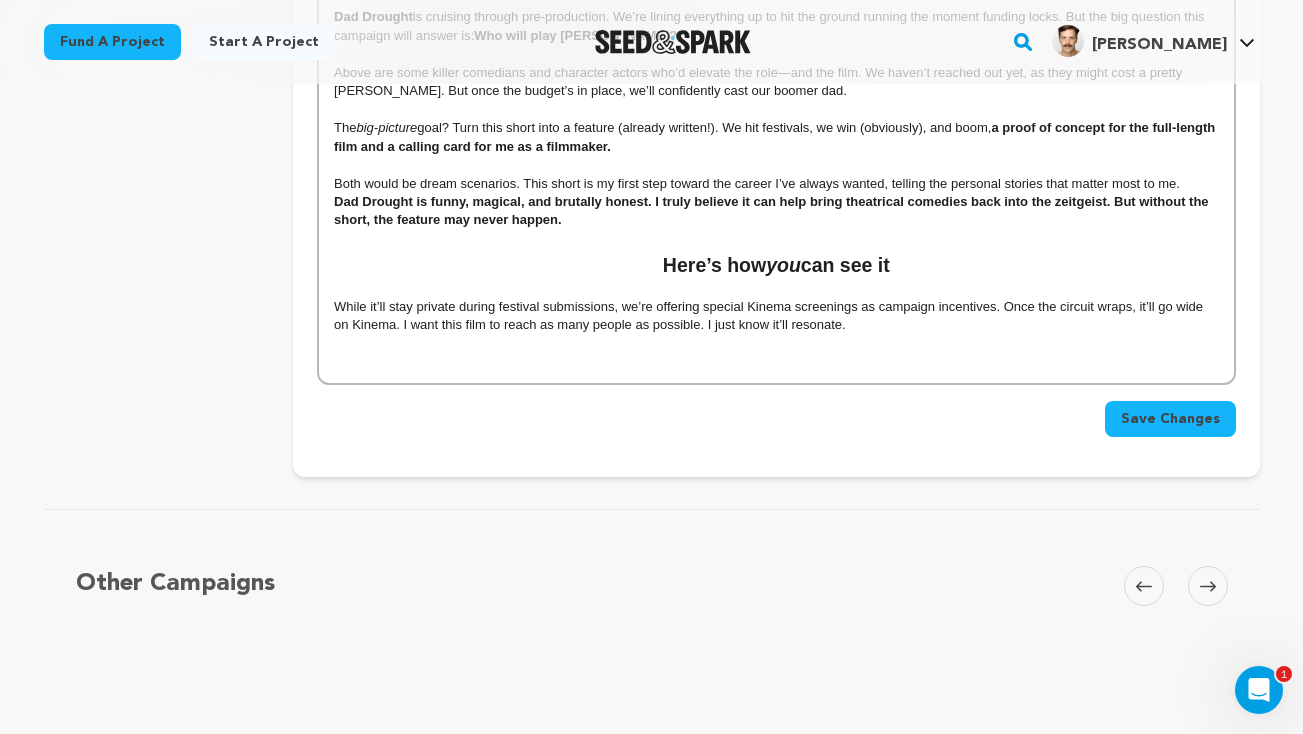 scroll, scrollTop: 6487, scrollLeft: 0, axis: vertical 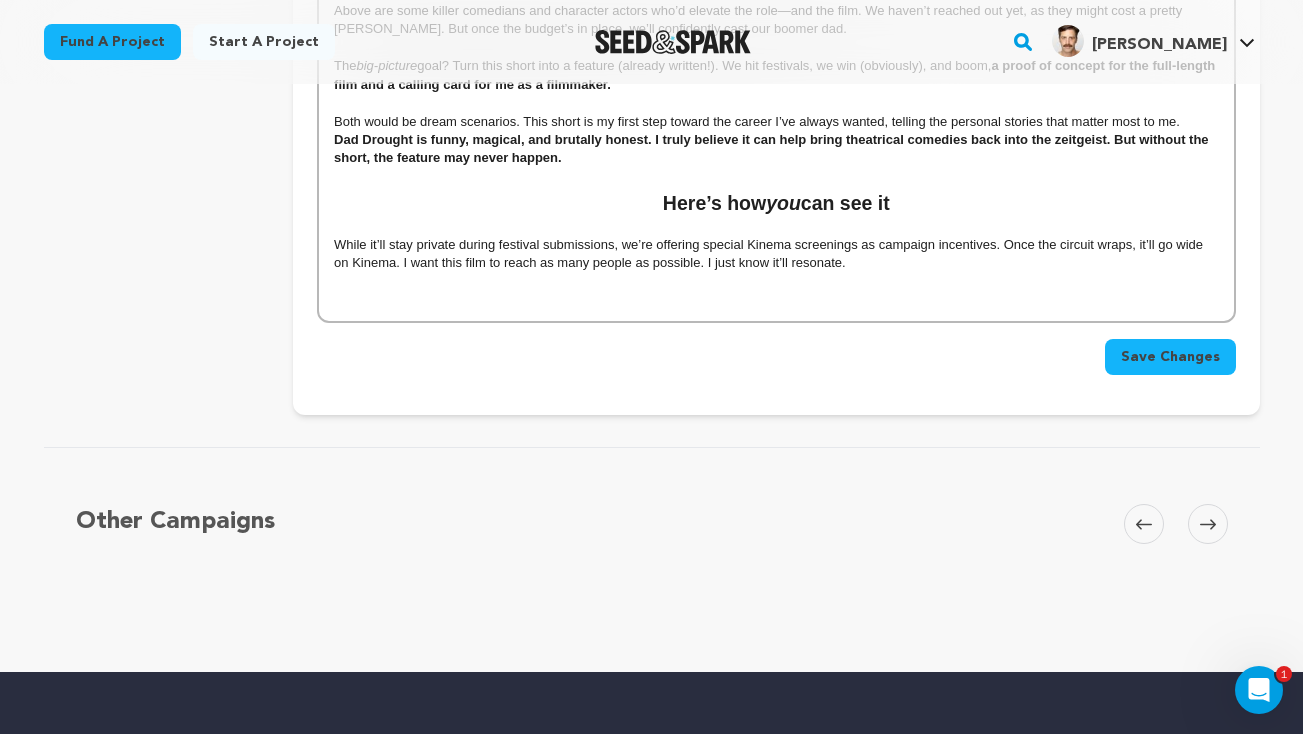 click on "Save Changes" at bounding box center [1170, 357] 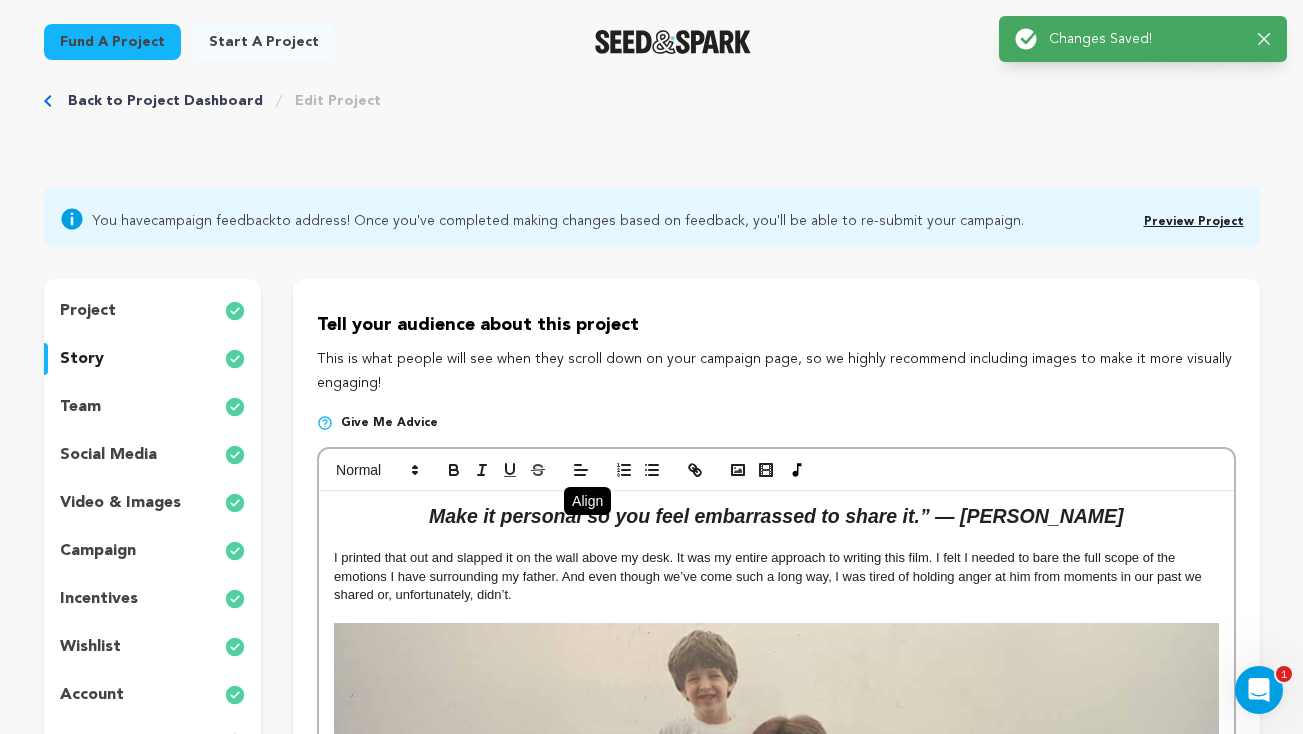 scroll, scrollTop: 0, scrollLeft: 0, axis: both 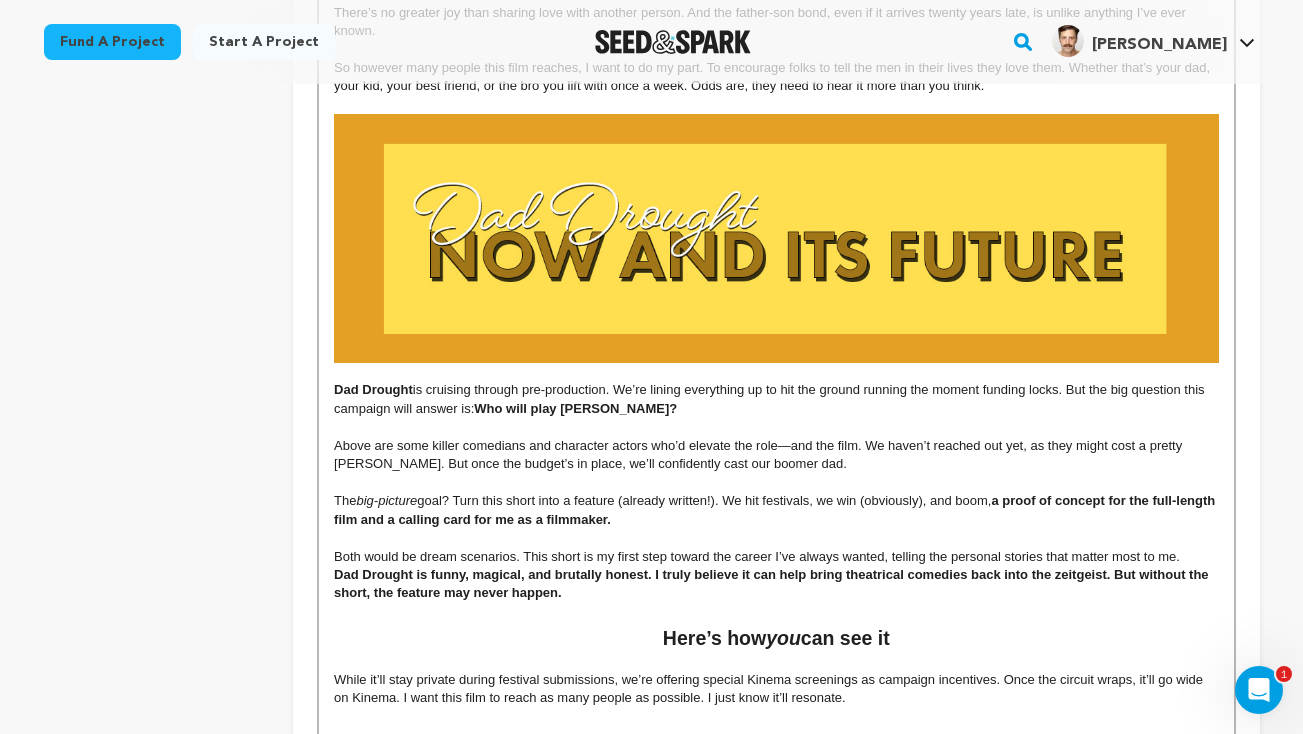 click on "Above are some killer comedians and character actors who’d elevate the role—and the film. We haven’t reached out yet, as they might cost a pretty [PERSON_NAME]. But once the budget’s in place, we’ll confidently cast our boomer dad." at bounding box center [760, 454] 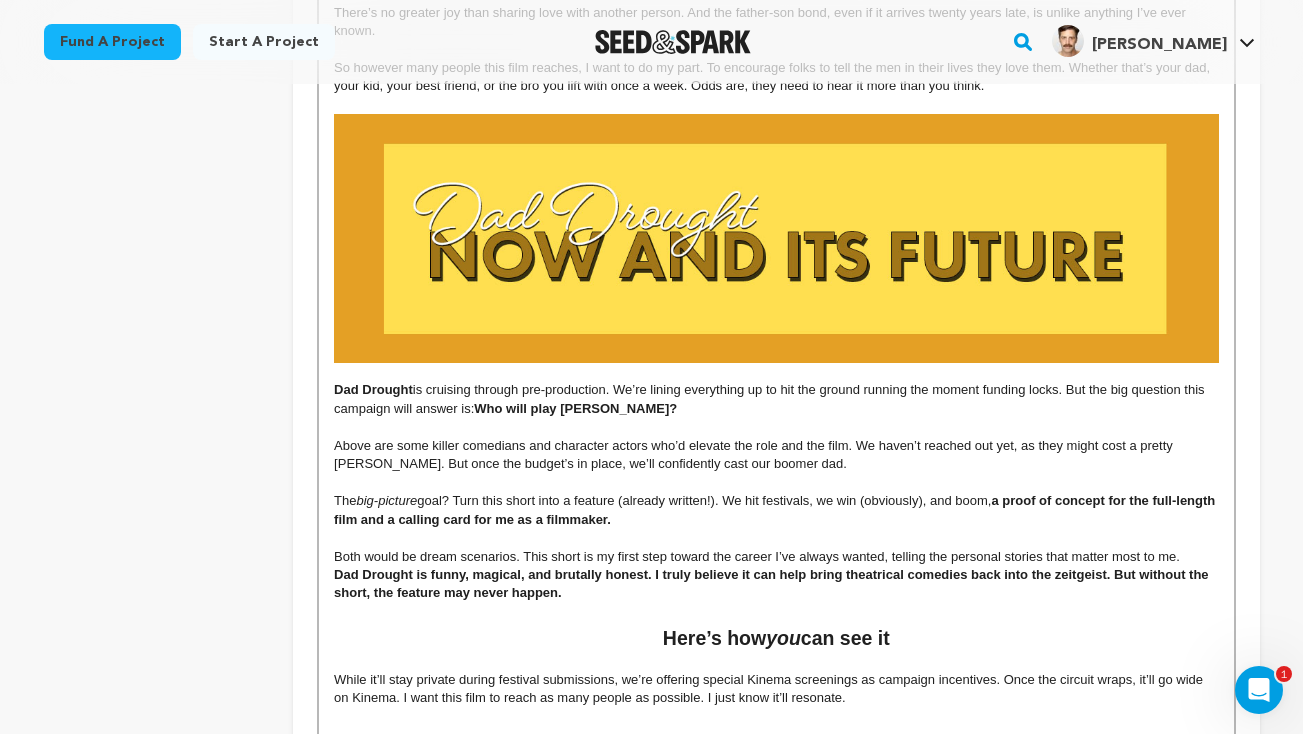 click on "big-picture" at bounding box center [387, 500] 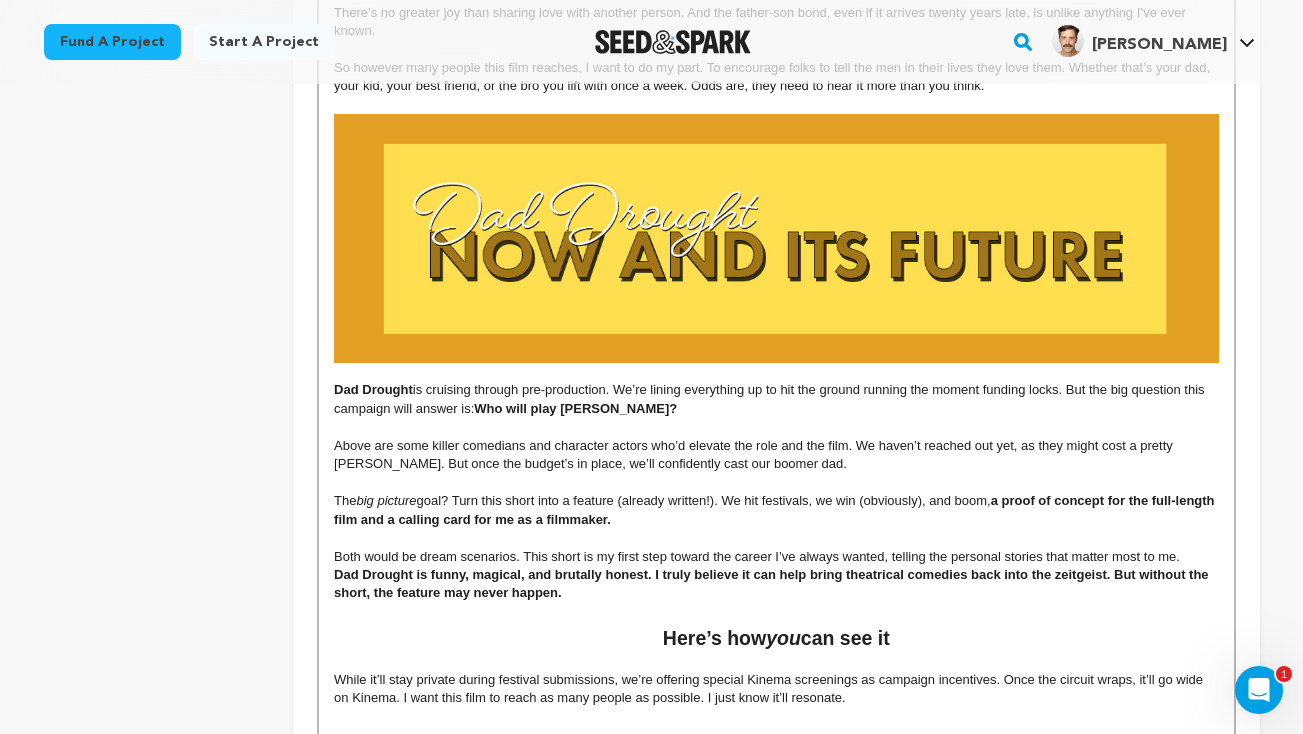click on "Dad Drought is funny, magical, and brutally honest. I truly believe it can help bring theatrical comedies back into the zeitgeist. But without the short, the feature may never happen." at bounding box center [776, 584] 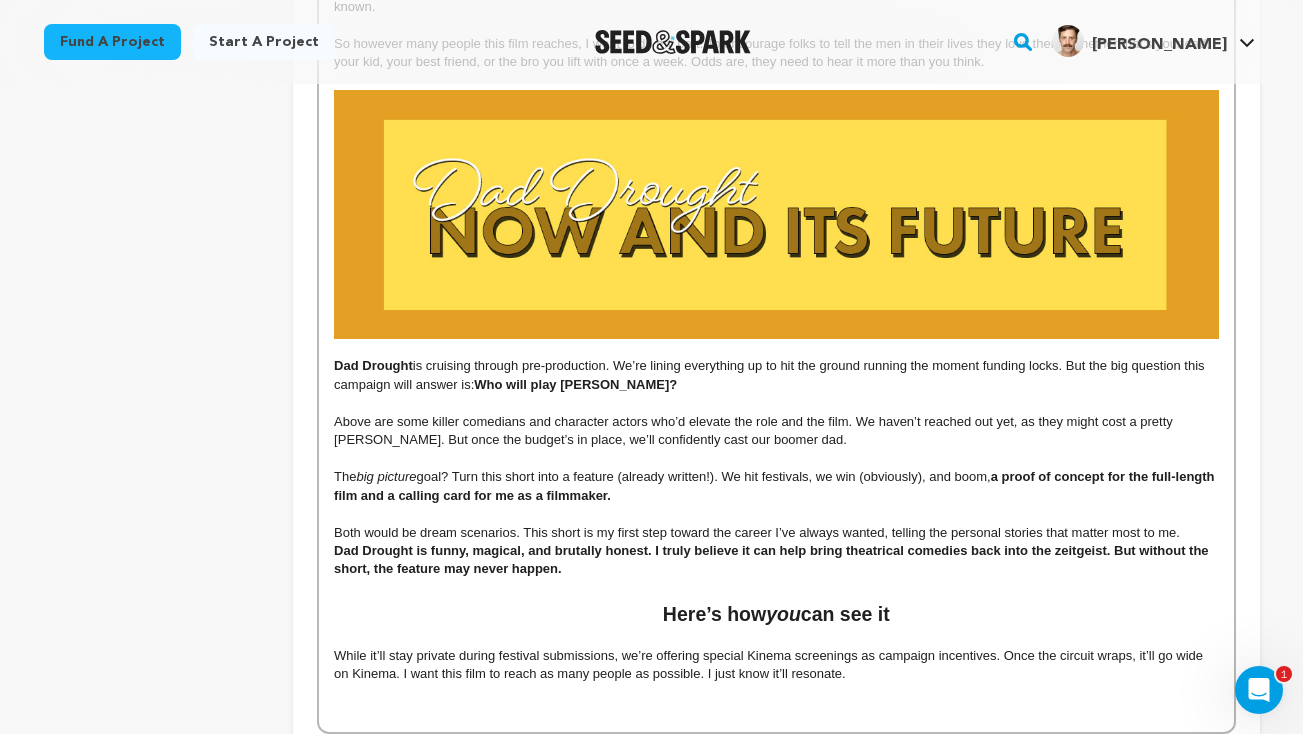 scroll, scrollTop: 6078, scrollLeft: 0, axis: vertical 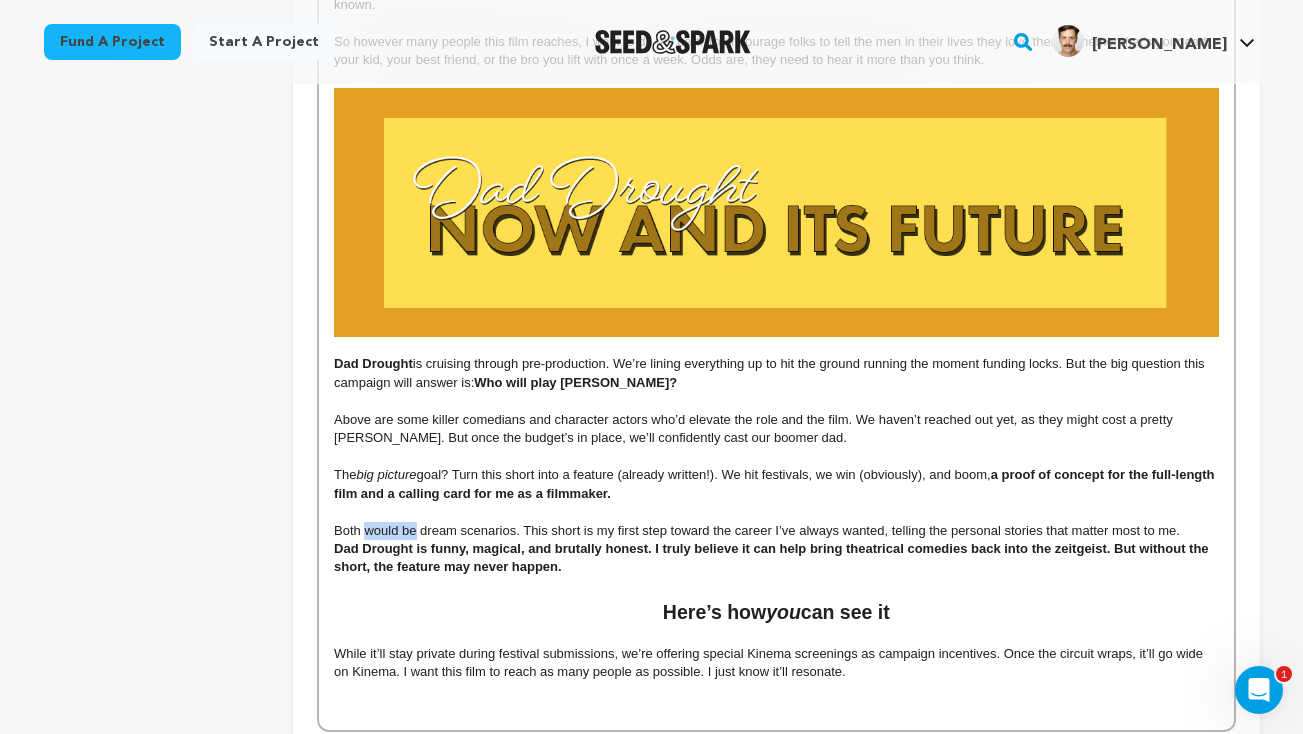 drag, startPoint x: 416, startPoint y: 462, endPoint x: 364, endPoint y: 463, distance: 52.009613 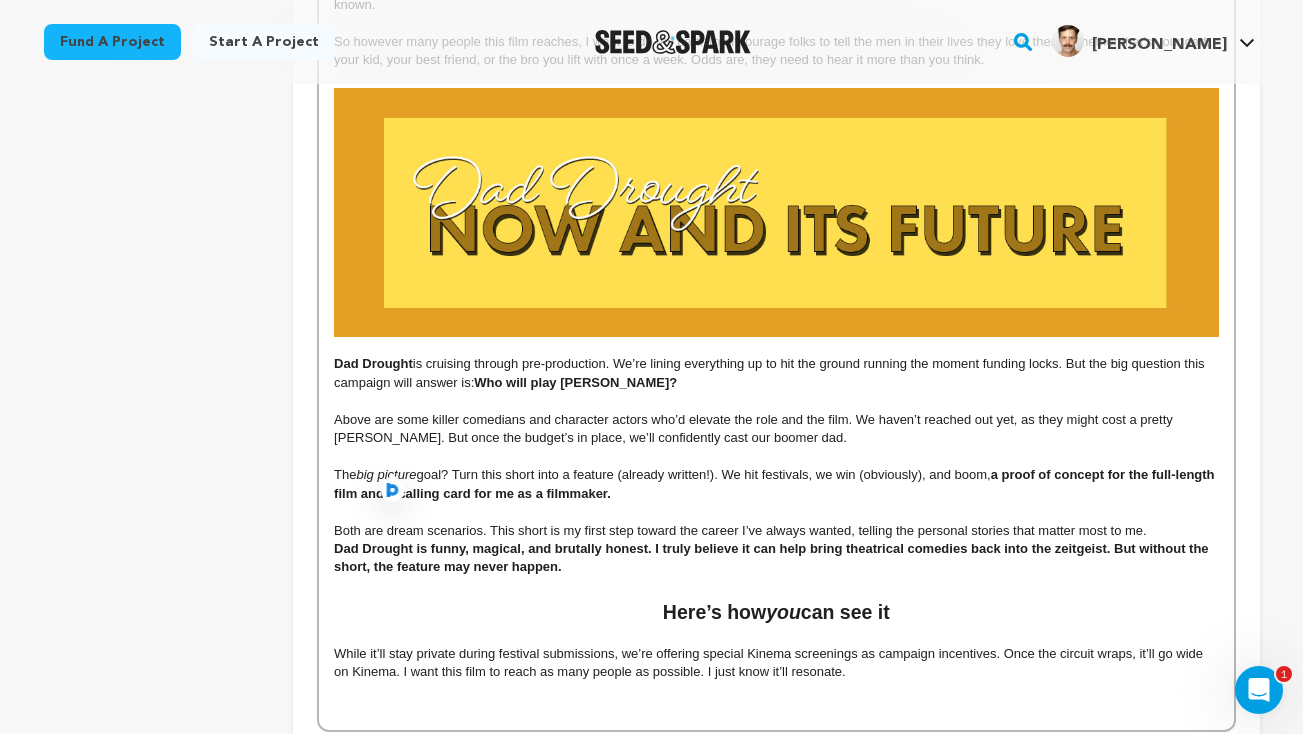 click at bounding box center (776, 635) 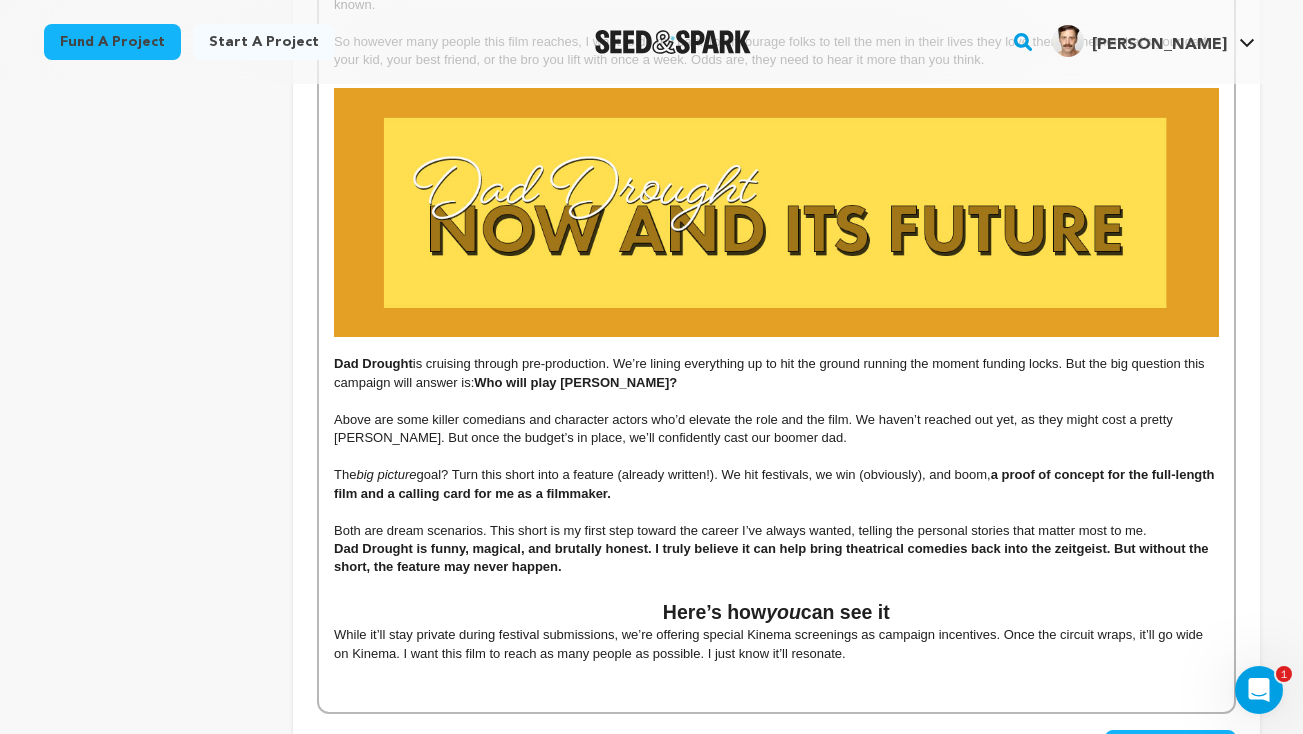 click on "Save Changes" at bounding box center [1170, 748] 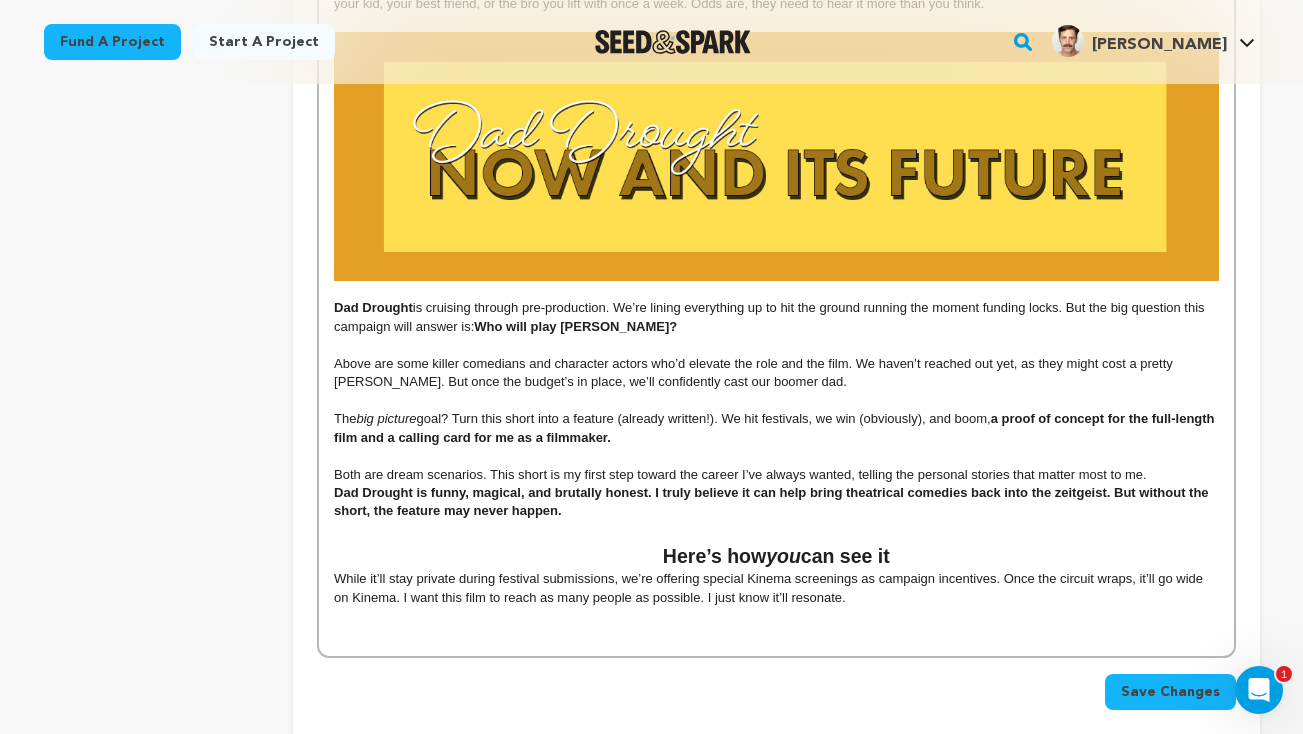 scroll, scrollTop: 6257, scrollLeft: 0, axis: vertical 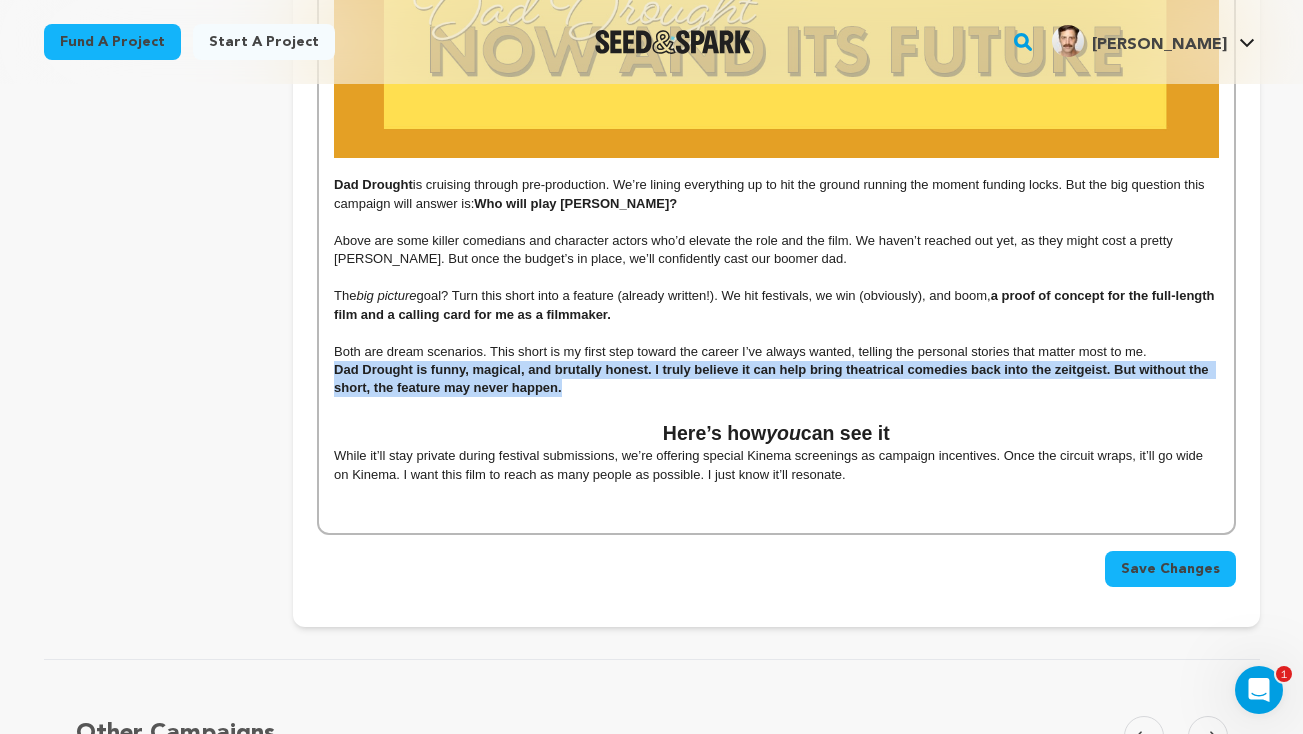drag, startPoint x: 568, startPoint y: 324, endPoint x: 325, endPoint y: 309, distance: 243.46252 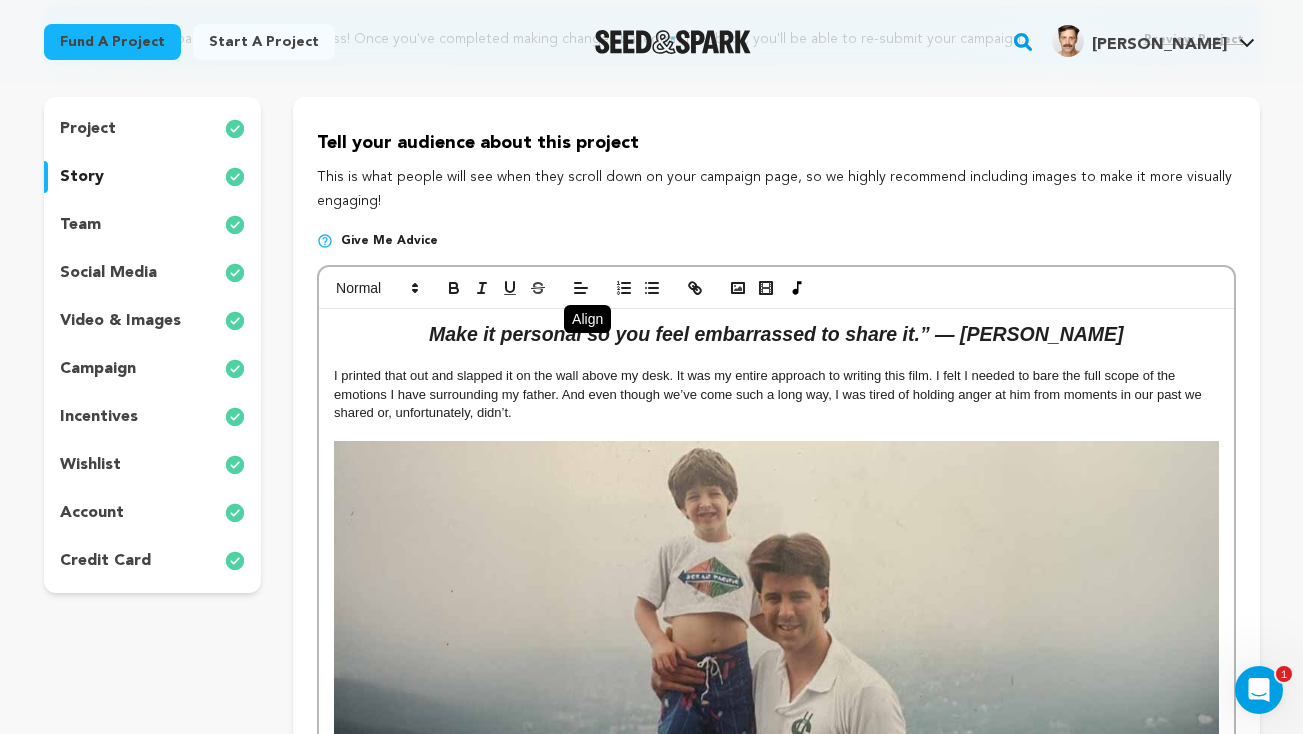 scroll, scrollTop: 0, scrollLeft: 0, axis: both 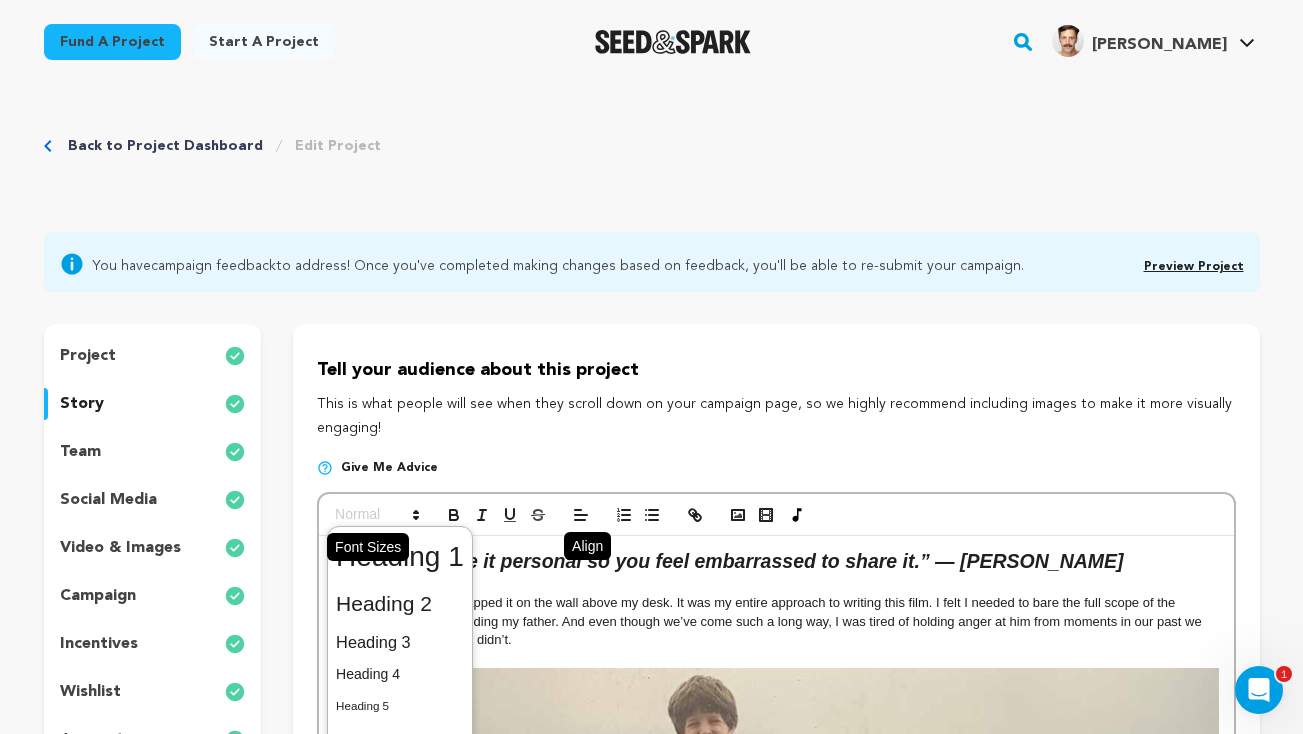 click at bounding box center (376, 515) 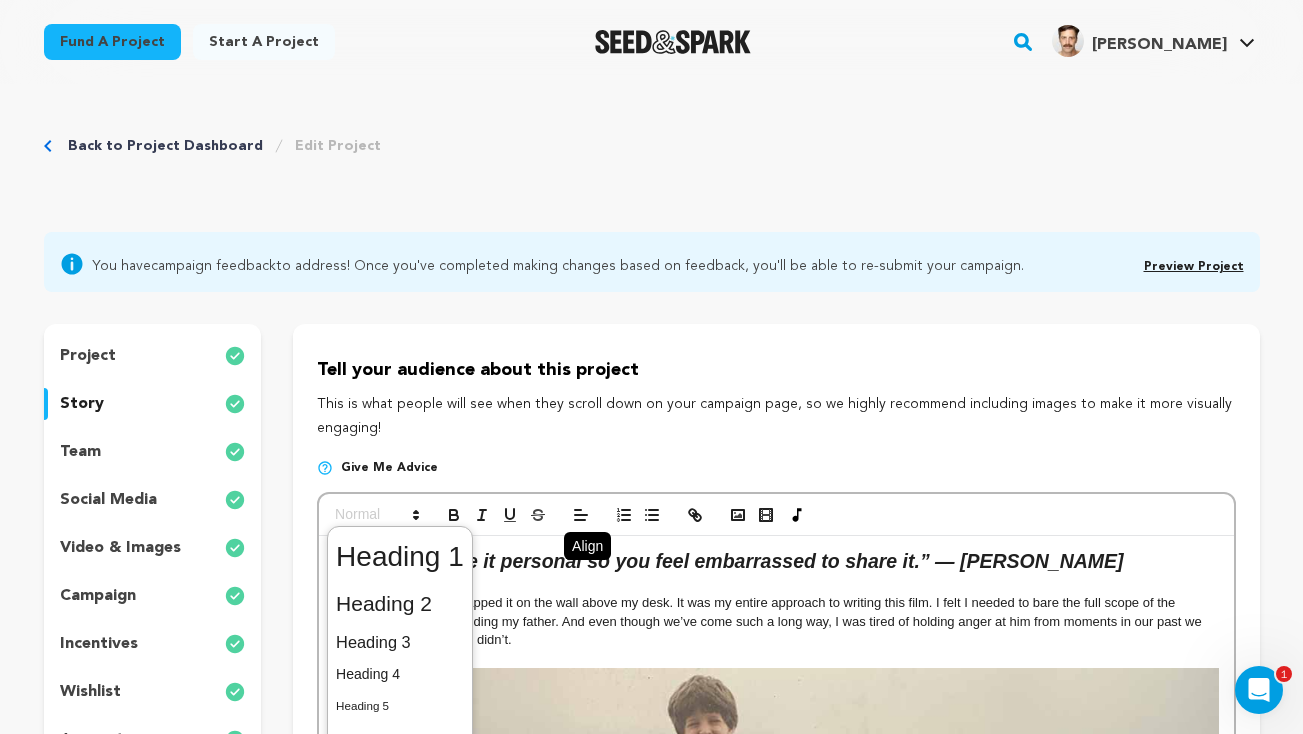click on "This is what people will see when they scroll down on your campaign page, so we highly recommend including
images to make it more visually engaging!" at bounding box center [776, 417] 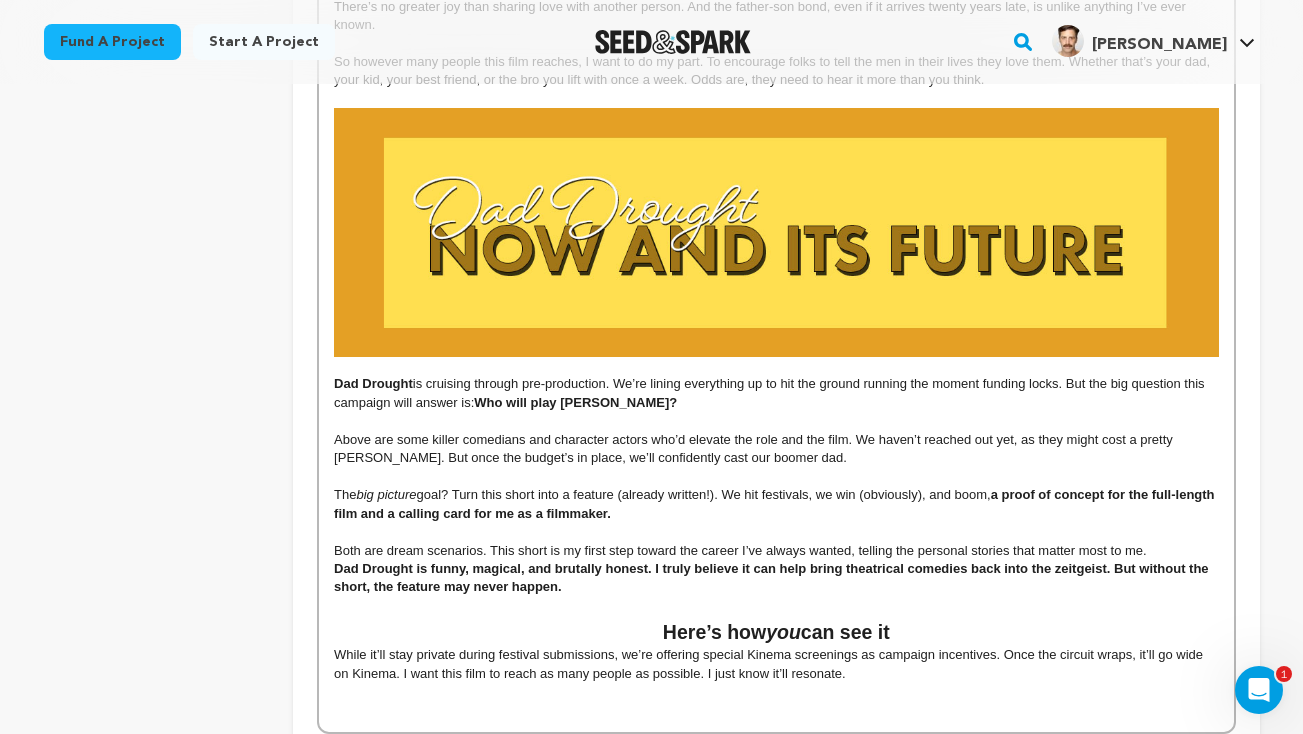 scroll, scrollTop: 6060, scrollLeft: 0, axis: vertical 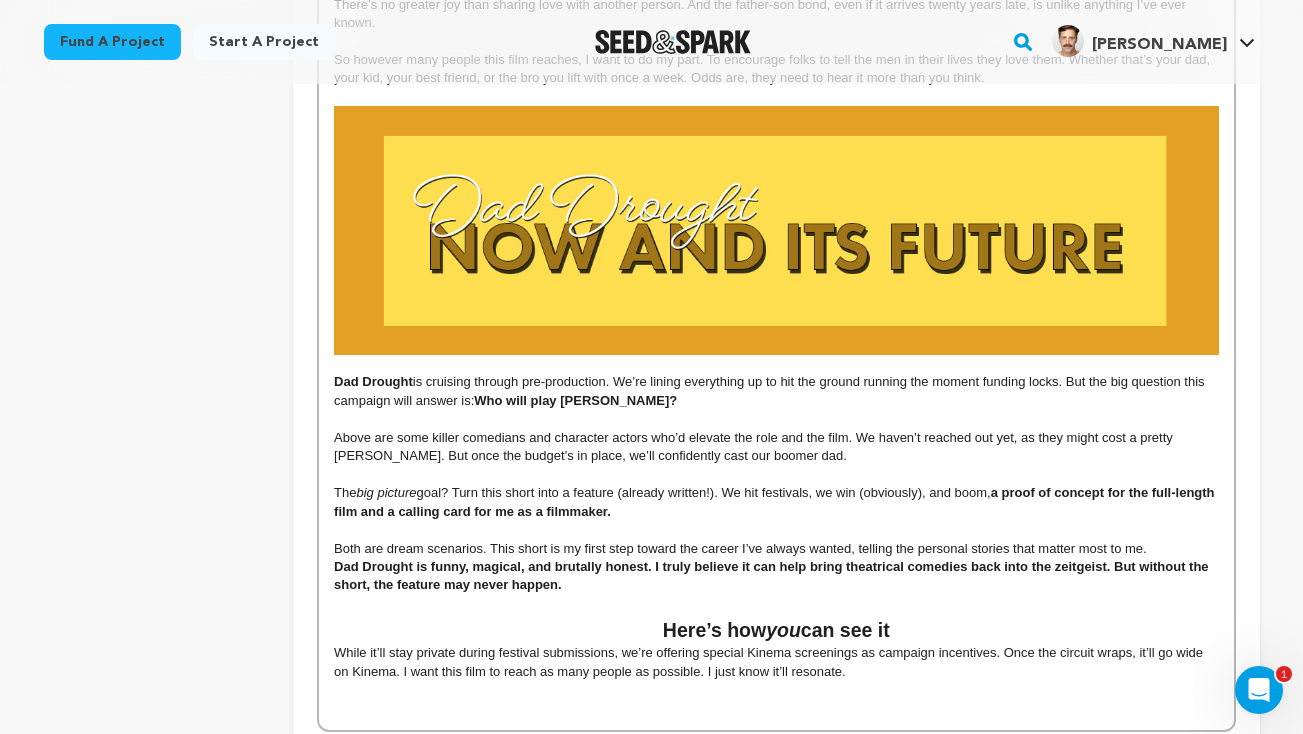click on "Both are dream scenarios. This short is my first step toward the career I’ve always wanted, telling the personal stories that matter most to me." at bounding box center (776, 549) 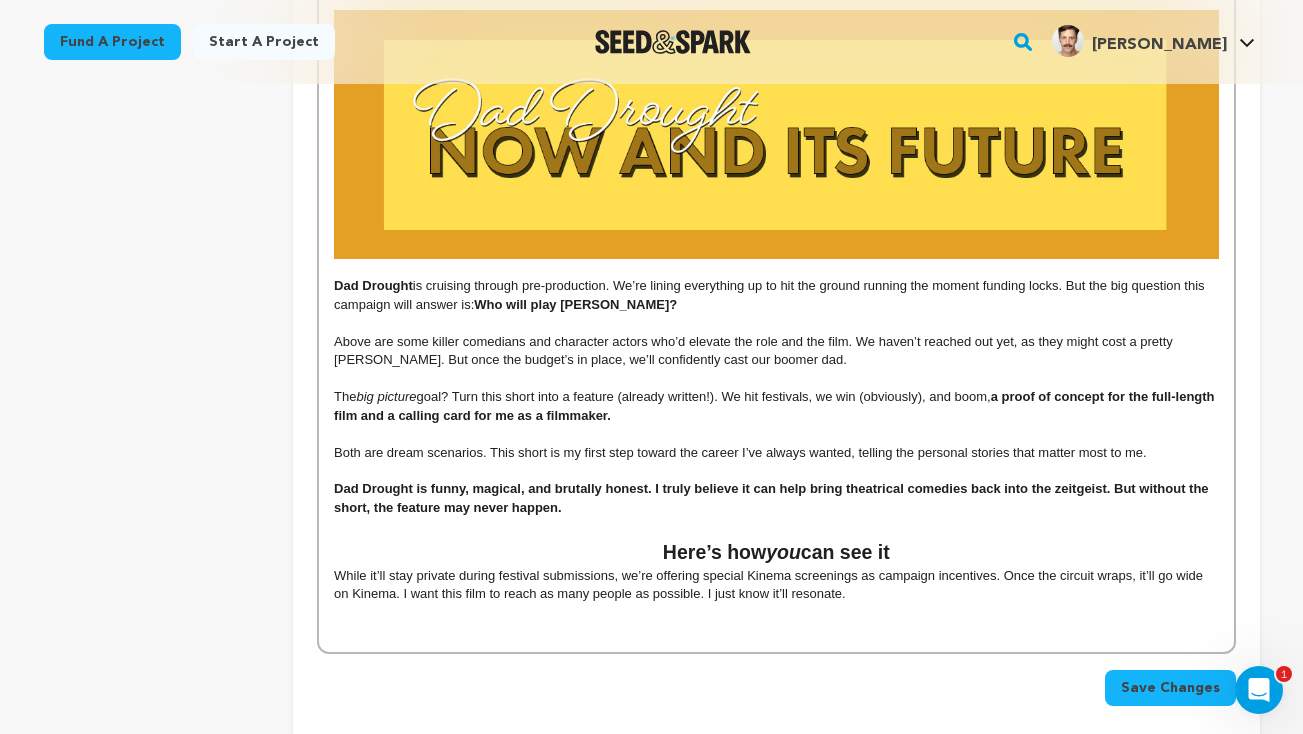 scroll, scrollTop: 6160, scrollLeft: 0, axis: vertical 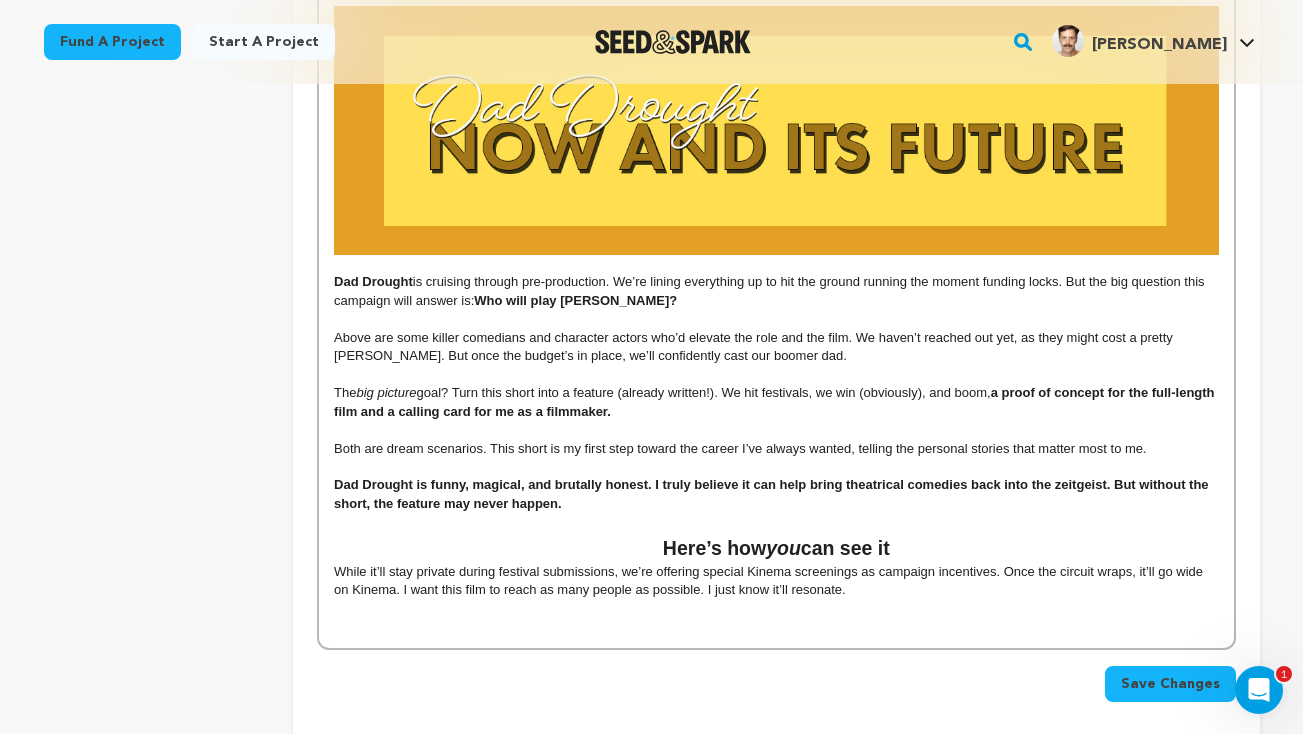 click on "Save Changes" at bounding box center [1170, 684] 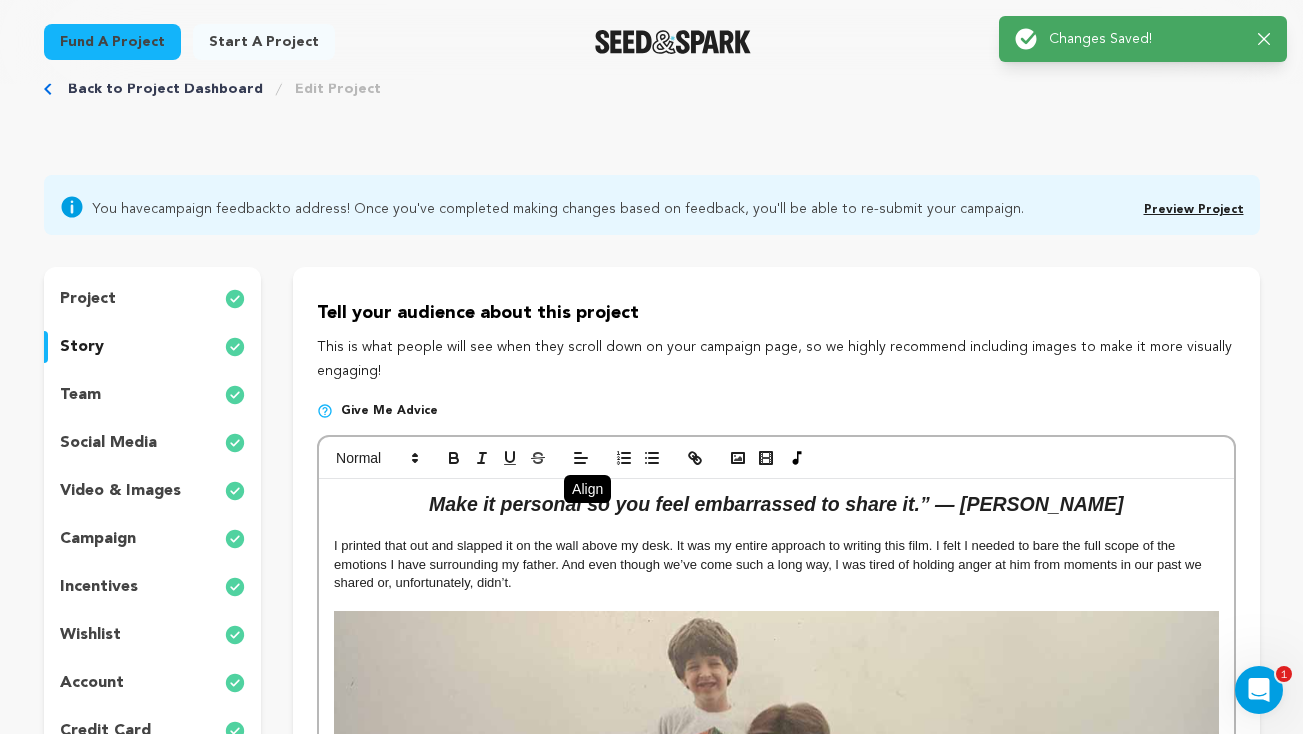 scroll, scrollTop: 68, scrollLeft: 0, axis: vertical 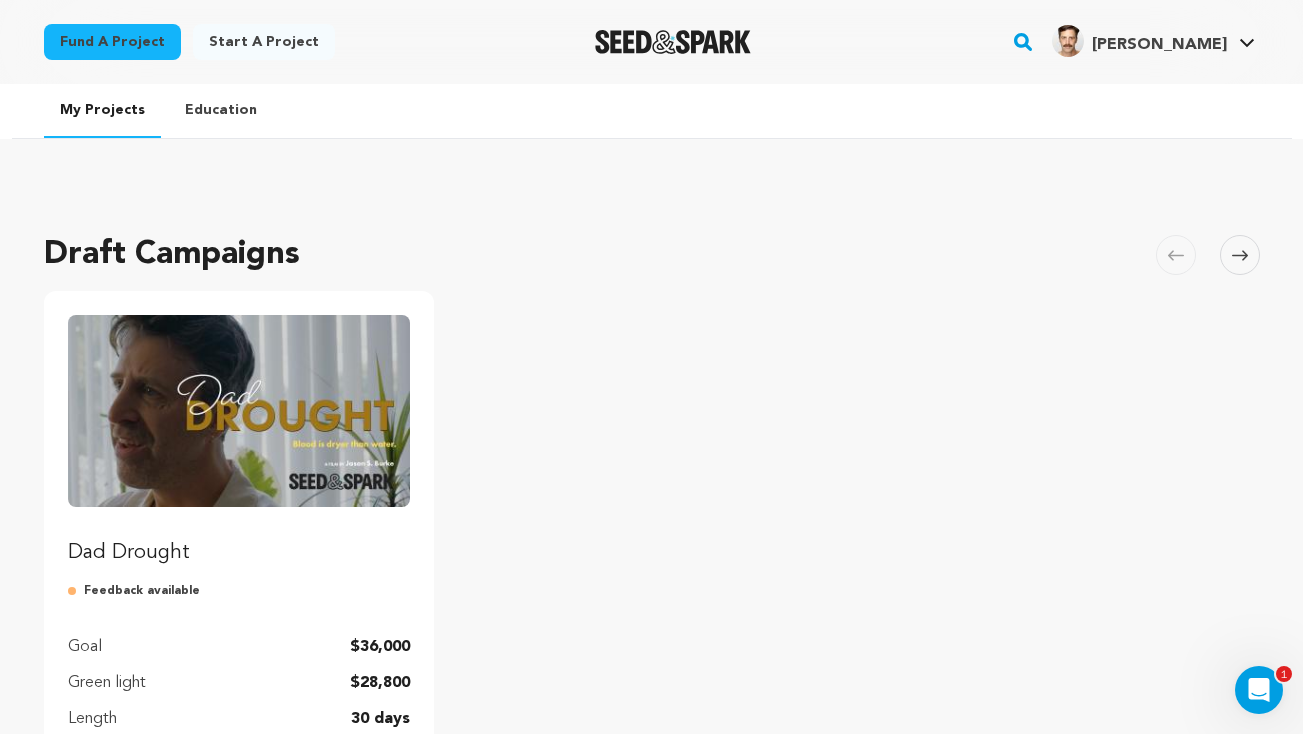 click at bounding box center (239, 411) 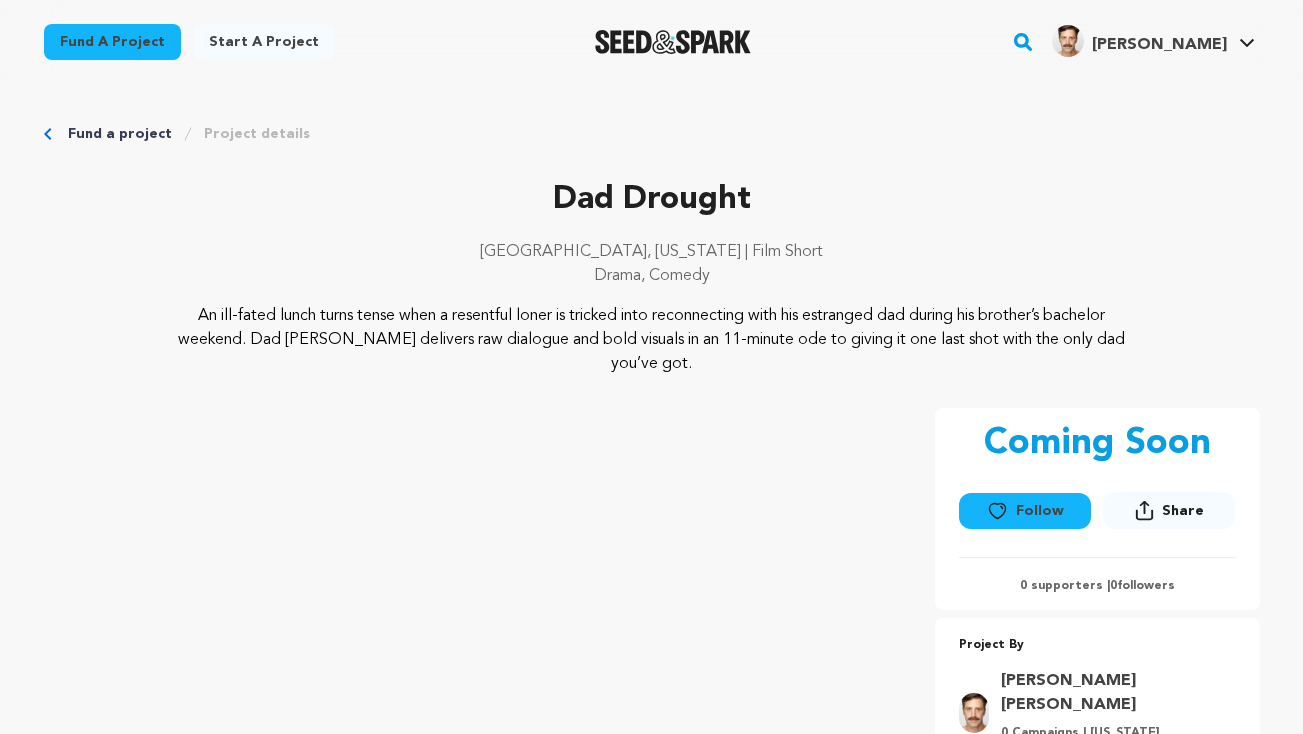 scroll, scrollTop: 0, scrollLeft: 0, axis: both 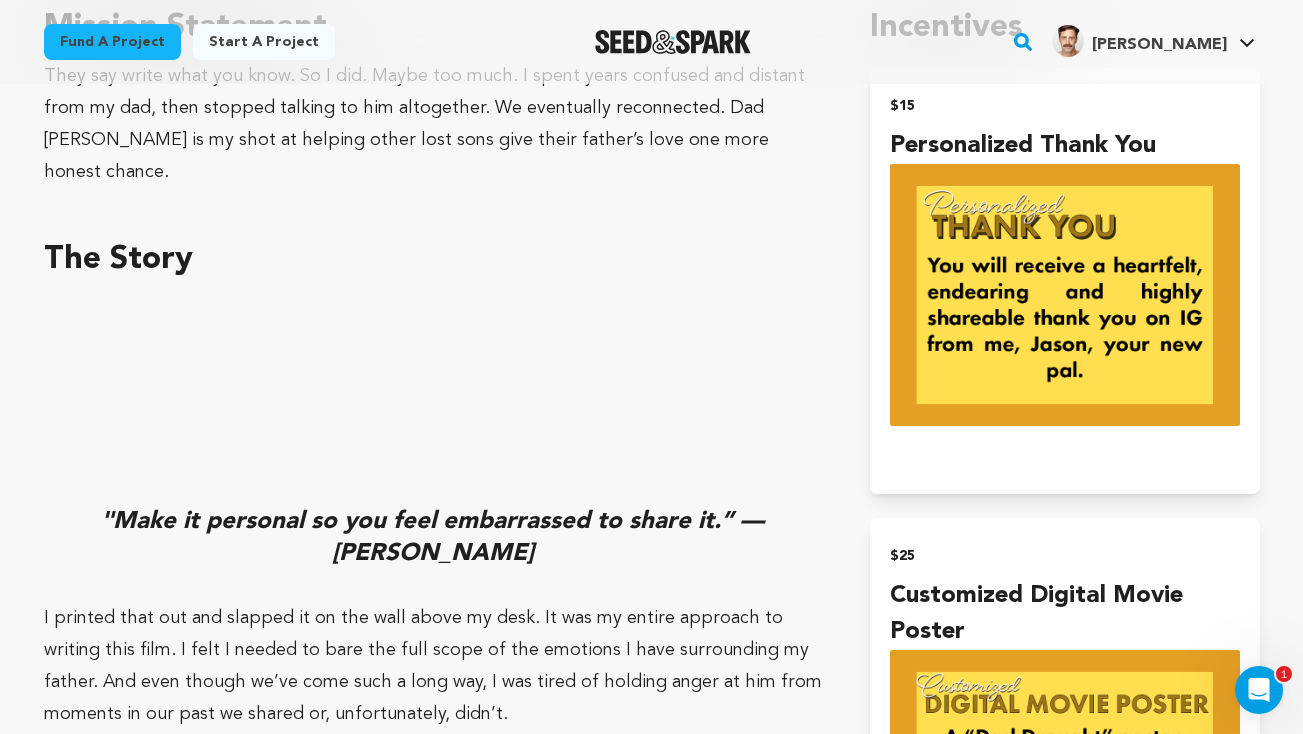 click on ""Make it personal so you feel embarrassed to share it.” — Quentin Tarantio I printed that out and slapped it on the wall above my desk. It was my entire approach to writing this film. I felt I needed to bare the full scope of the emotions I have surrounding my father. And even though we’ve come such a long way, I was tired of holding anger at him from moments in our past we shared or, unfortunately, didn’t.  I needed to have the conversations we never had. To say the things I’ve only said to my therapist. To show the beauty of our reconnection in one definitive, cinematic moment.  That’s what drove me to write this short film and the subsequent feature length version of it. It’s part healing, part cautionary tale, part redemption story.   He is also most likely reading this, so “Dad Drought 2: The Re-Drought” will most certainly be chock full of fresh material. LUKE BOON CRAIG BOON Dad Drought really That idea sits at the emotional core of  Dad Drought . Dad Drought" at bounding box center (433, 3653) 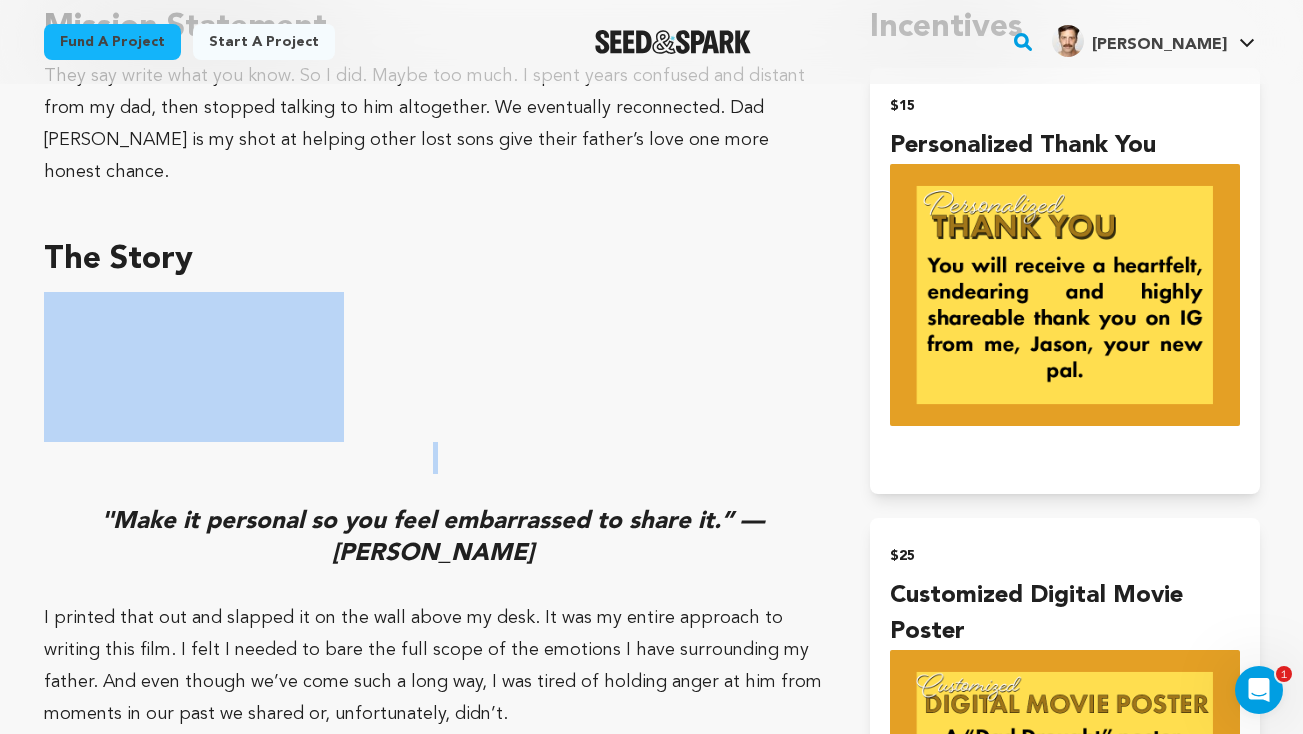 drag, startPoint x: 498, startPoint y: 313, endPoint x: 520, endPoint y: 425, distance: 114.14027 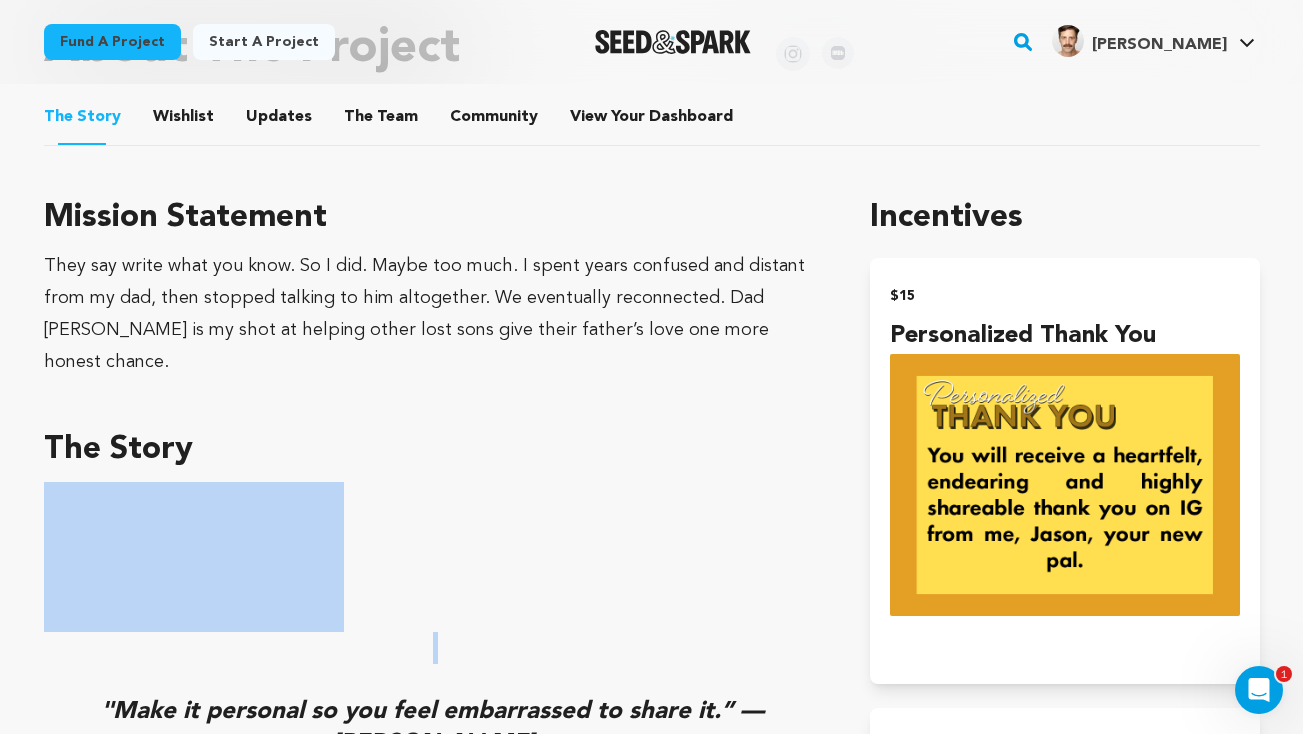 scroll, scrollTop: 948, scrollLeft: 0, axis: vertical 